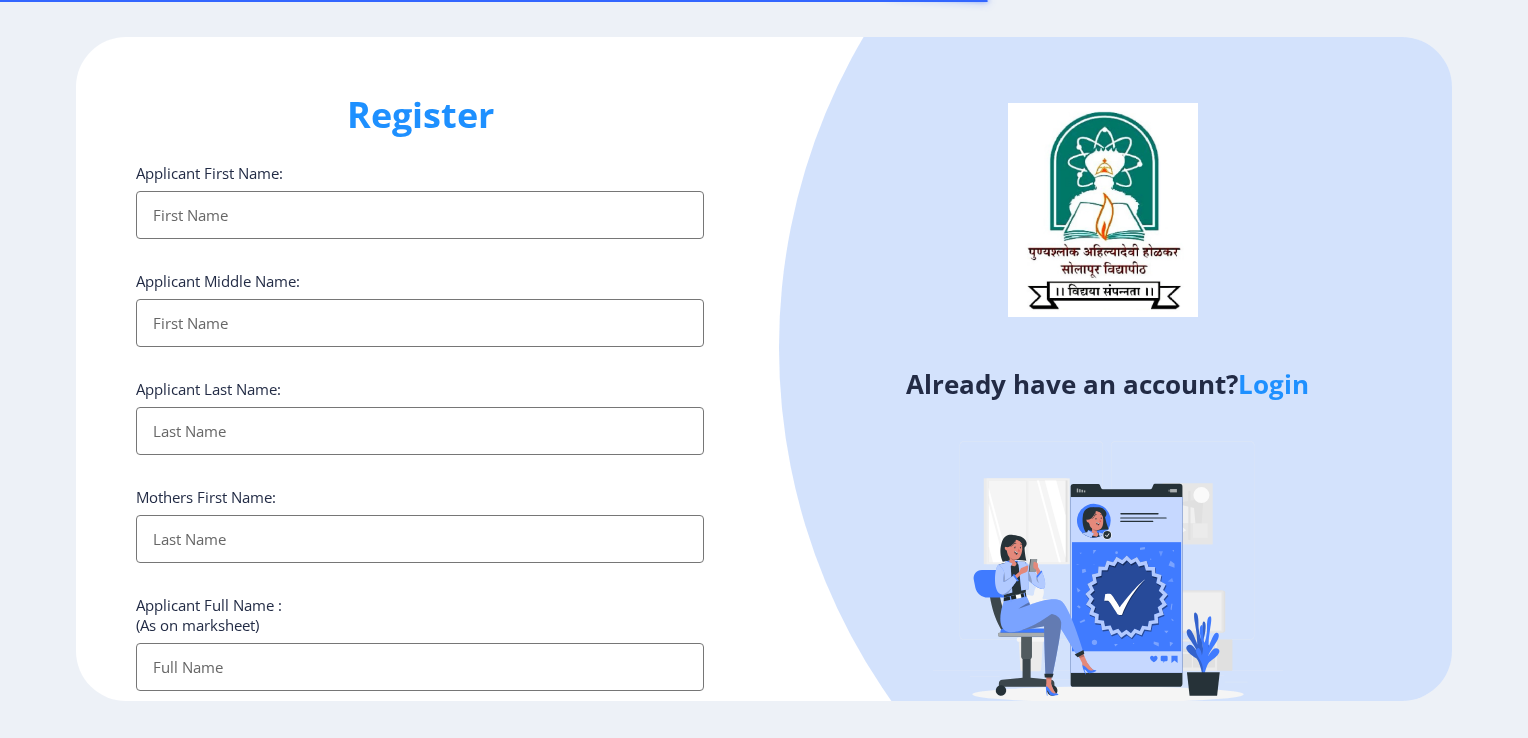 select 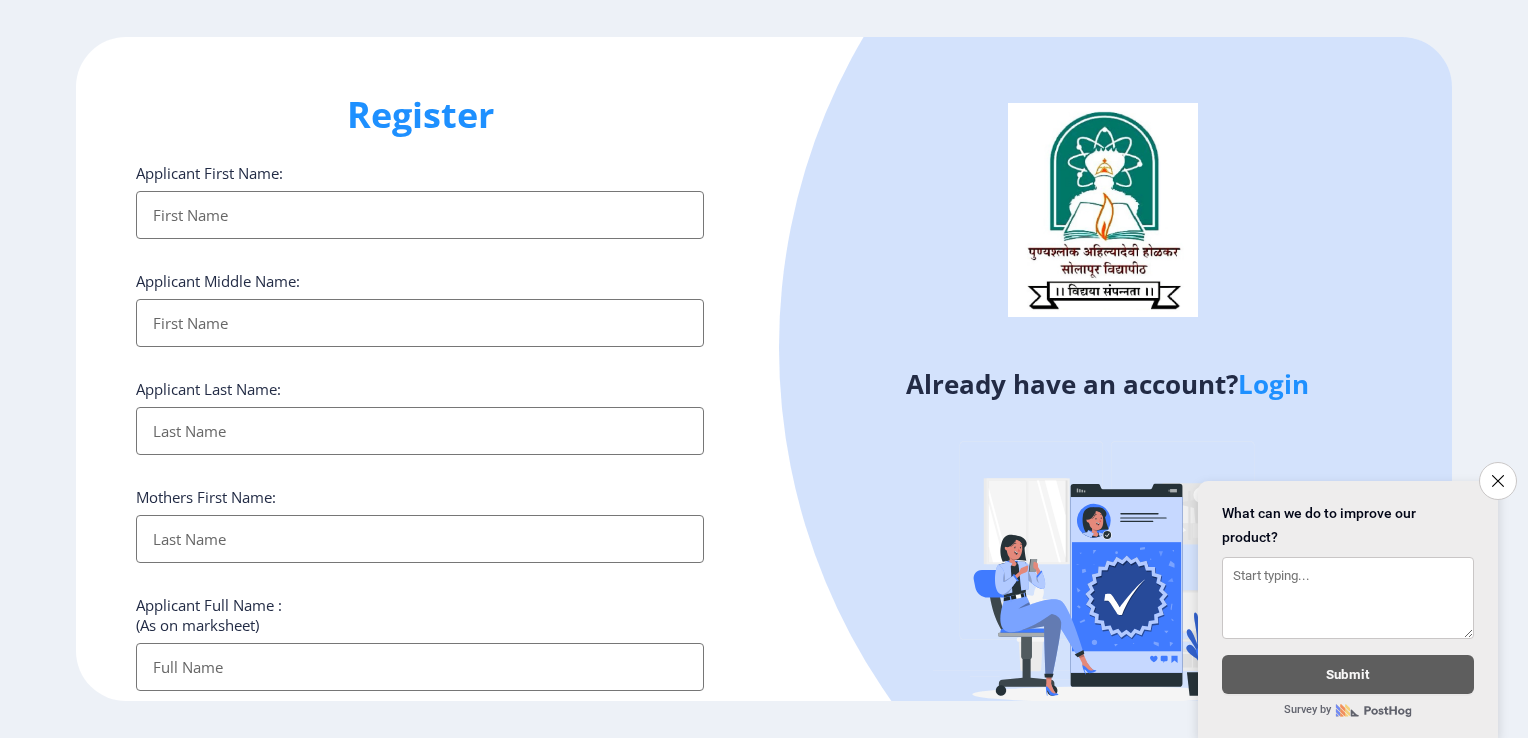click on "Applicant First Name:" at bounding box center (420, 215) 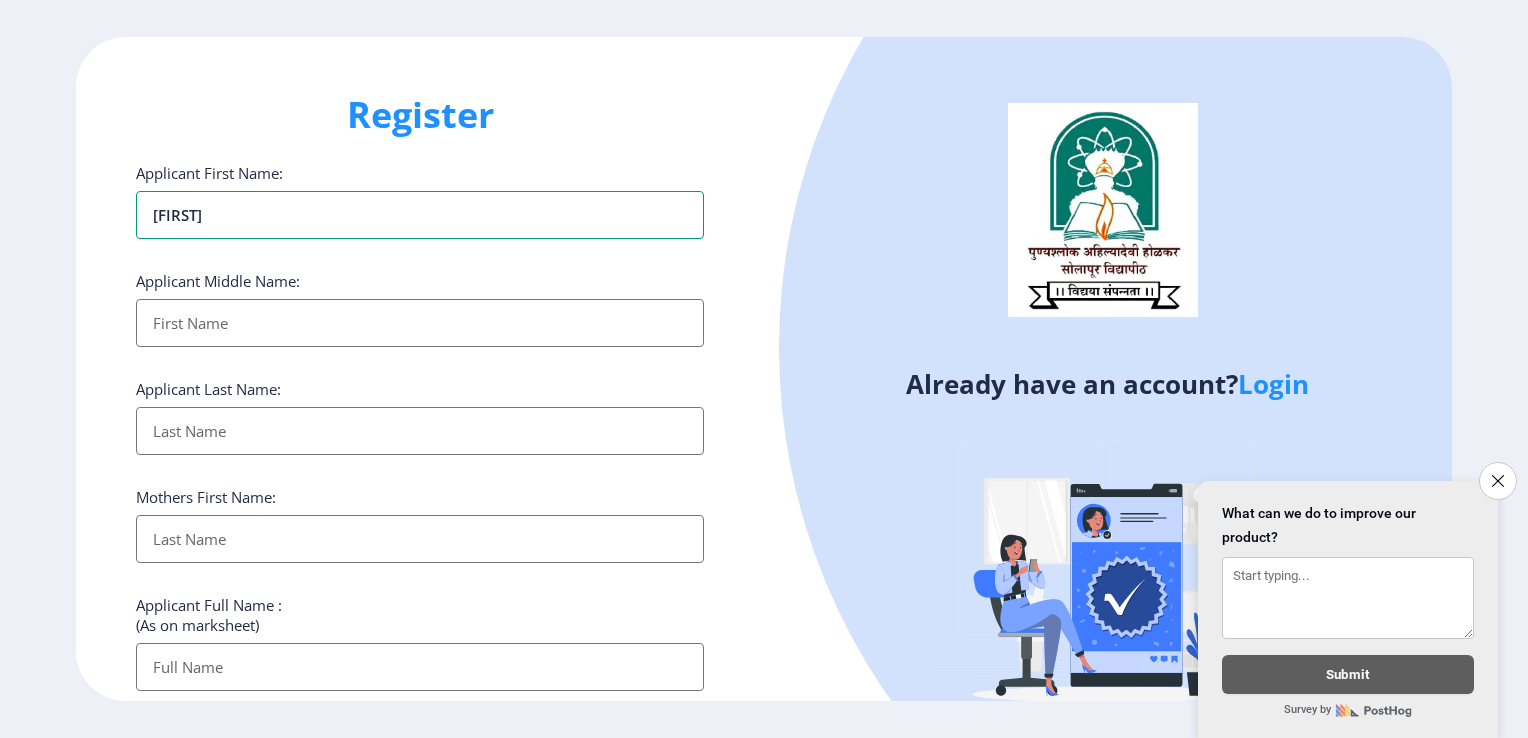 type on "[FIRST]" 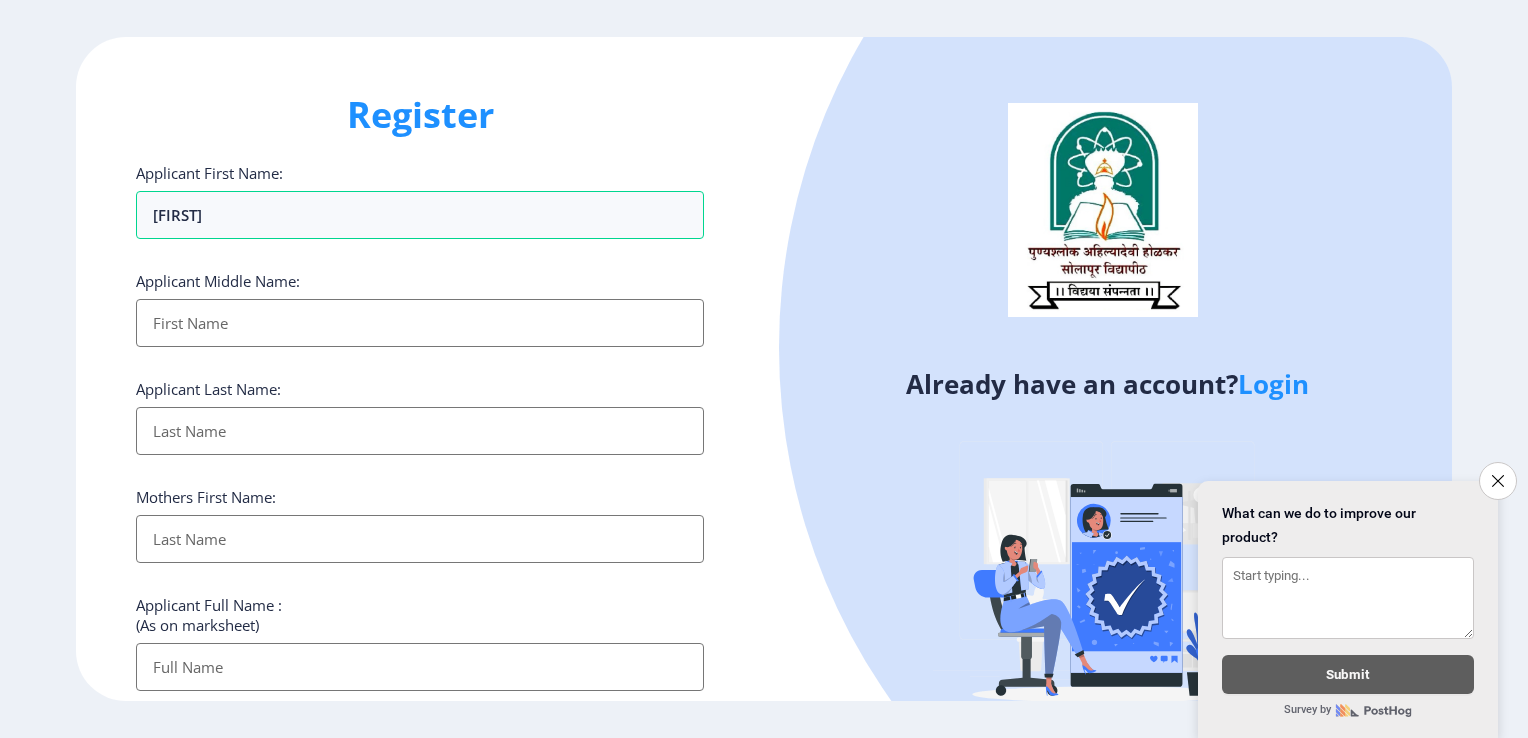 click on "Applicant First Name:" at bounding box center (420, 323) 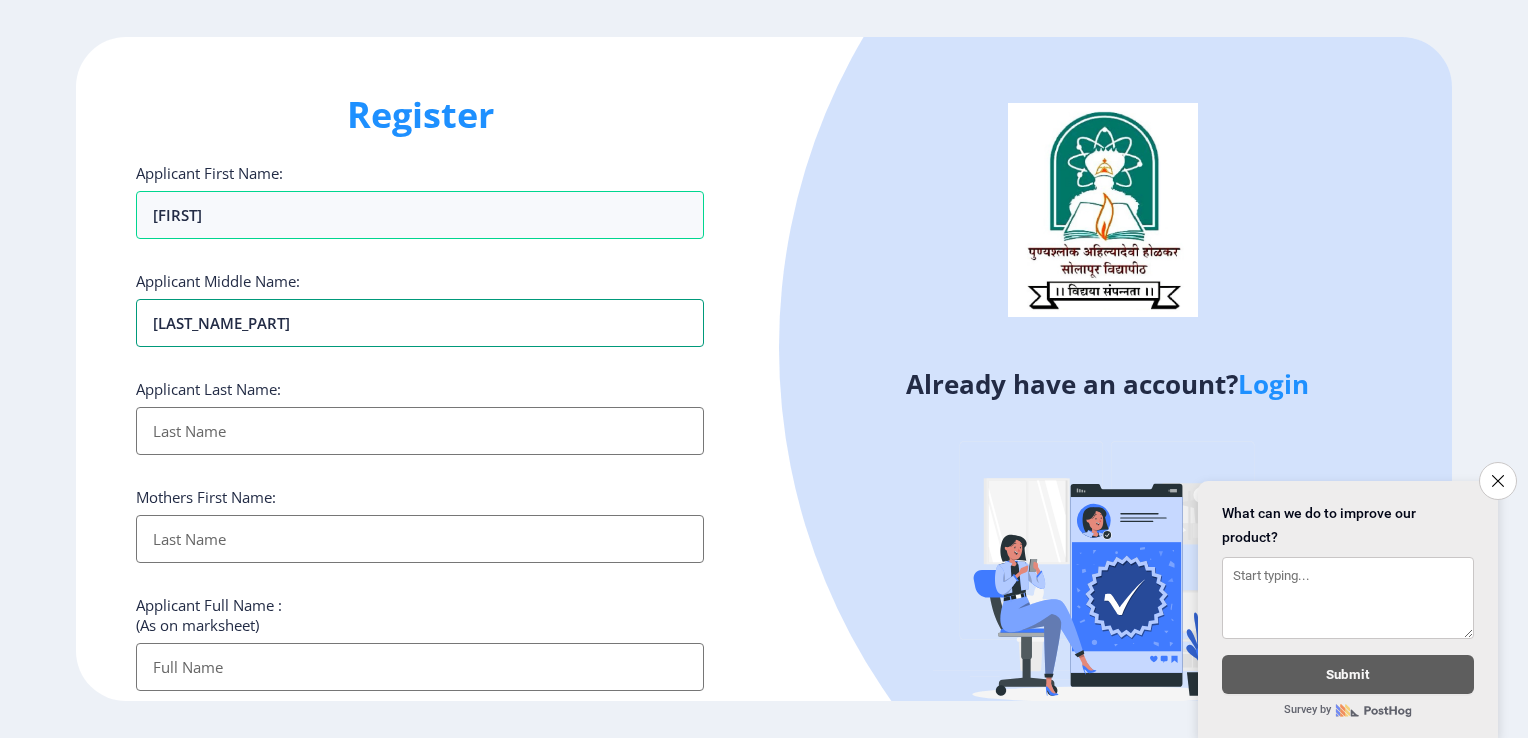 type on "[LAST_NAME_PART]" 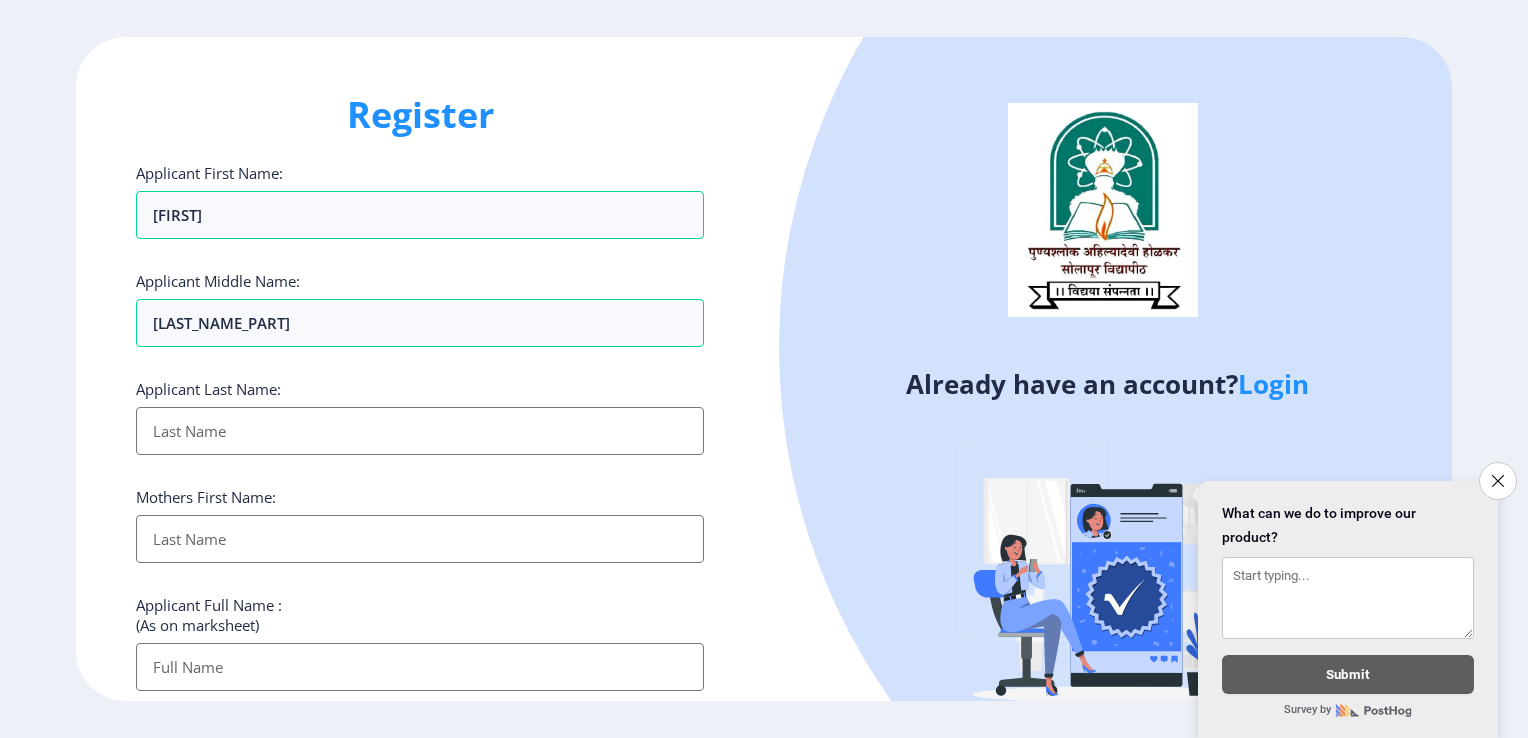 click on "Applicant First Name:" at bounding box center [420, 431] 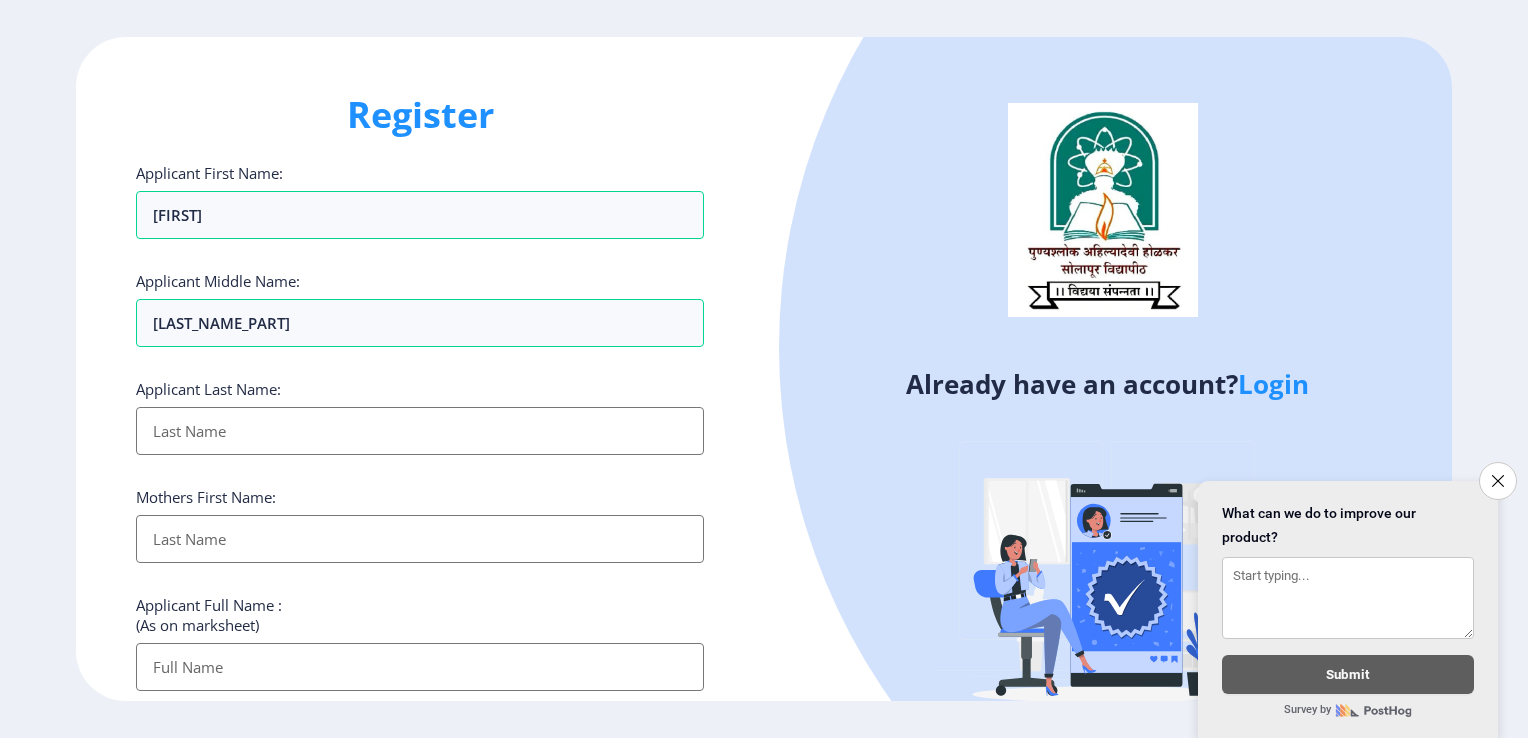 type on "[LAST_NAME]" 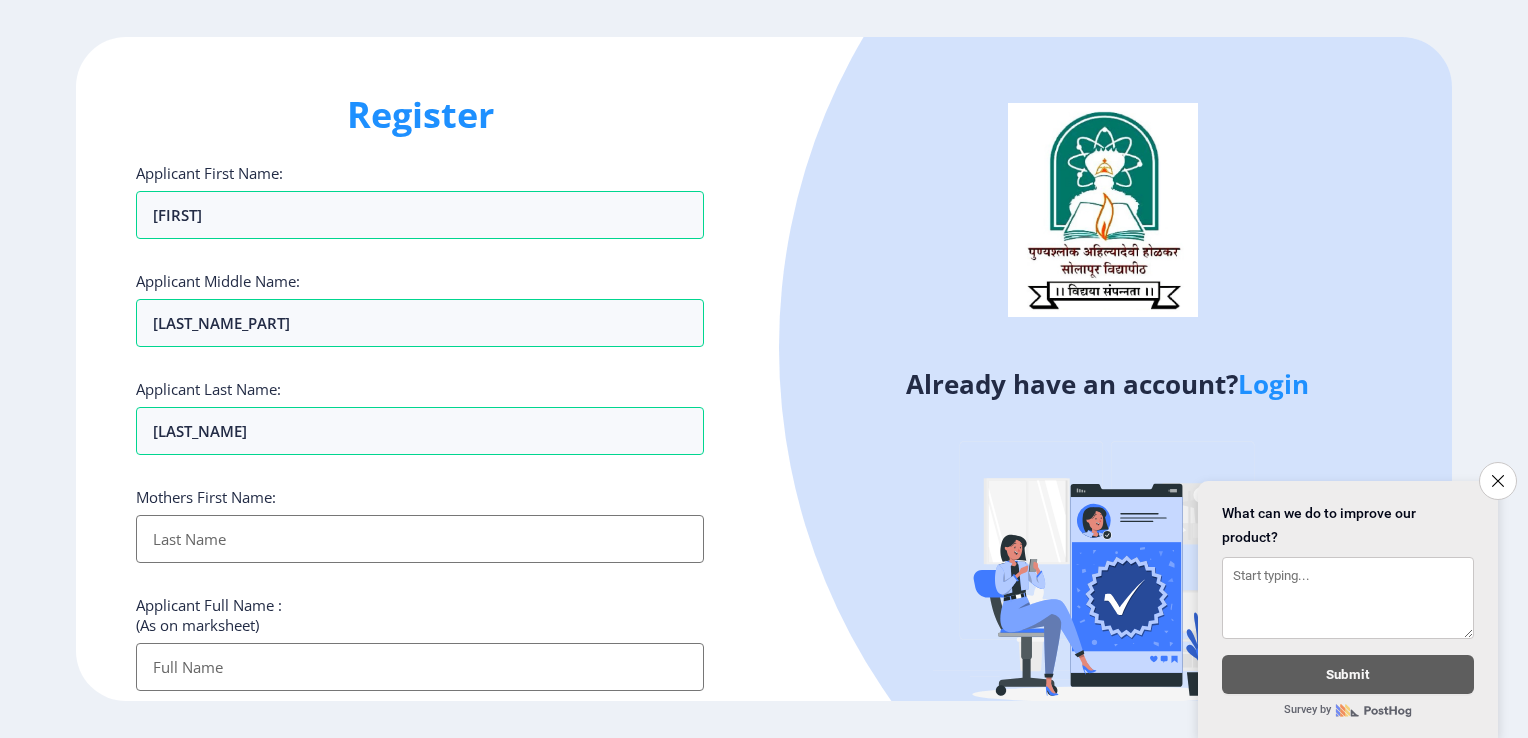 click on "Applicant First Name:" at bounding box center (420, 539) 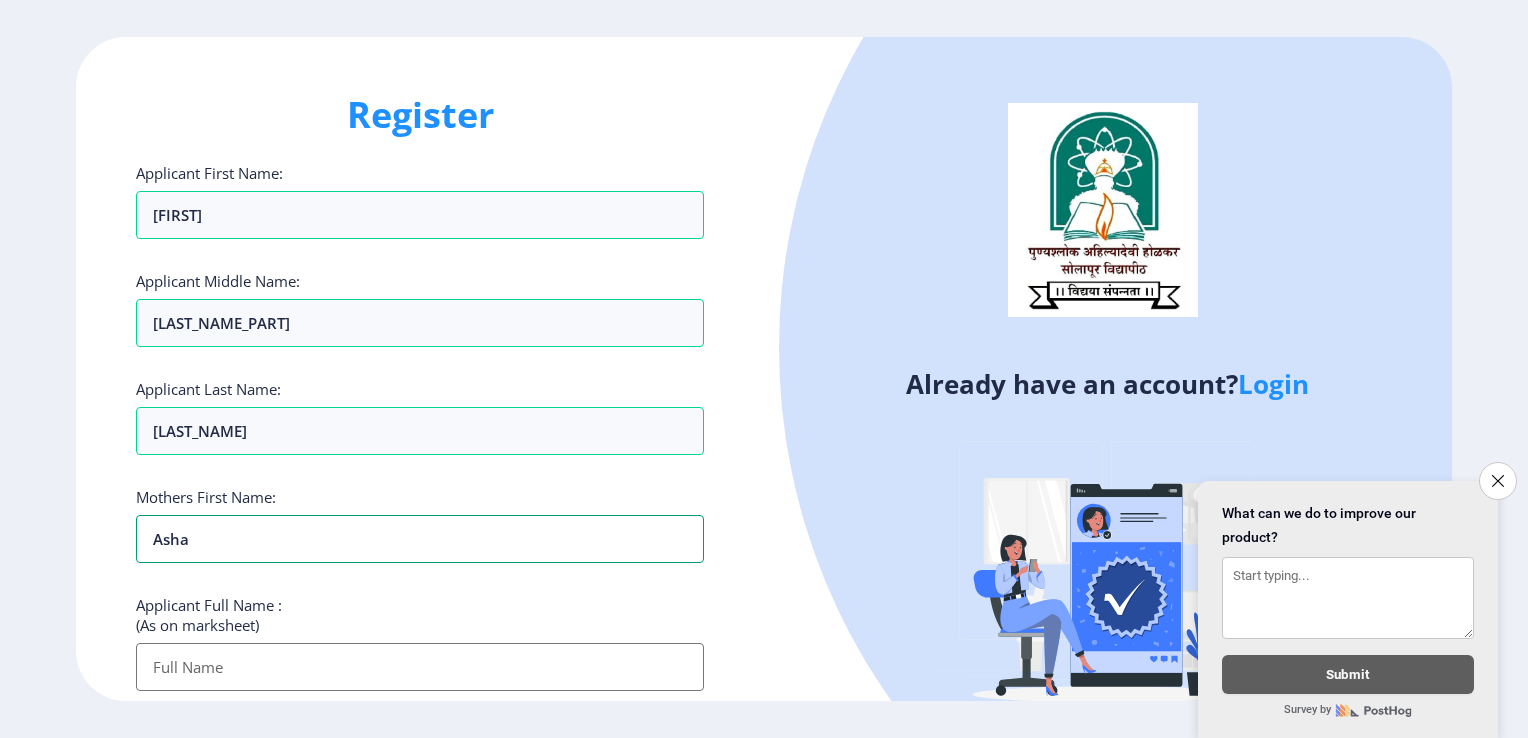 type on "asha" 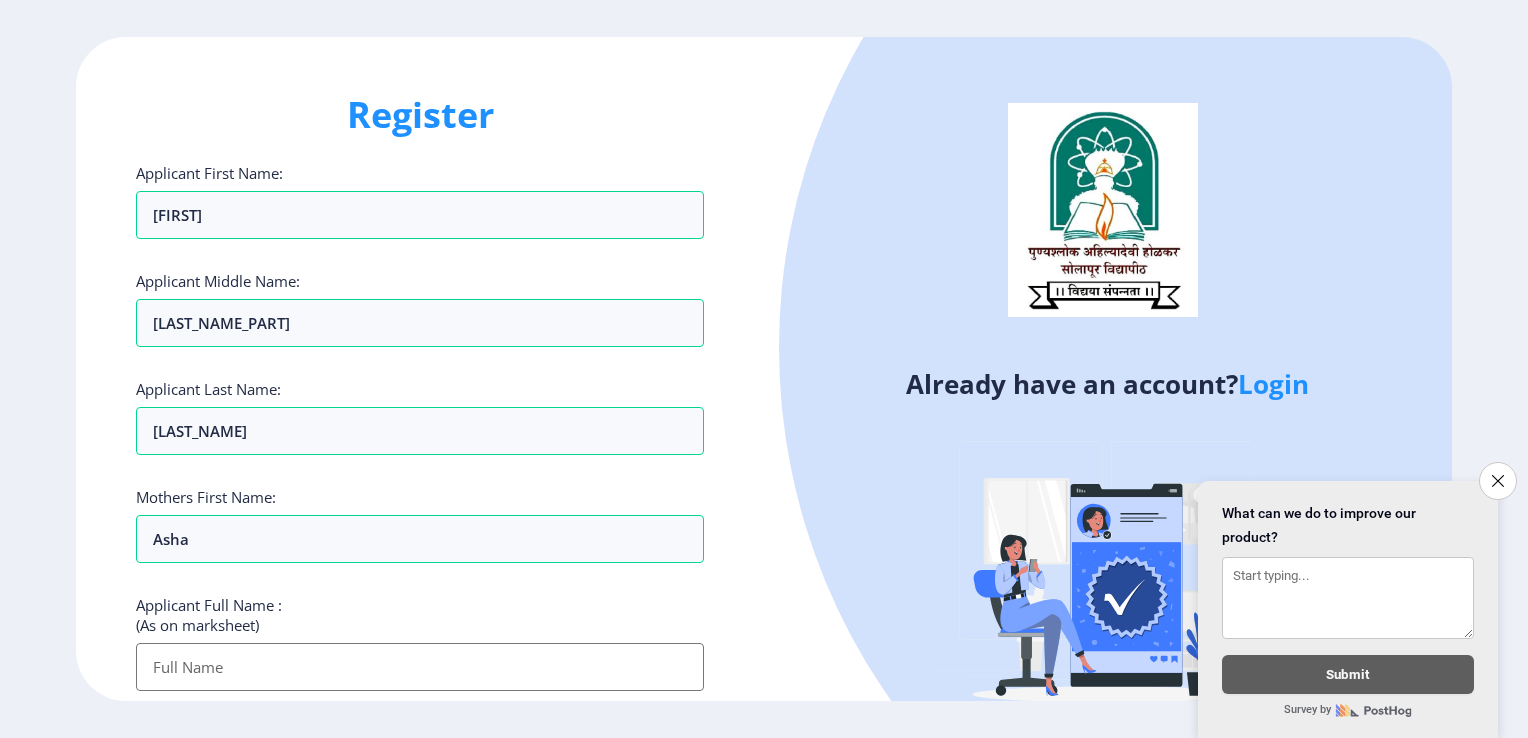 click on "Applicant First Name:" at bounding box center [420, 667] 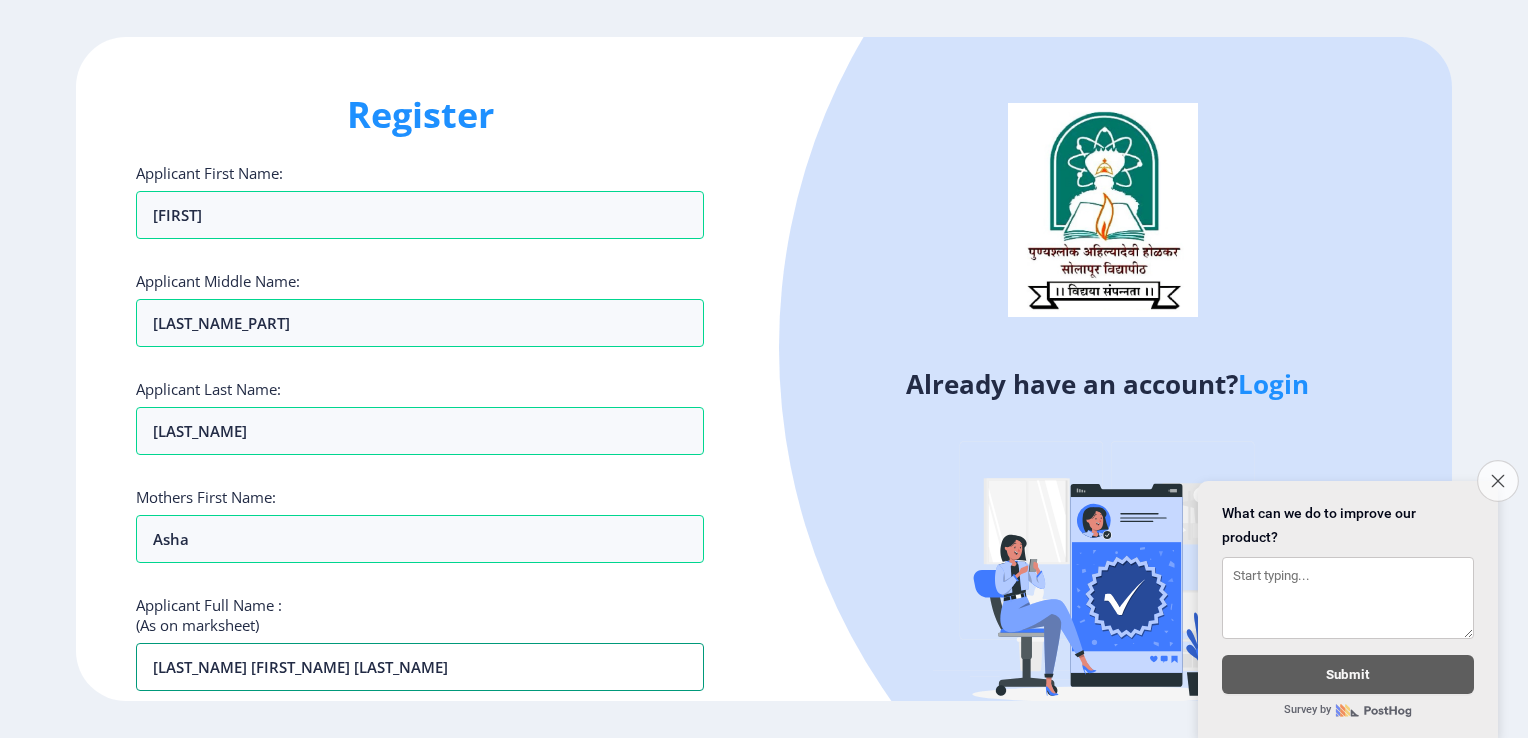type on "[LAST_NAME] [FIRST_NAME] [LAST_NAME]" 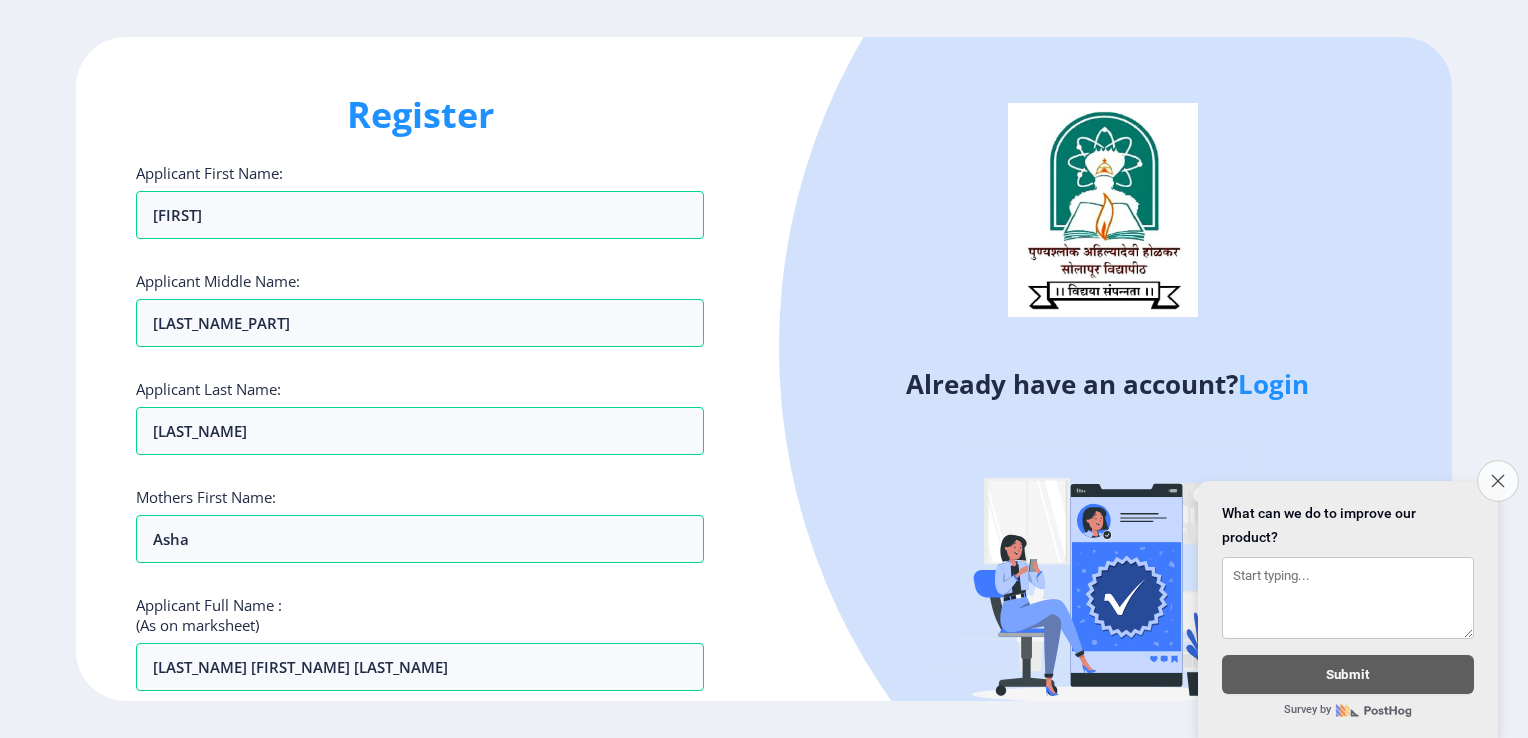 click on "Close survey" 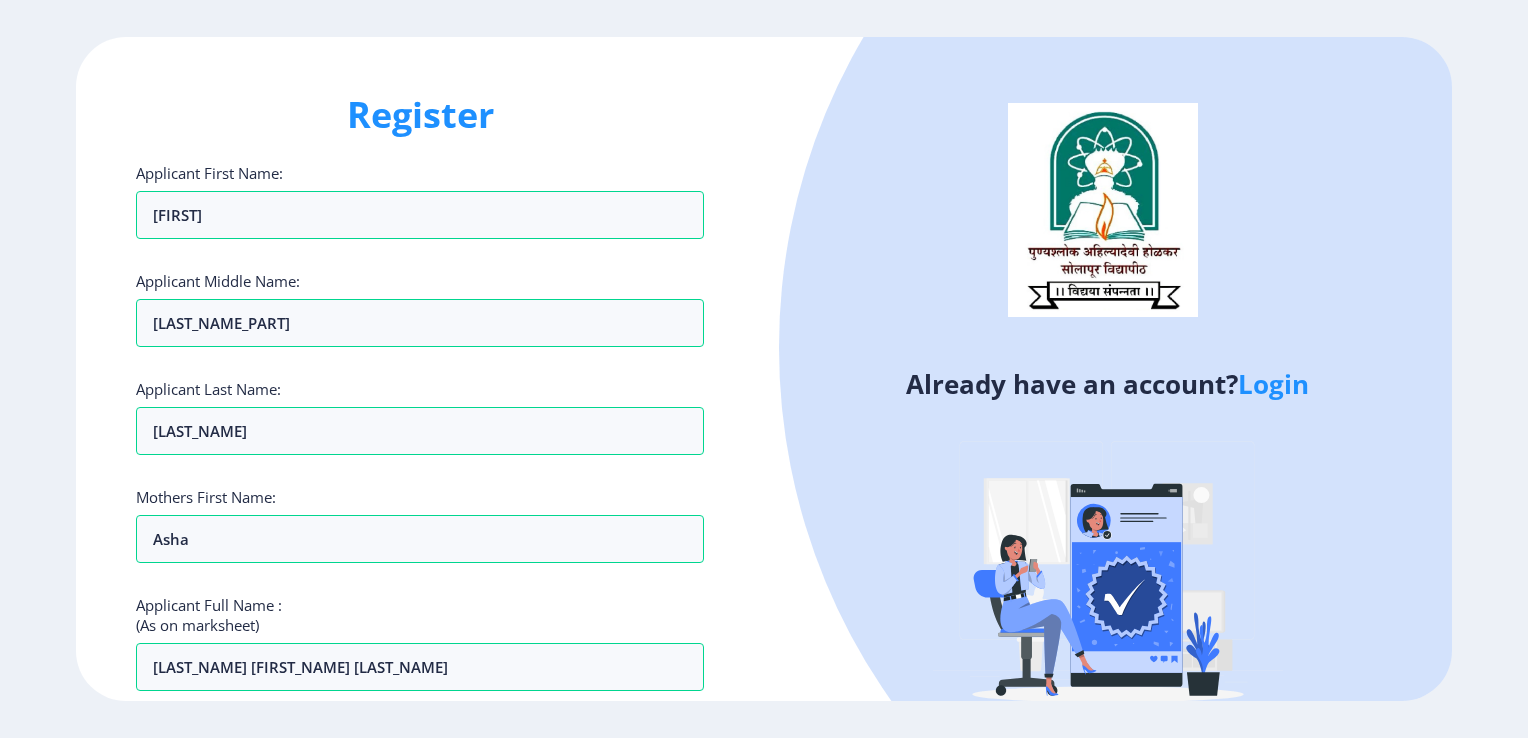 click on "Already have an account?  Login" 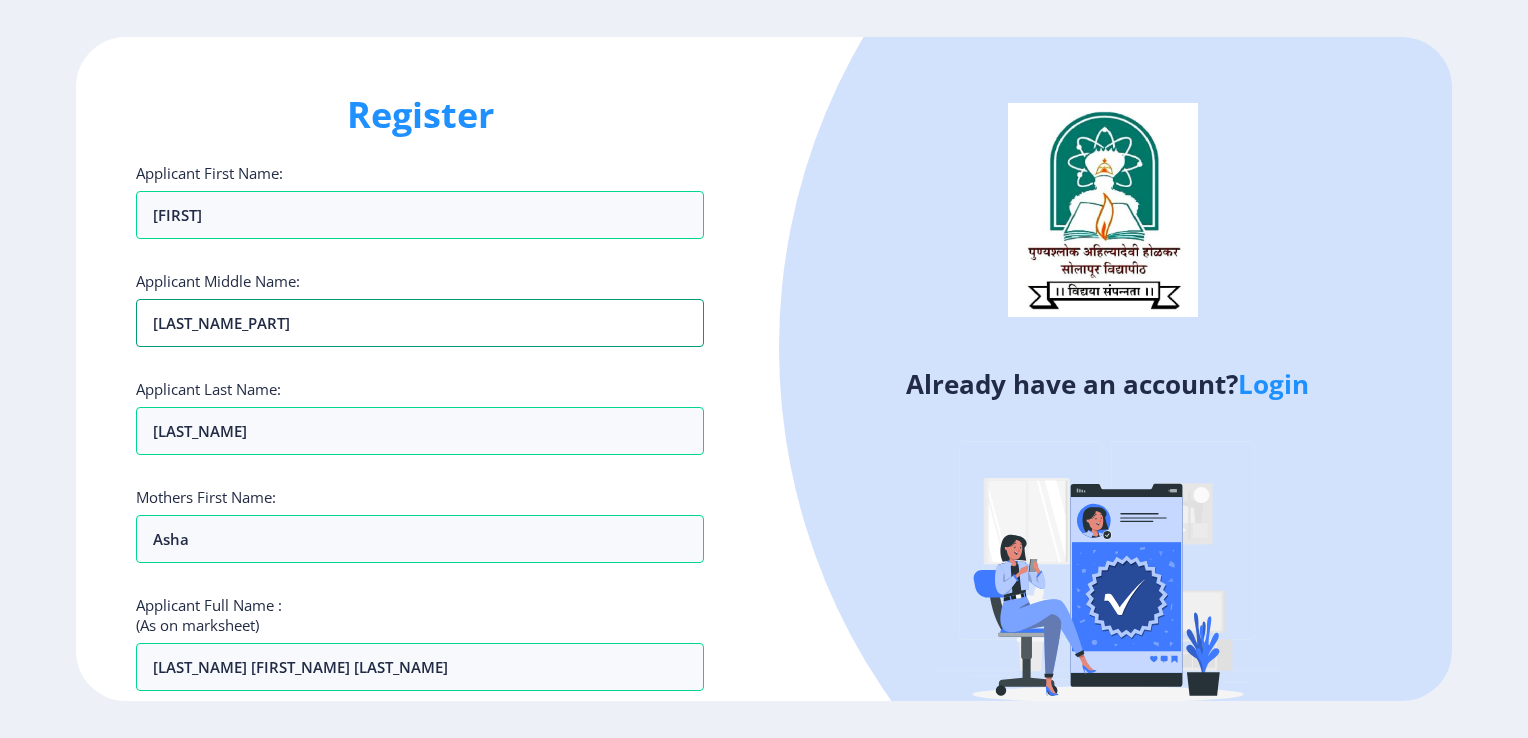 drag, startPoint x: 672, startPoint y: 330, endPoint x: 752, endPoint y: 50, distance: 291.2044 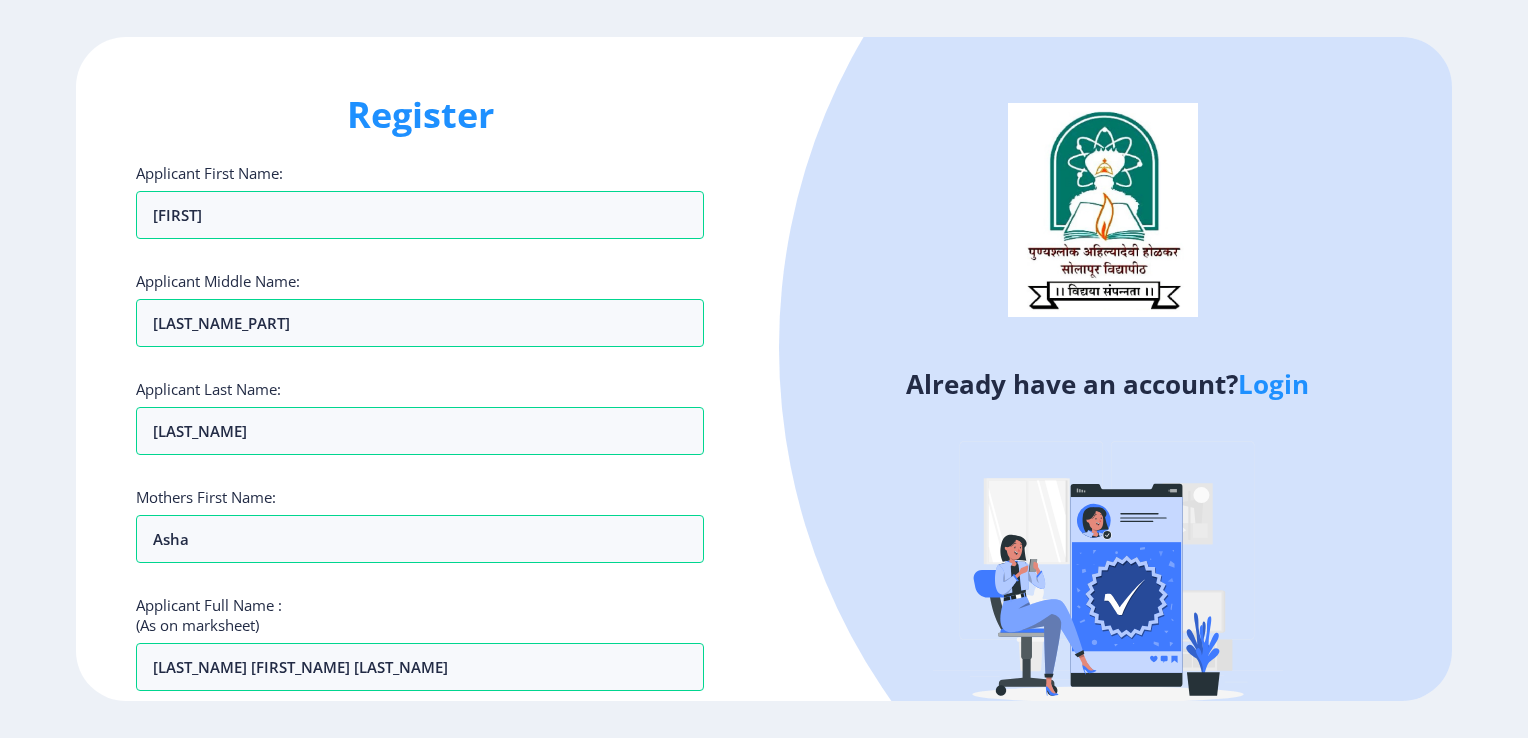 click 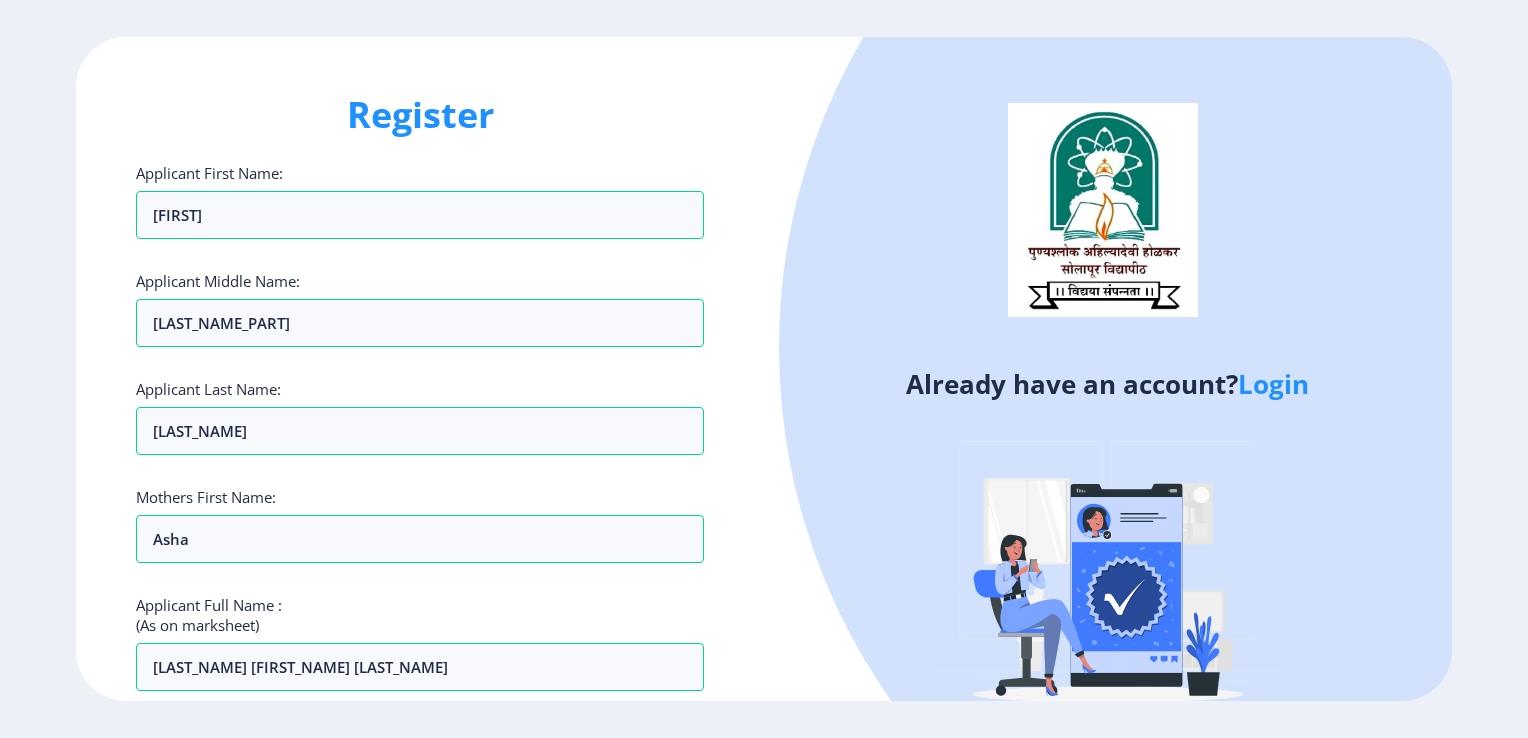click 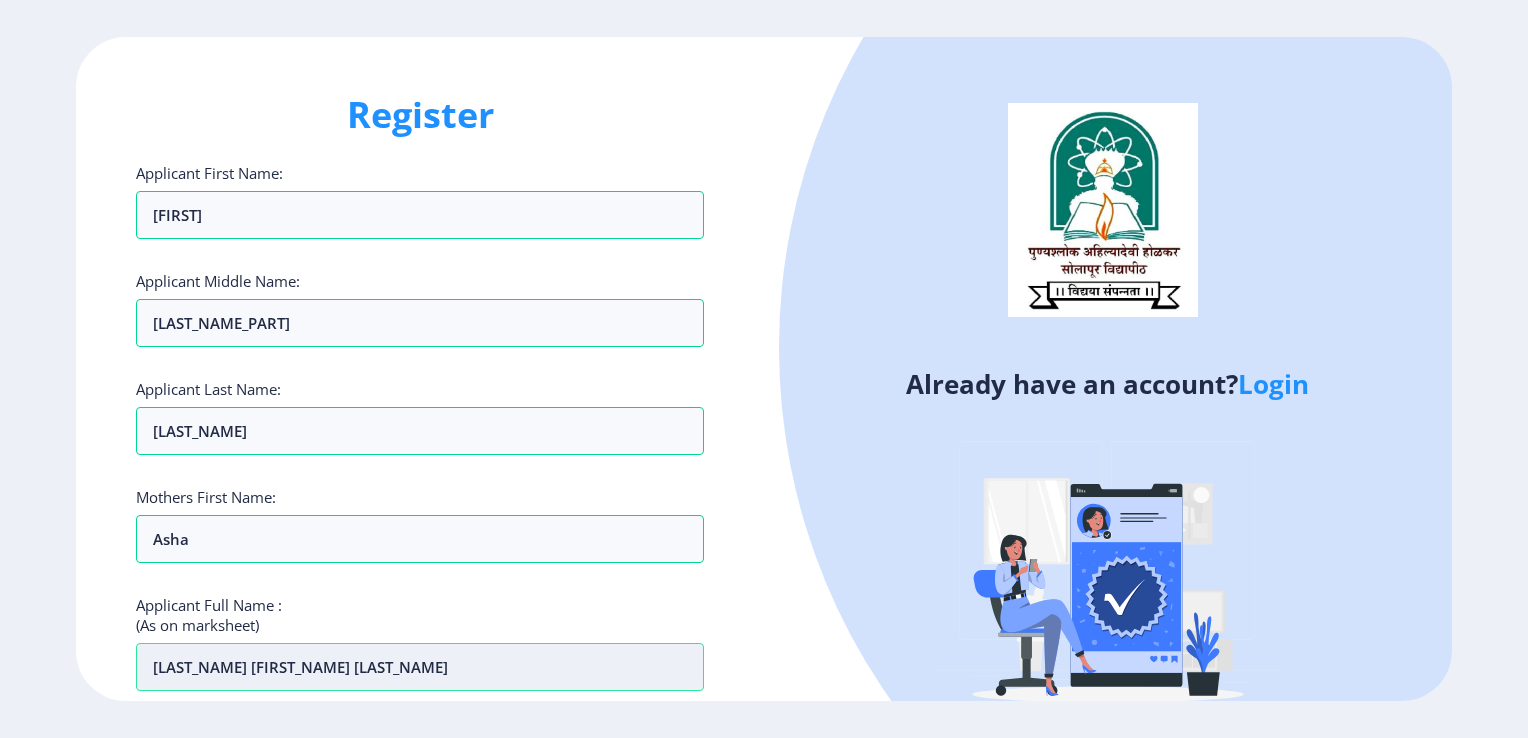 click on "[LAST_NAME] [FIRST_NAME] [LAST_NAME]" at bounding box center [420, 667] 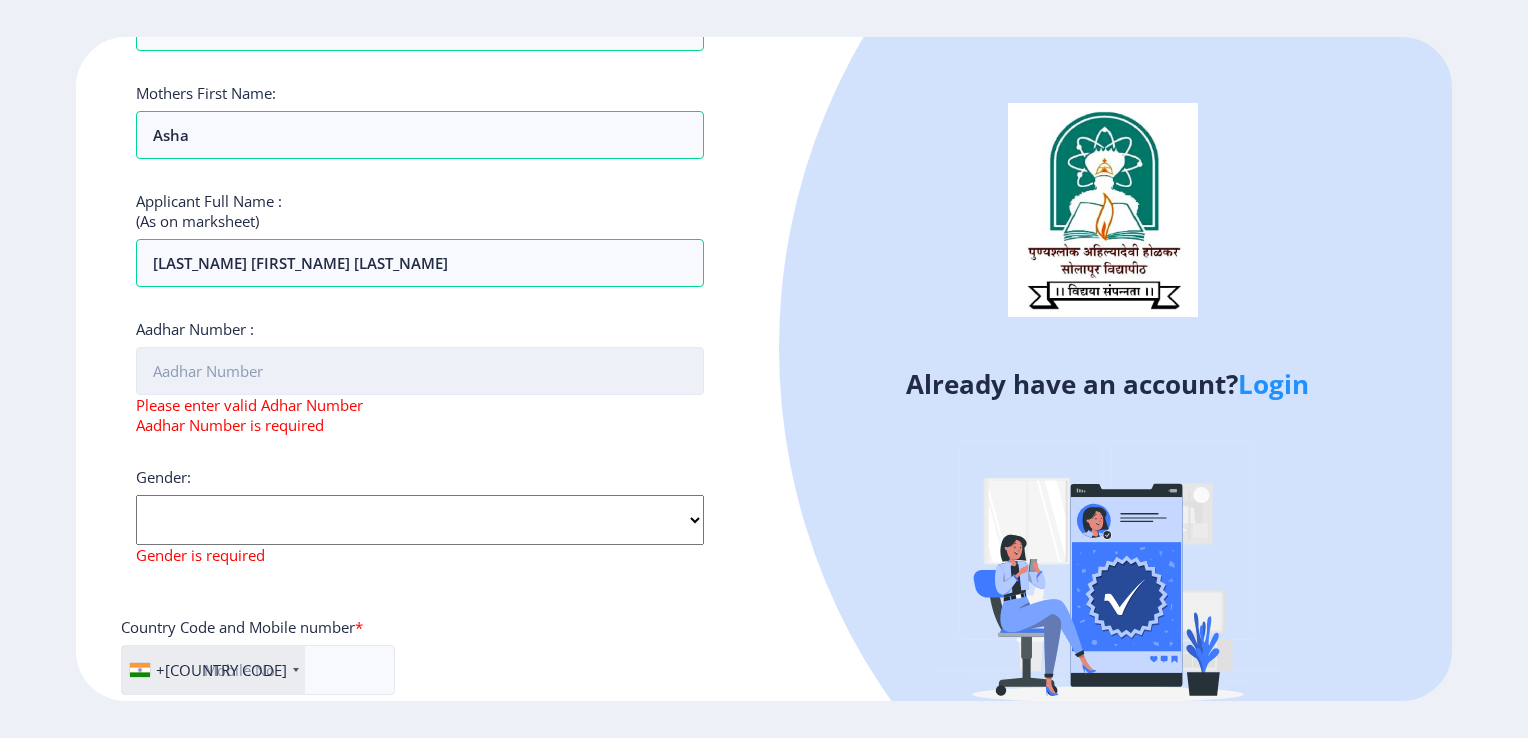 click on "Aadhar Number :" at bounding box center (420, 371) 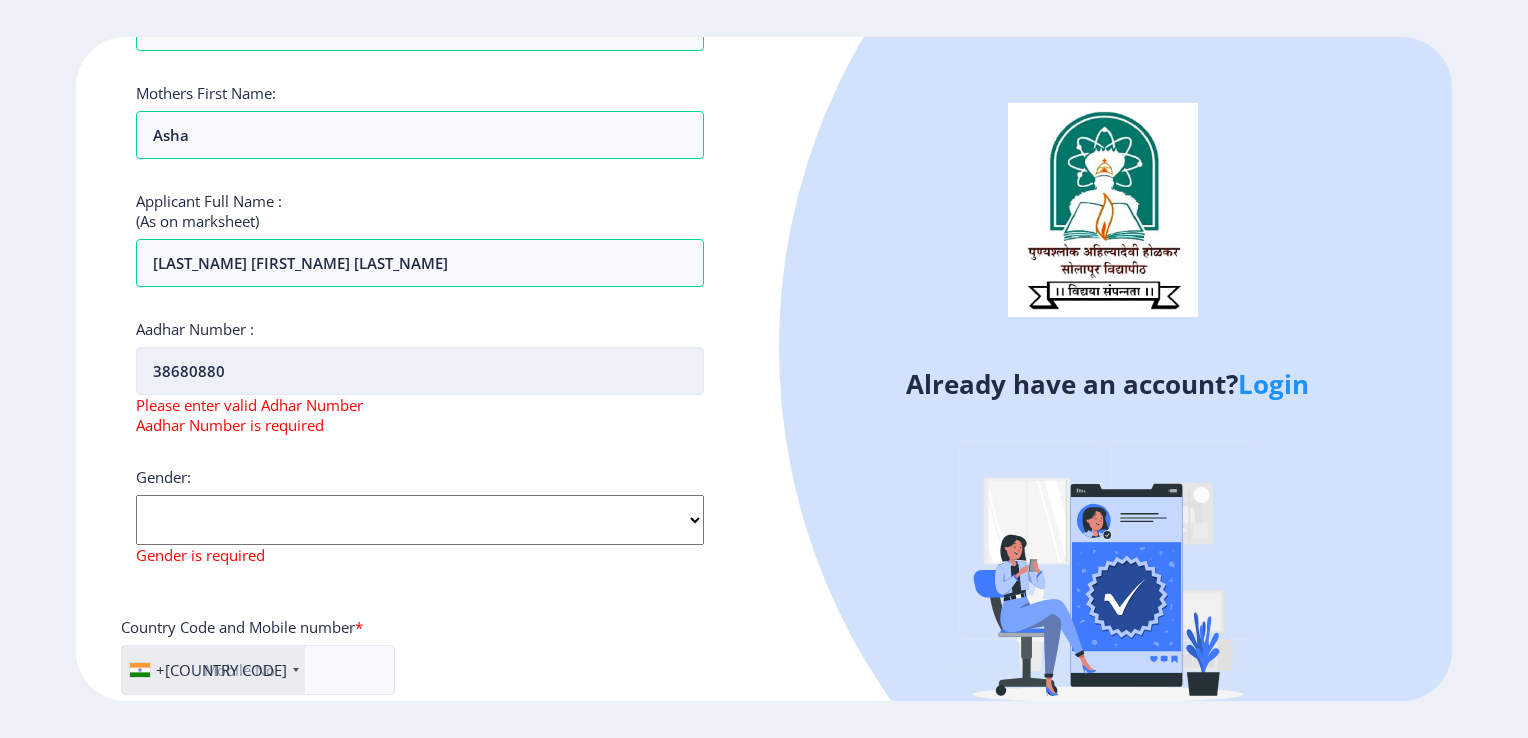 click on "38680880" at bounding box center [420, 371] 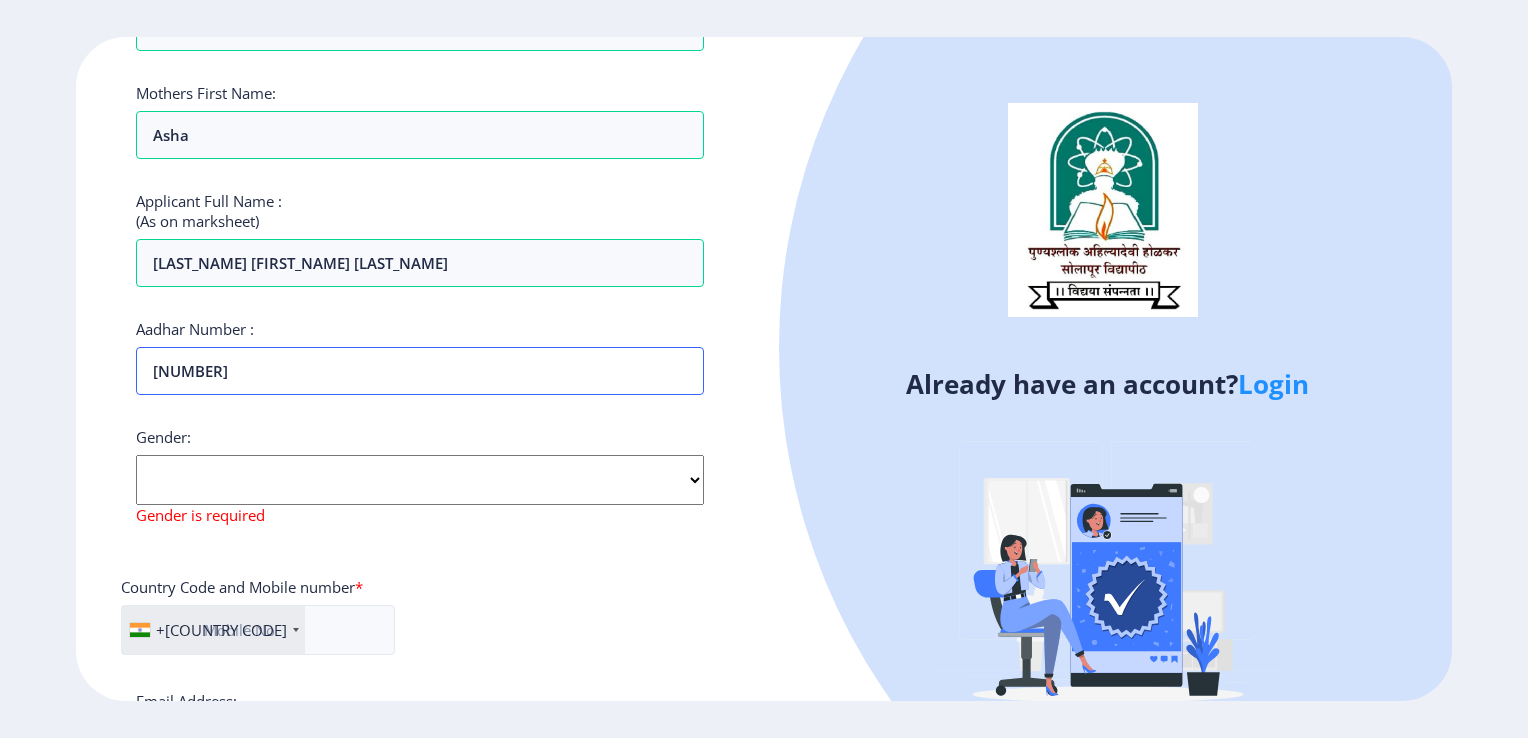type on "[NUMBER]" 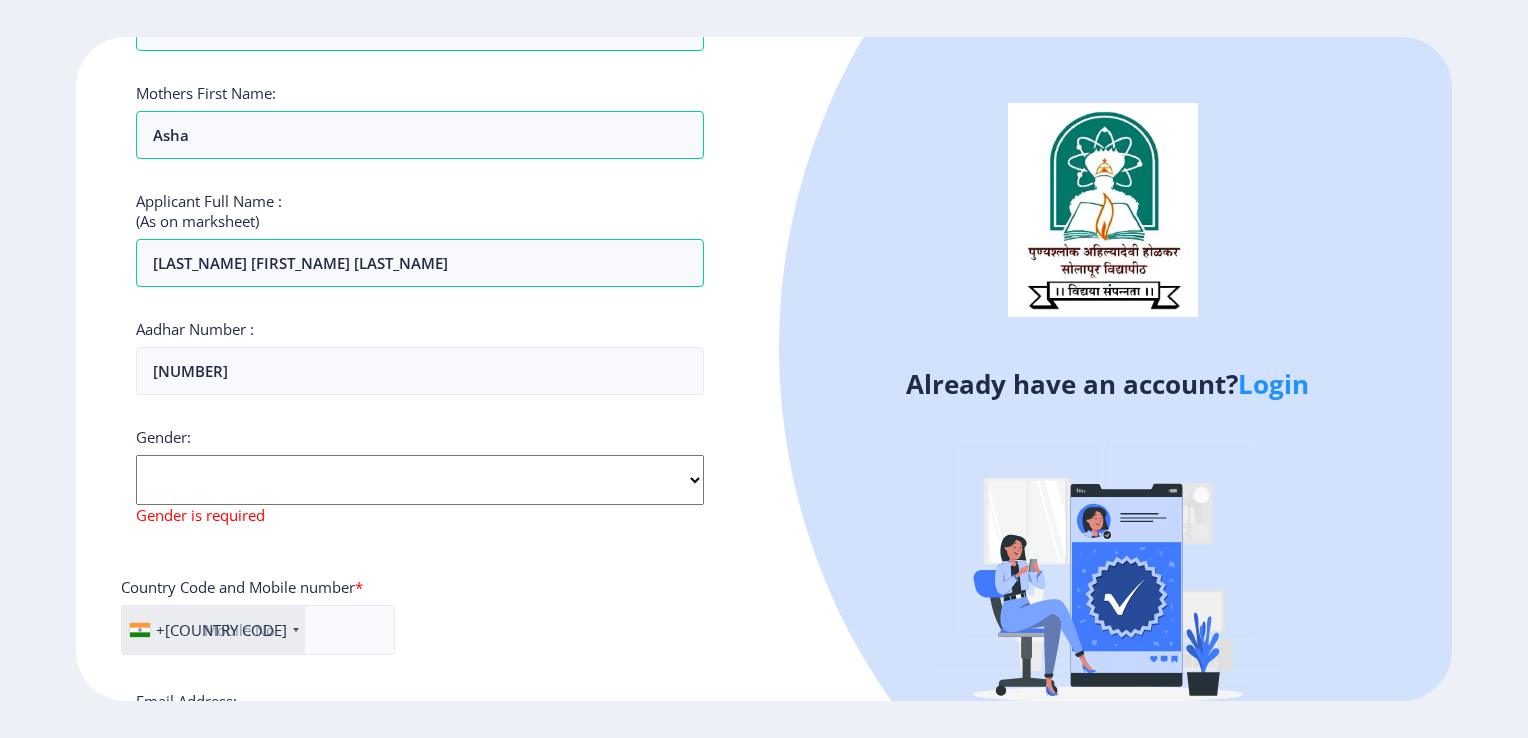 click on "Select Gender Male Female Other" 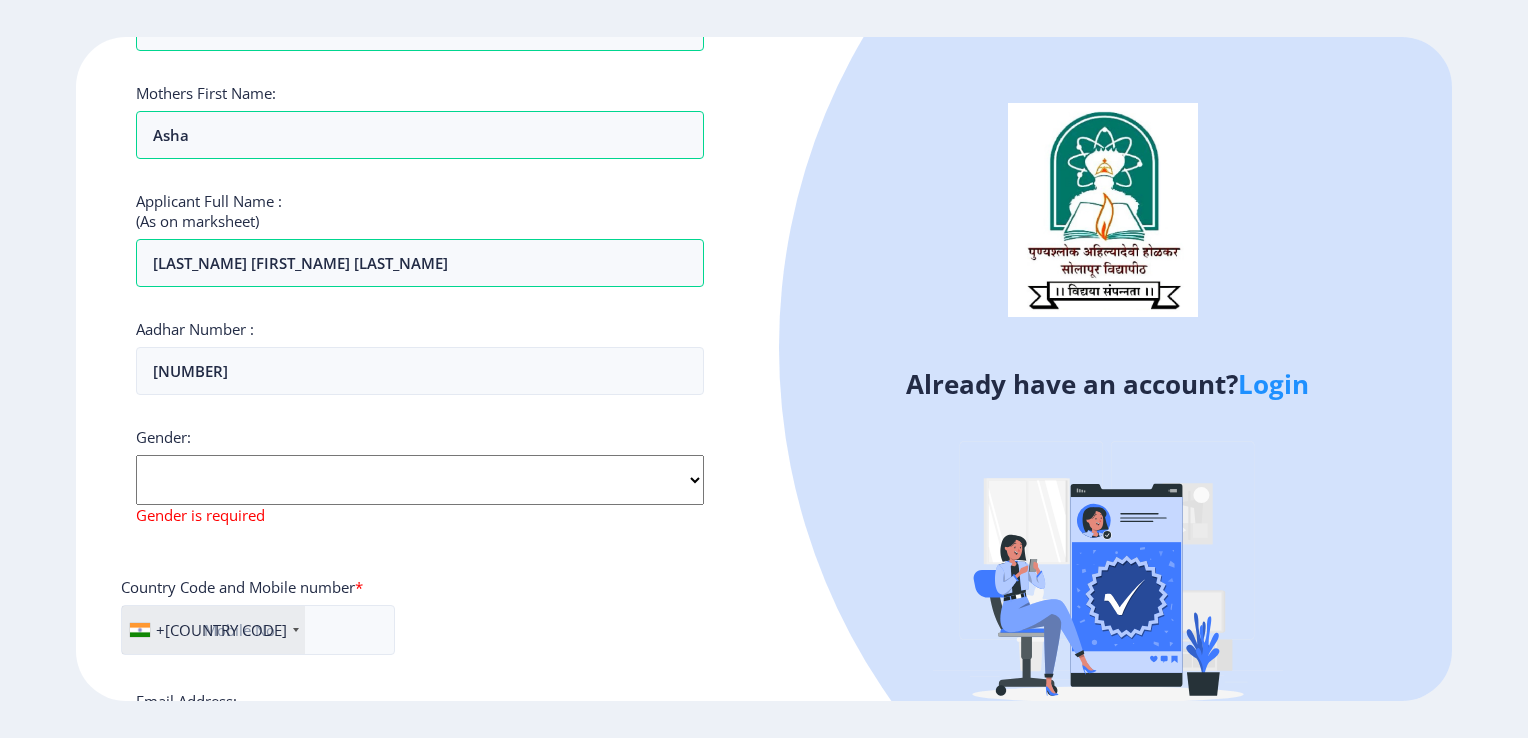 select on "Female" 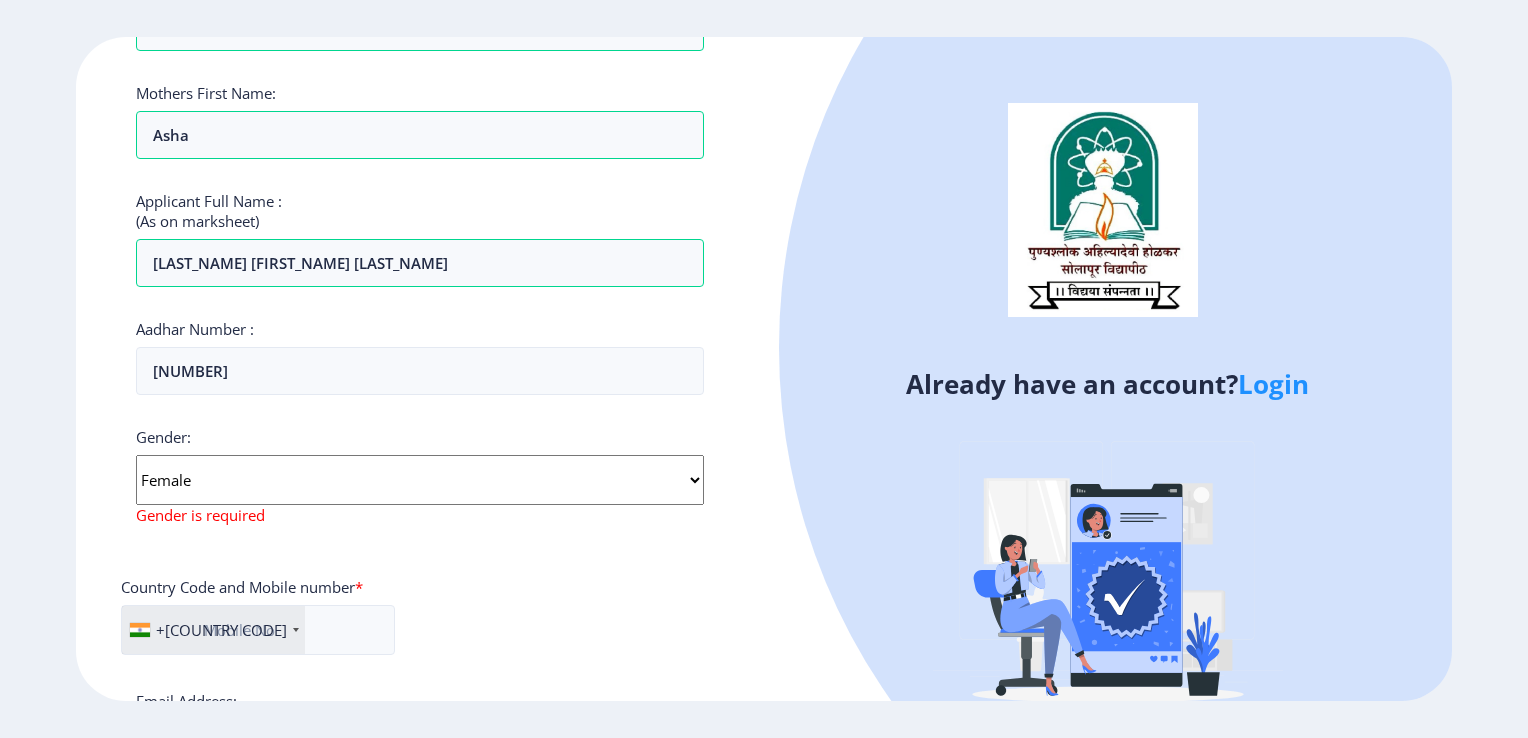 click on "Select Gender Male Female Other" 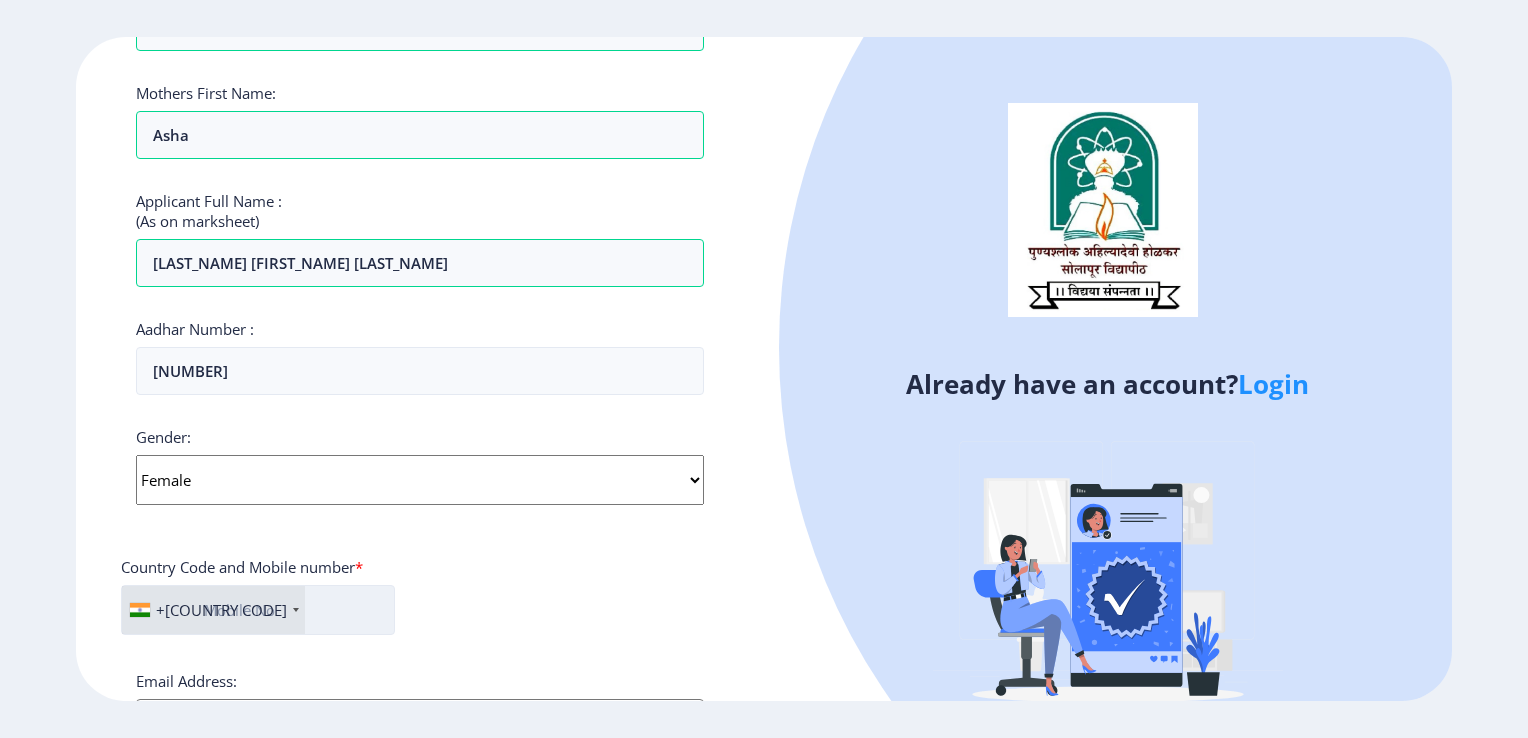 click 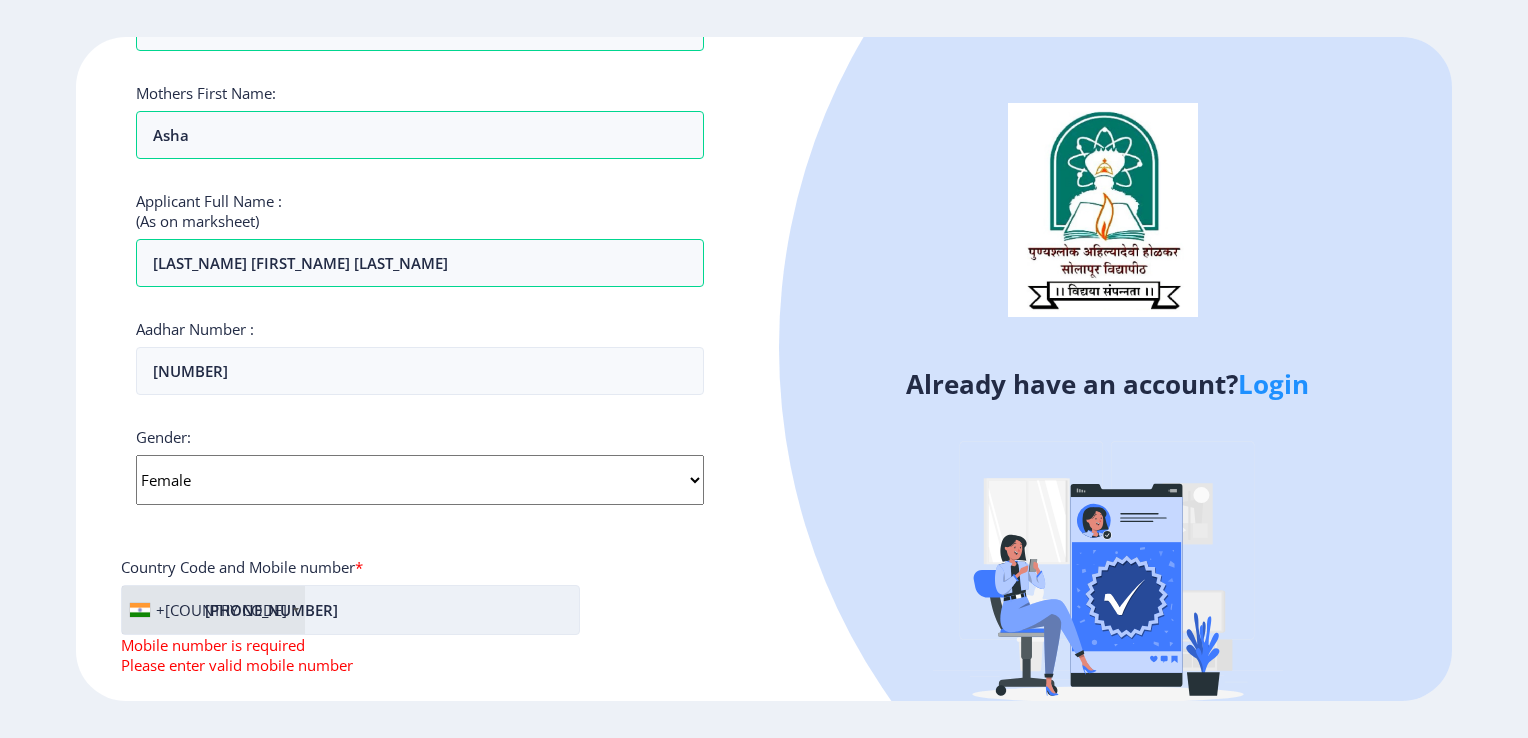 type on "[PHONE]" 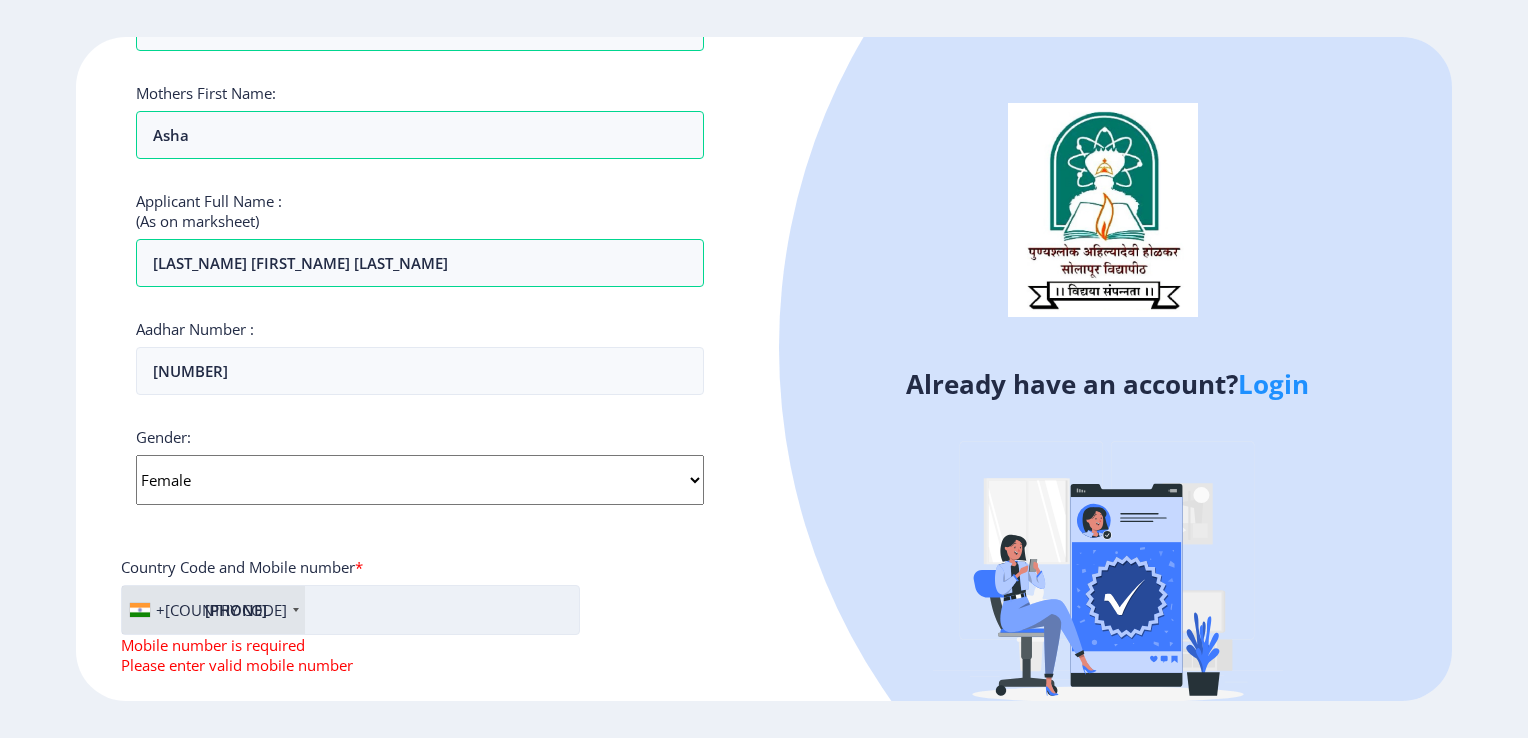 type on "[EMAIL]" 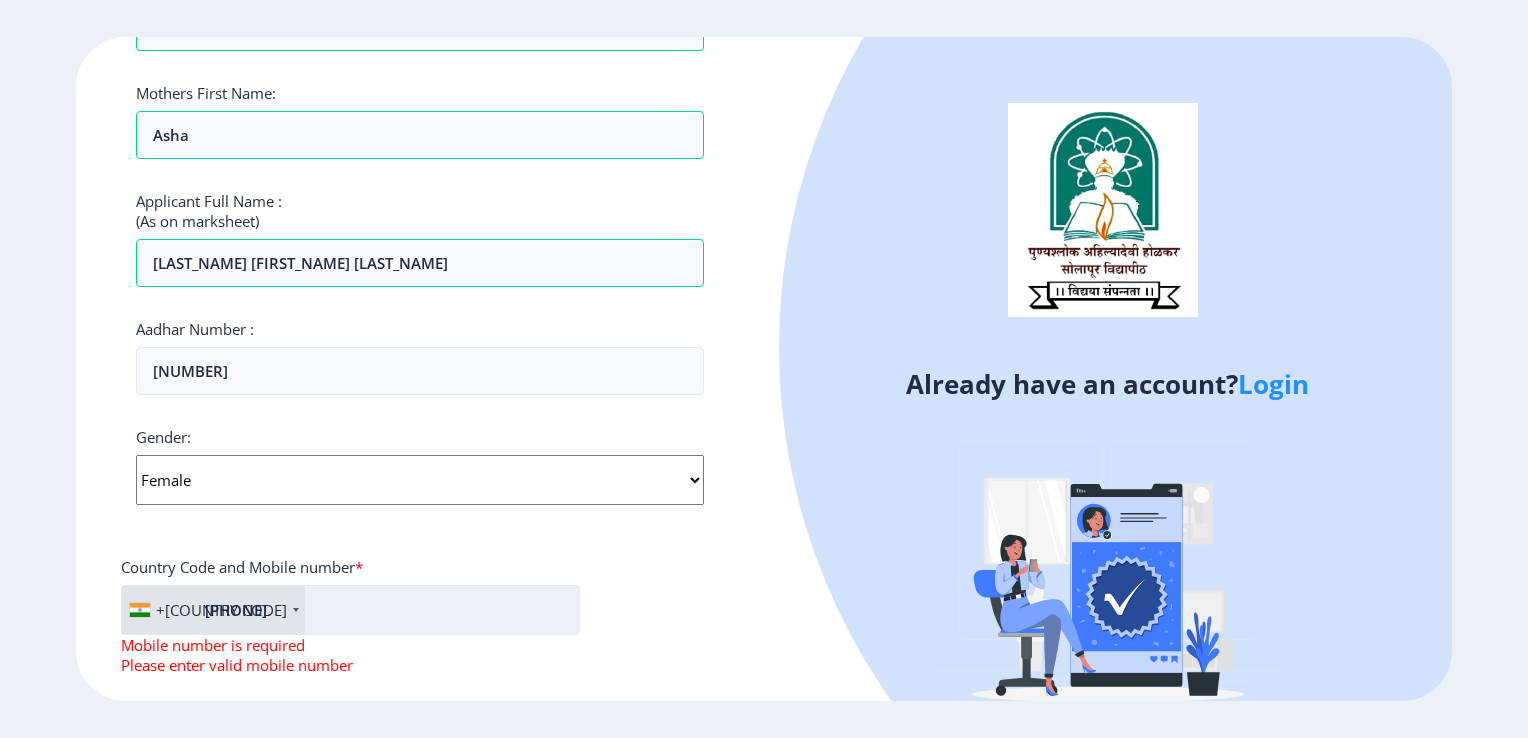 click on "[PHONE]" 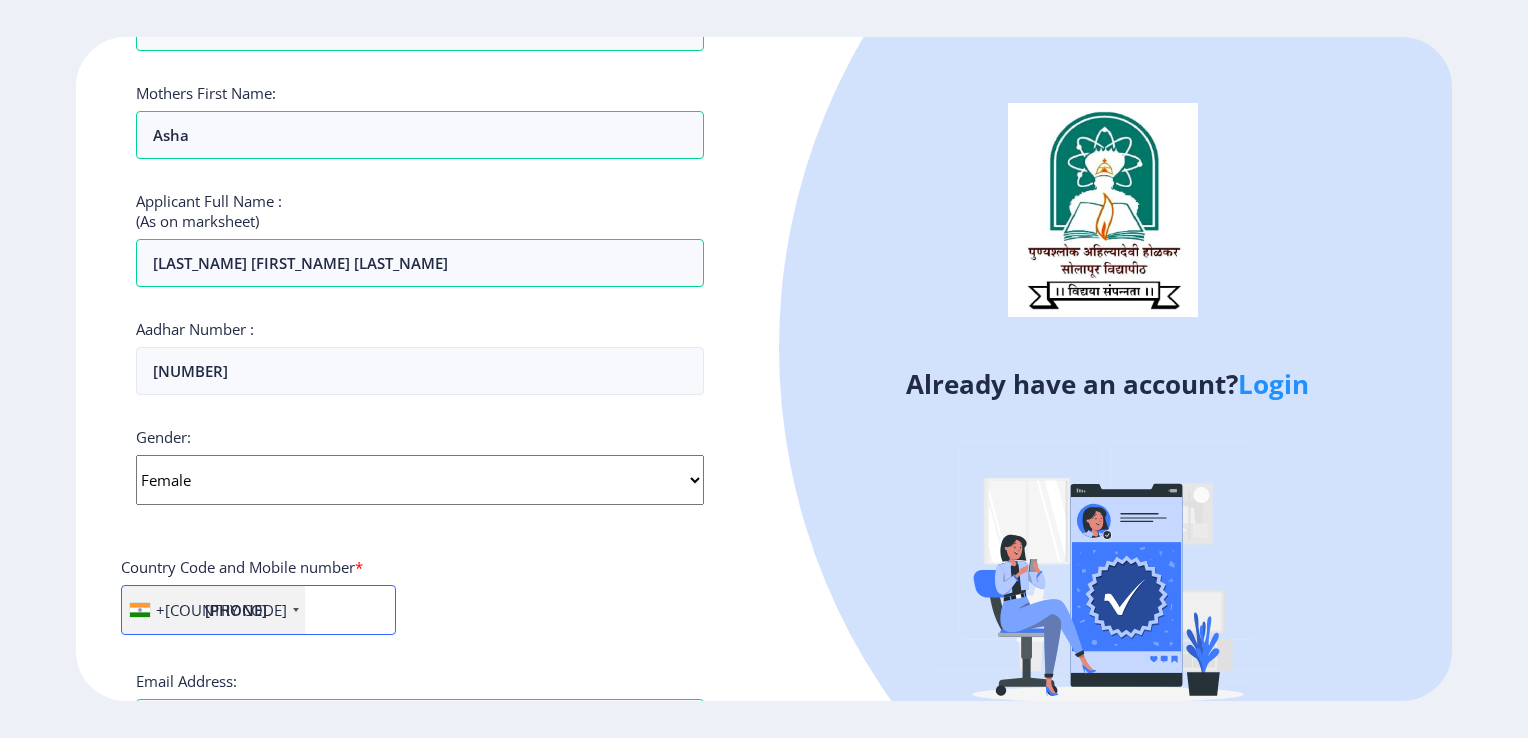 type on "[PHONE]" 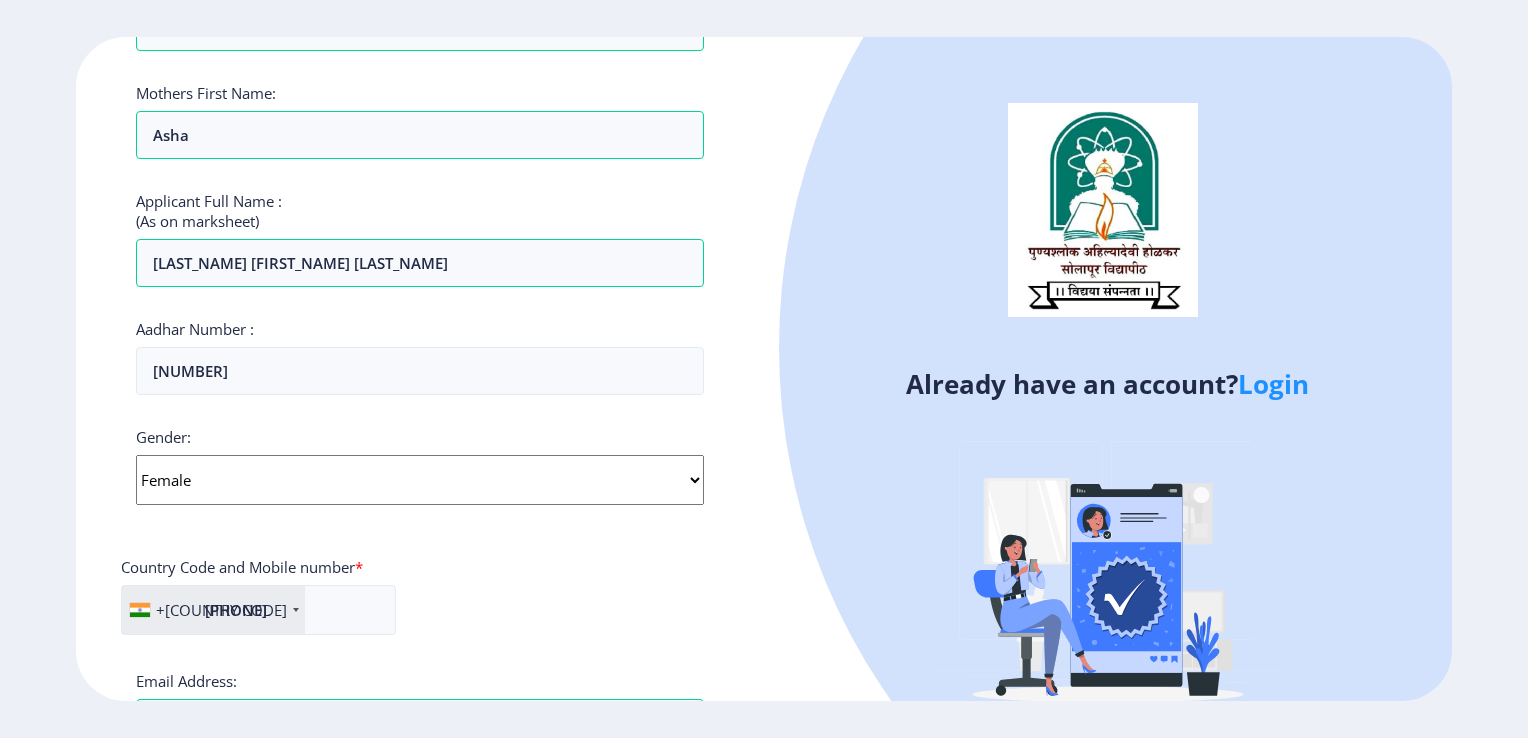 click 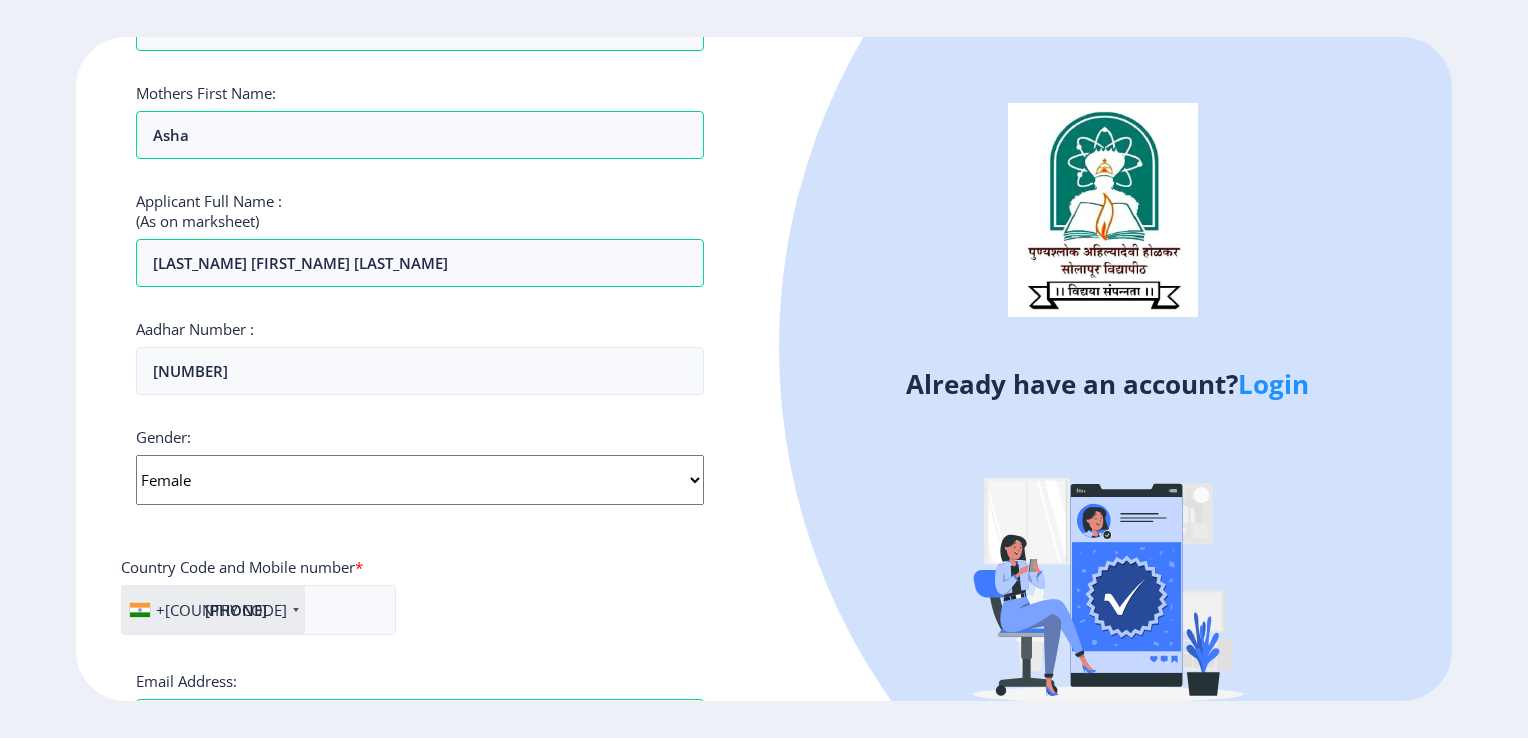 click on "+91 India (भारत) +91 Afghanistan (‫افغانستان‬‎) +93 Albania (Shqipëri) +355 Algeria (‫الجزائر‬‎) +213 American Samoa +1 Andorra +376 Angola +244 Anguilla +1 Antigua and Barbuda +1 Argentina +54 Armenia (Հայաստան) +374 Aruba +297 Australia +61 Austria (Österreich) +43 Azerbaijan (Azərbaycan) +994 Bahamas +1 Bahrain (‫البحرين‬‎) +973 Bangladesh (বাংলাদেশ) +880 Barbados +1 Belarus (Беларусь) +375 Belgium (België) +32 Belize +501 Benin (Bénin) +229 Bermuda +1 Bhutan (འབྲུག) +975 Bolivia +591 Bosnia and Herzegovina (Босна и Херцеговина) +387 Botswana +267 Brazil (Brasil) +55 British Indian Ocean Territory +246 British Virgin Islands +1 Brunei +673 Bulgaria (България) +359 Burkina Faso +226 Burundi (Uburundi) +257 Cambodia (កម្ពុជា) +855 Cameroon (Cameroun) +237 Canada +1 Cape Verde (Kabu Verdi) +238 Caribbean Netherlands +599 Cayman Islands +1 +236 Chad (Tchad) +235 Chile +56 +86" 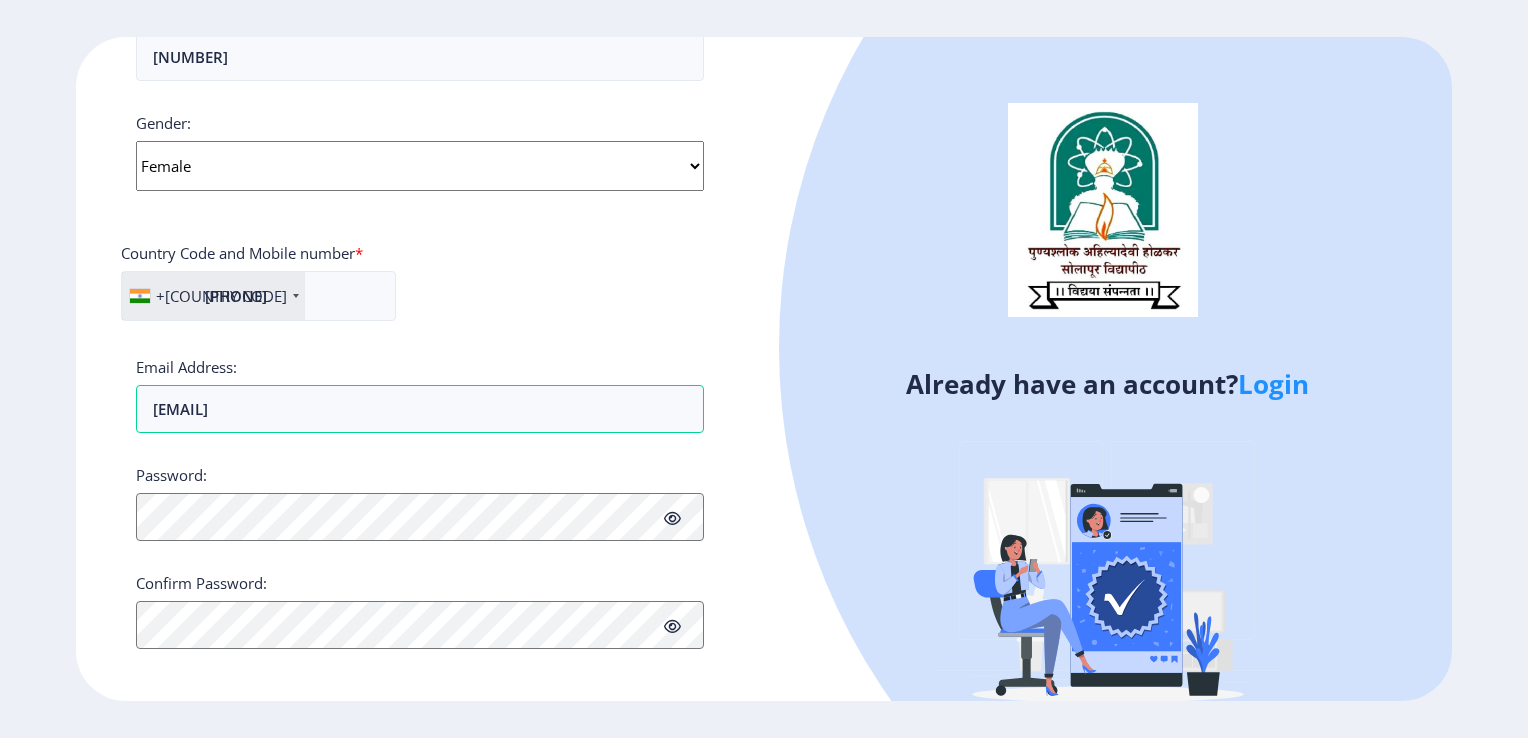 scroll, scrollTop: 724, scrollLeft: 0, axis: vertical 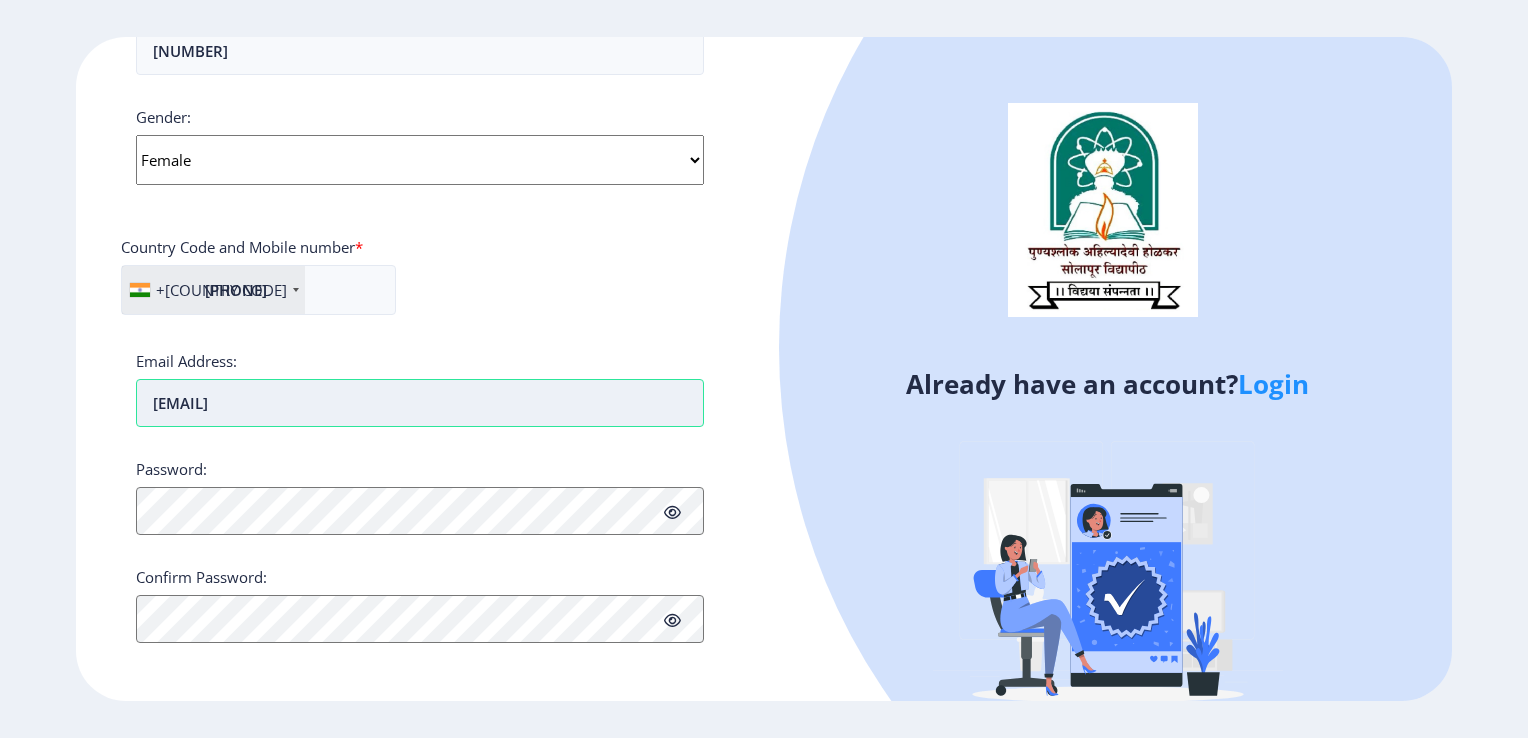 click on "[EMAIL]" at bounding box center [420, 403] 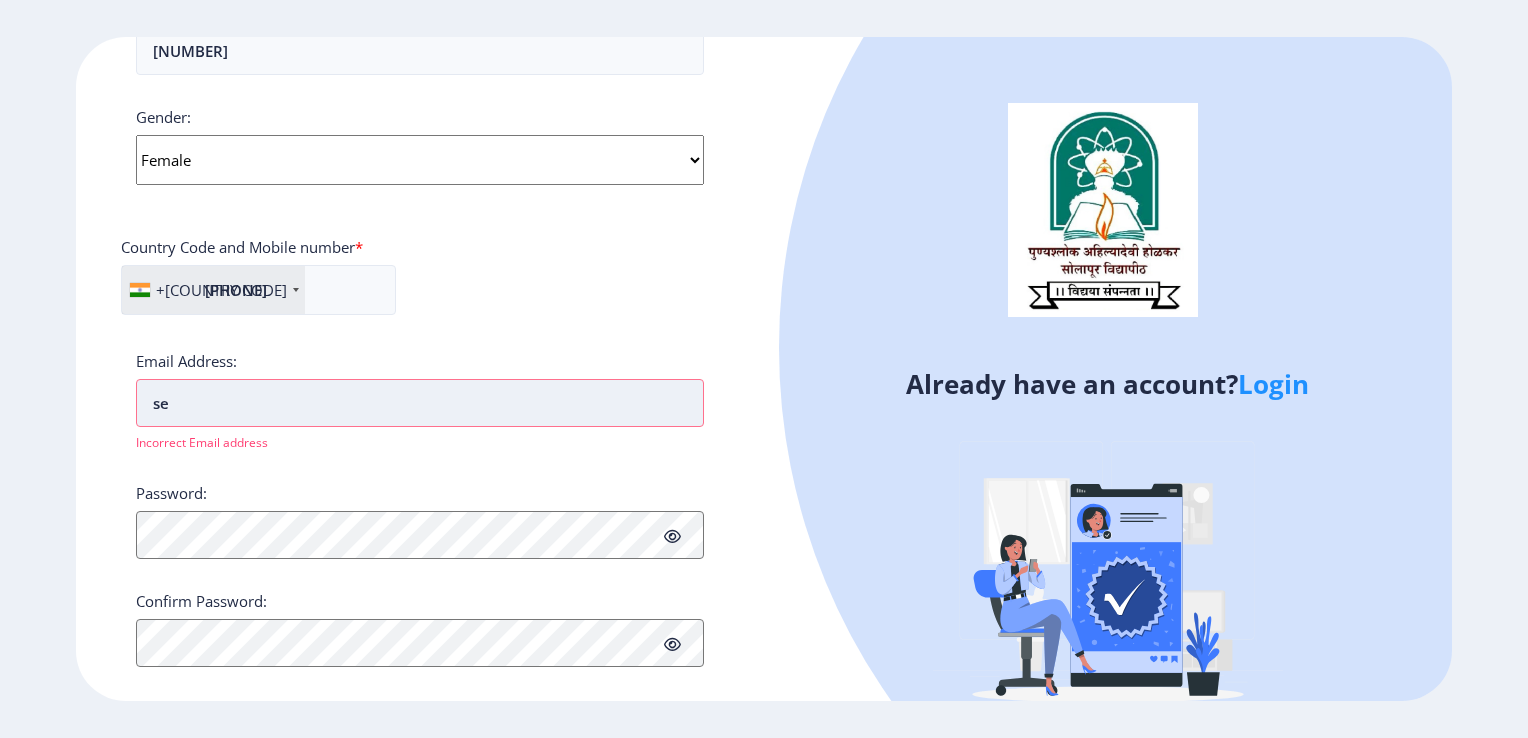 type on "s" 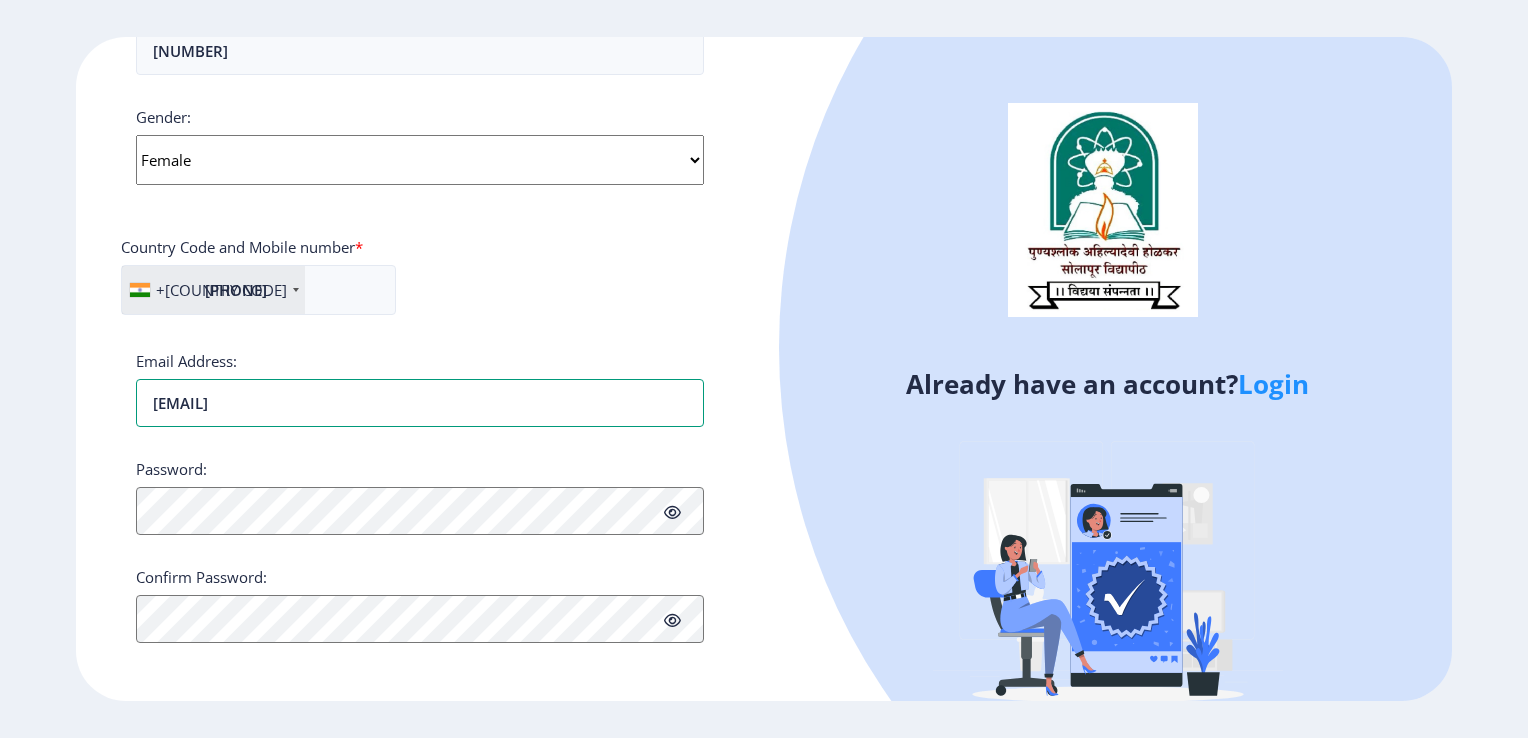 type on "[EMAIL]" 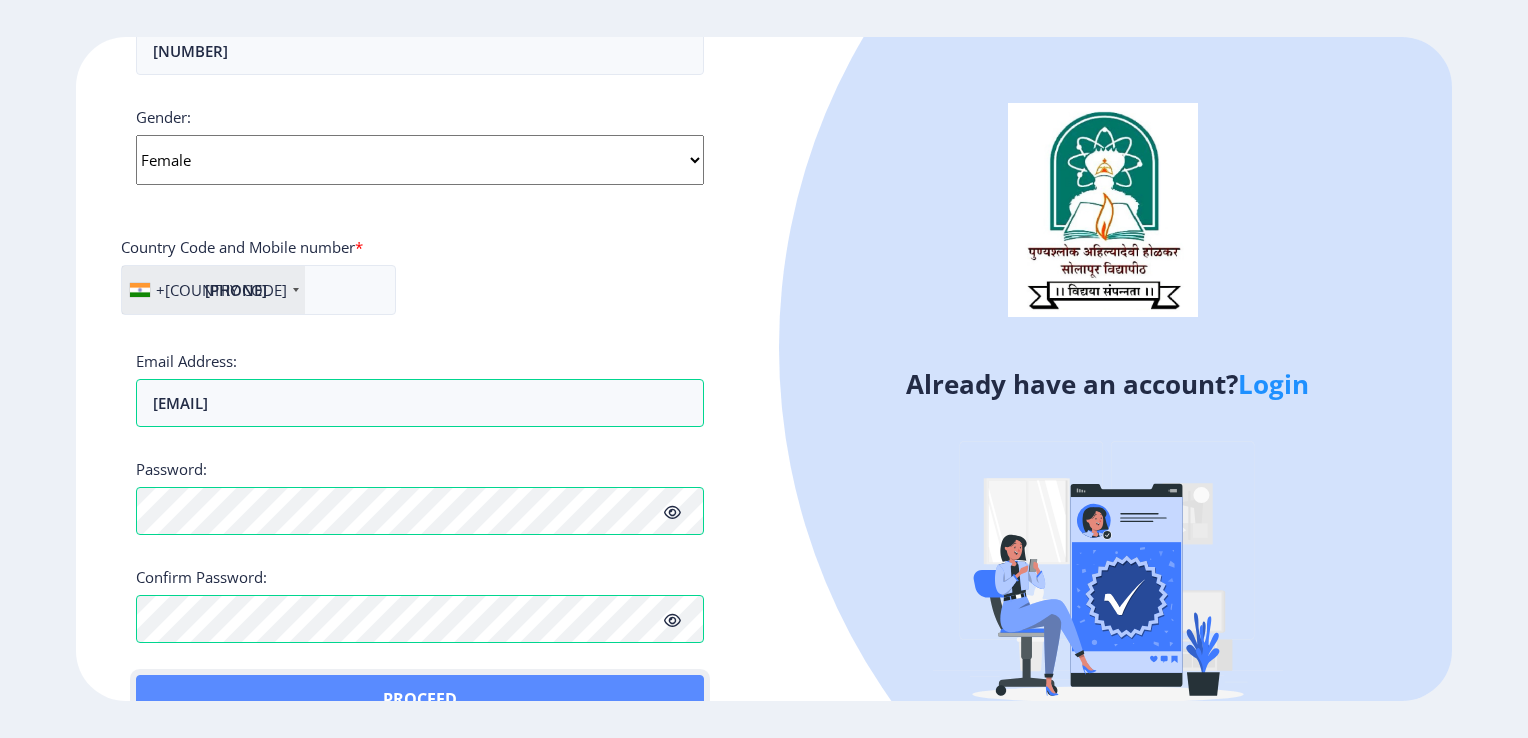 click on "Proceed" 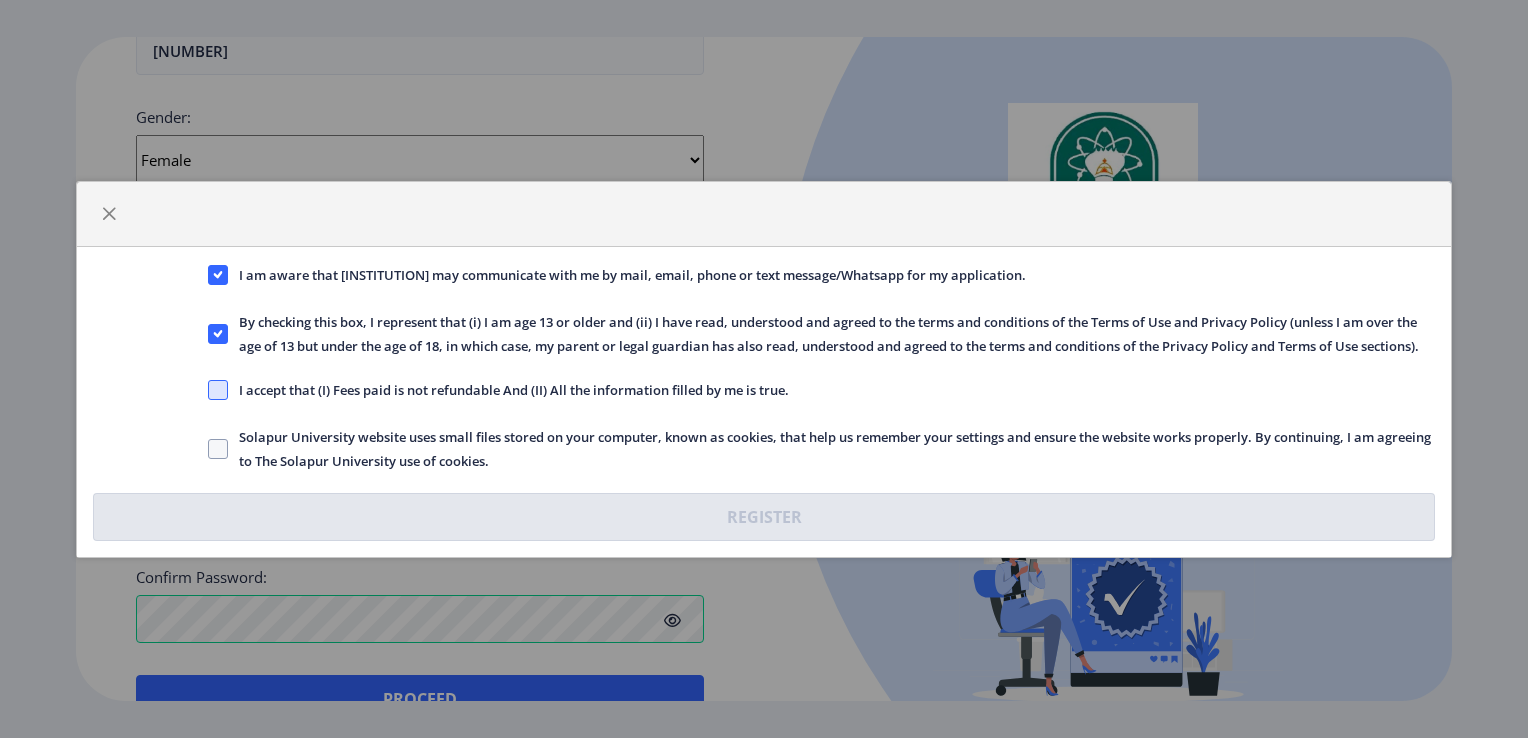 click 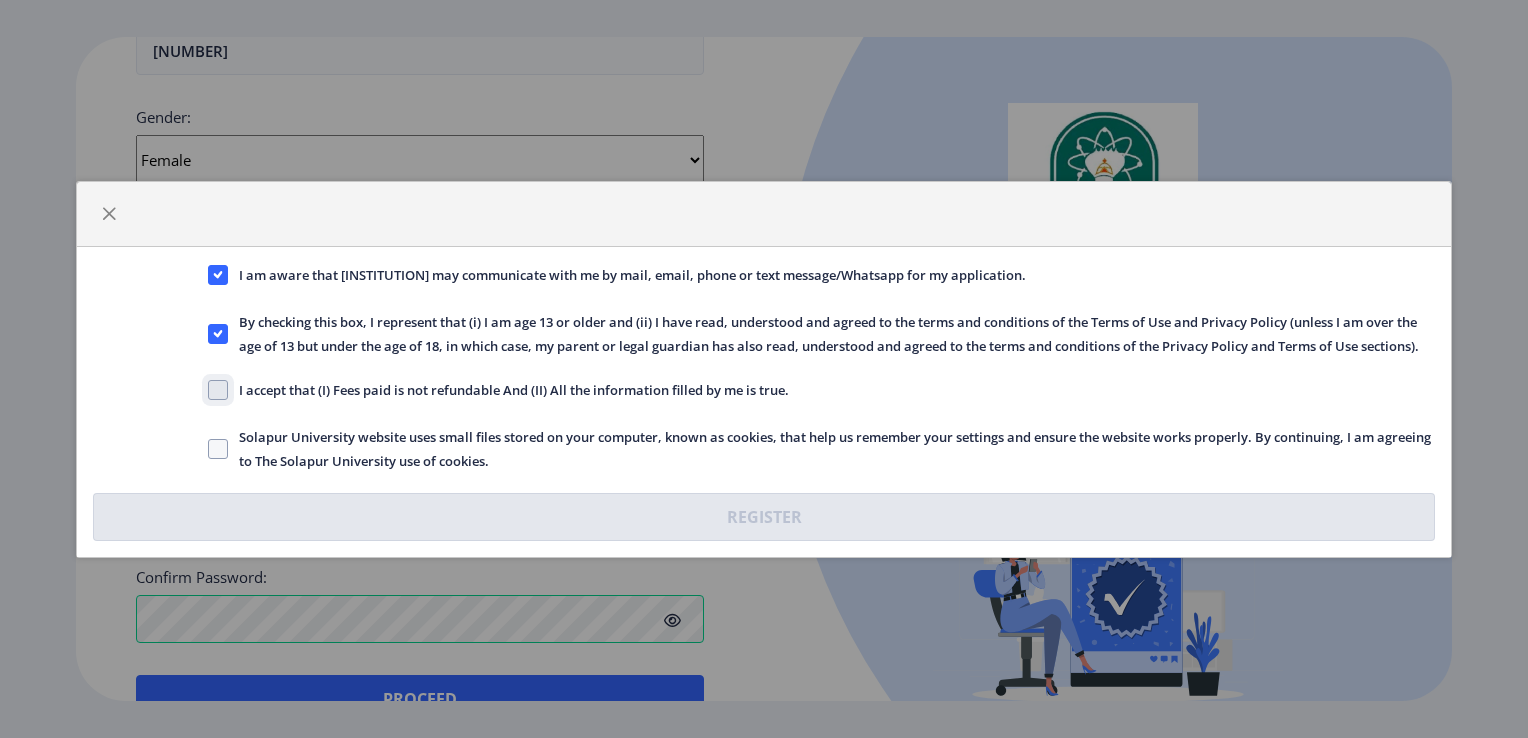 checkbox on "true" 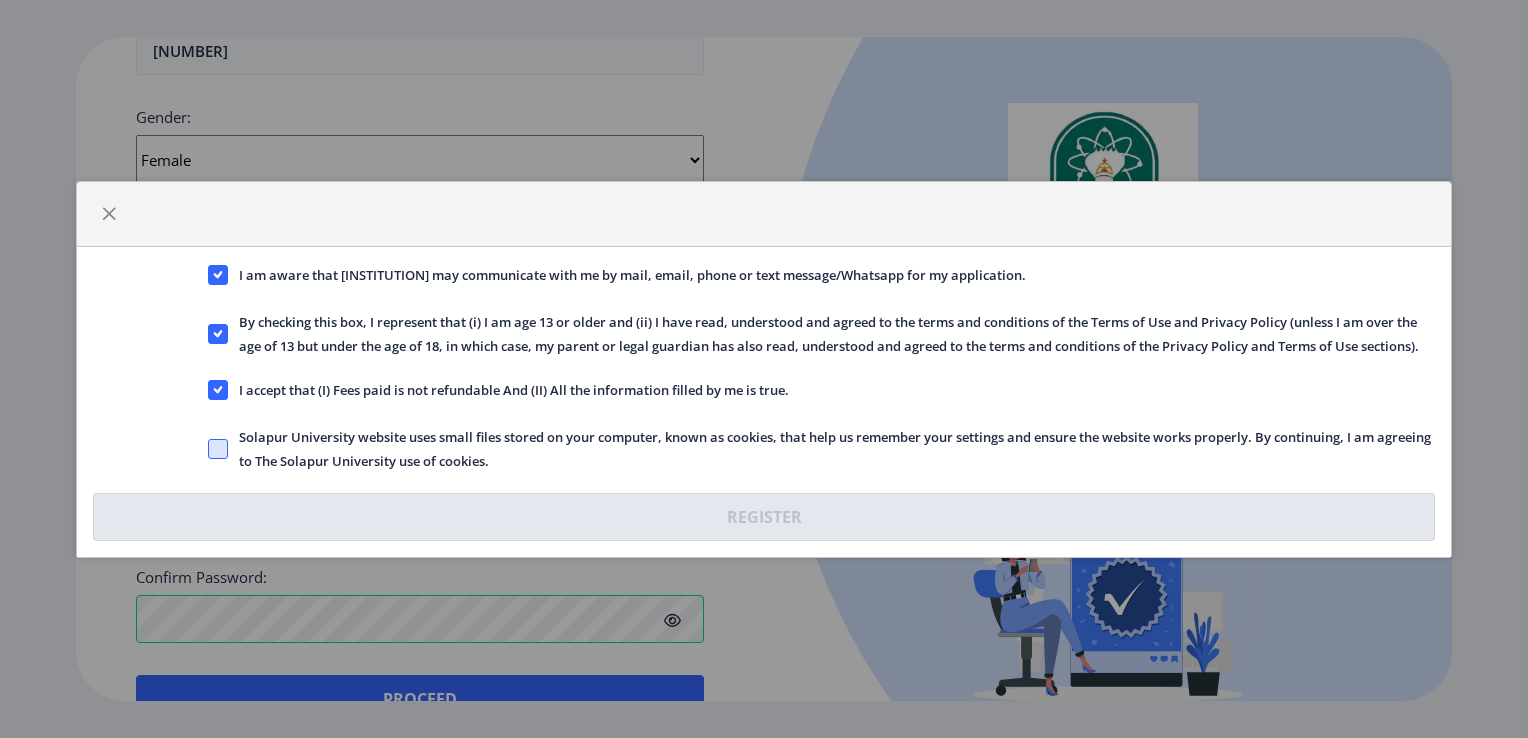 click 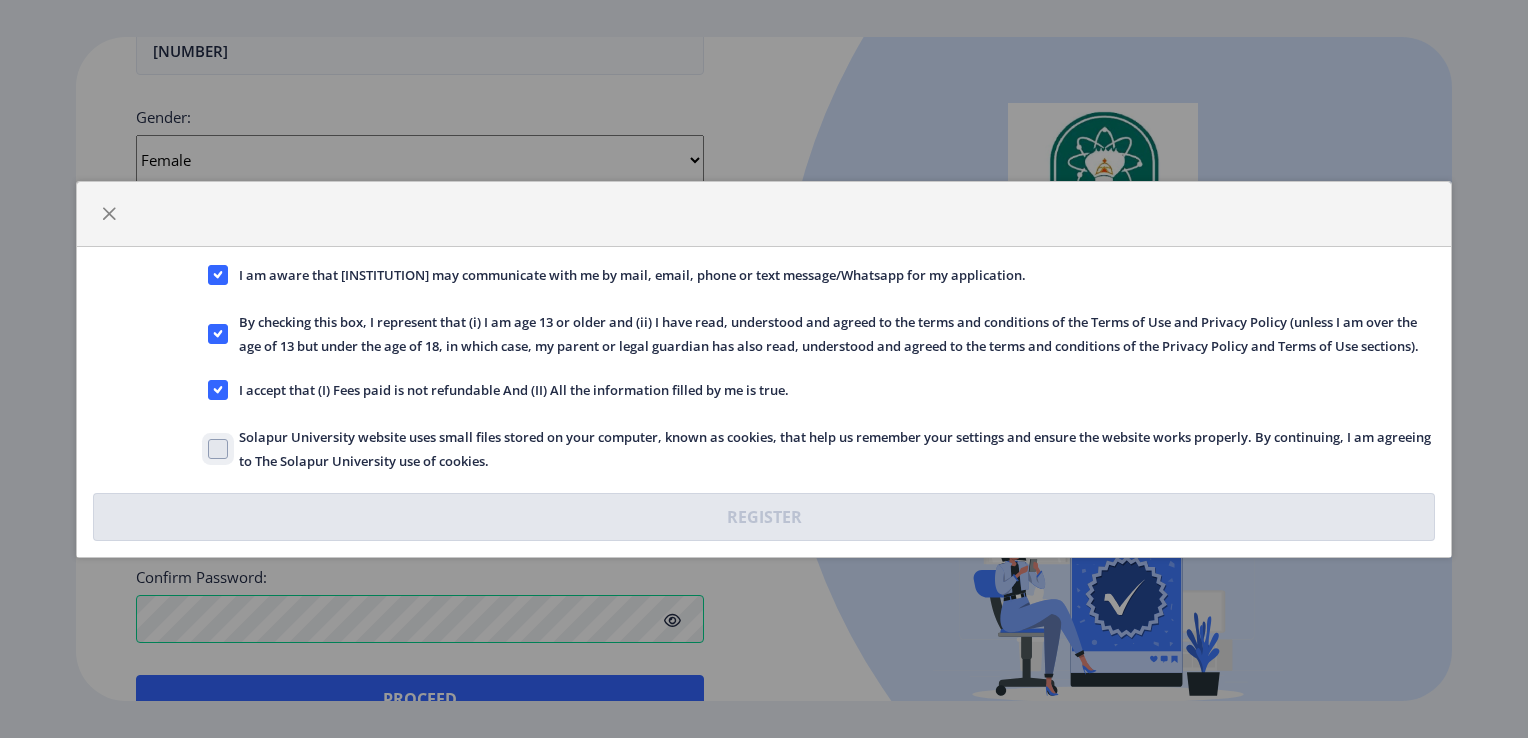 click on "Solapur University website uses small files stored on your computer, known as cookies, that help us remember your settings and ensure the website works properly. By continuing, I am agreeing to The Solapur University use of cookies." 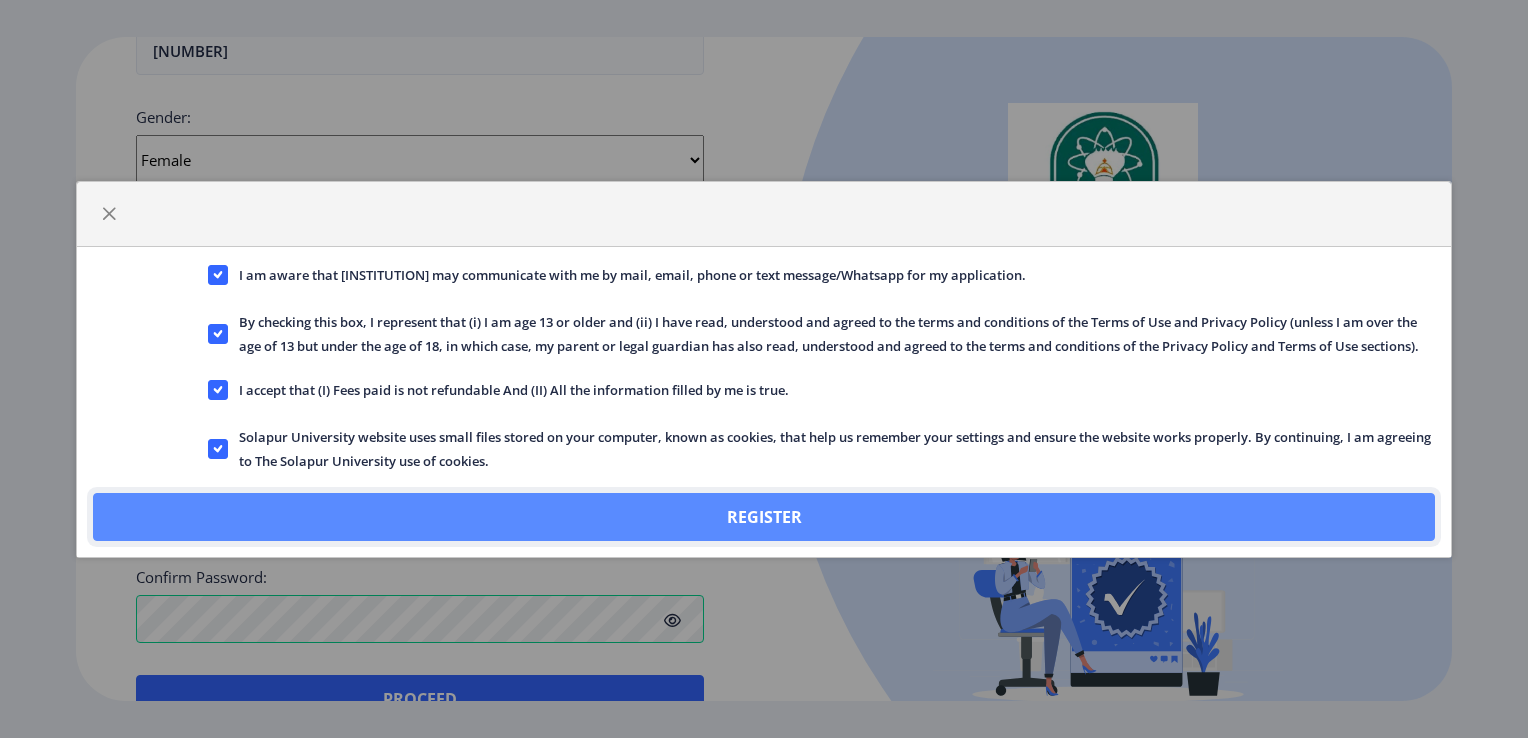 click on "Register" 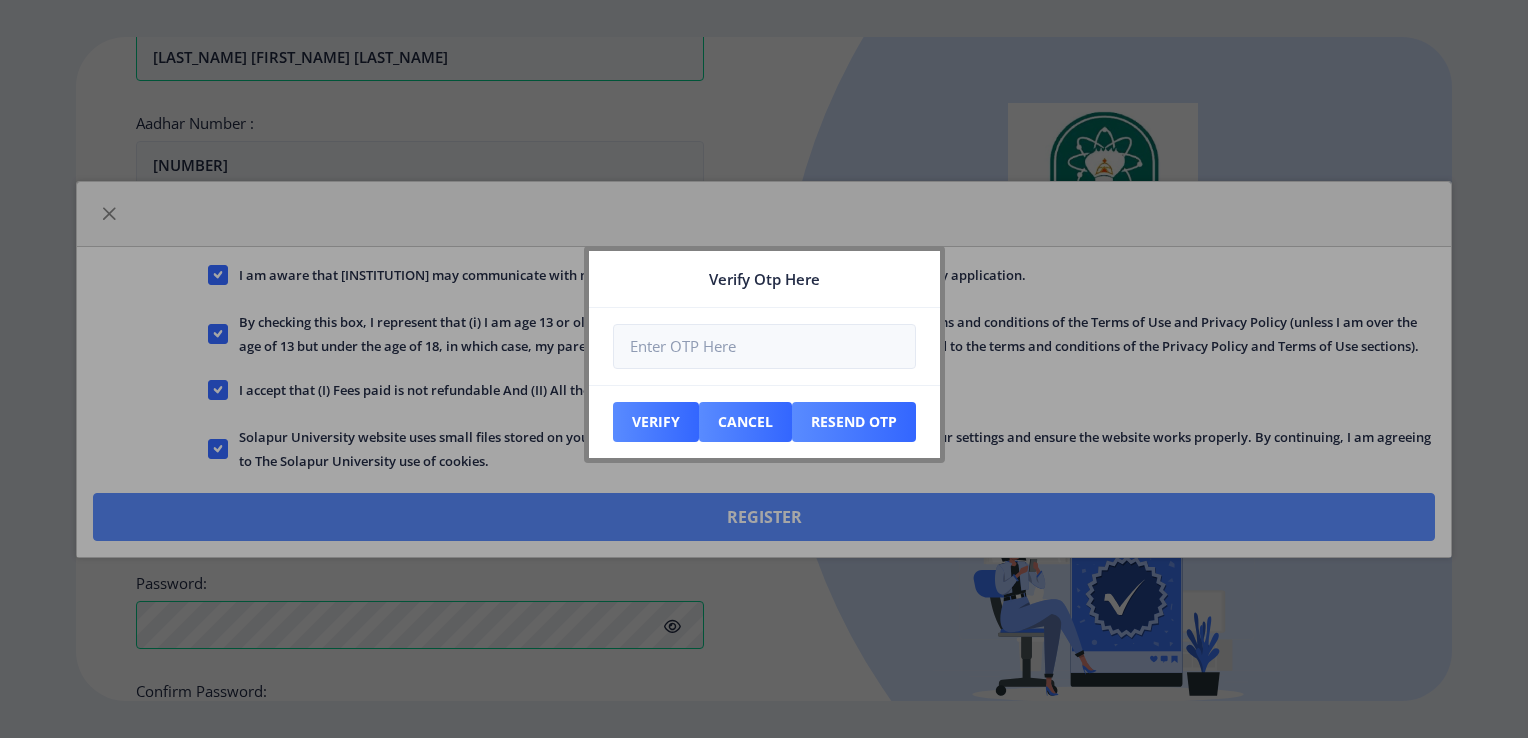 scroll, scrollTop: 837, scrollLeft: 0, axis: vertical 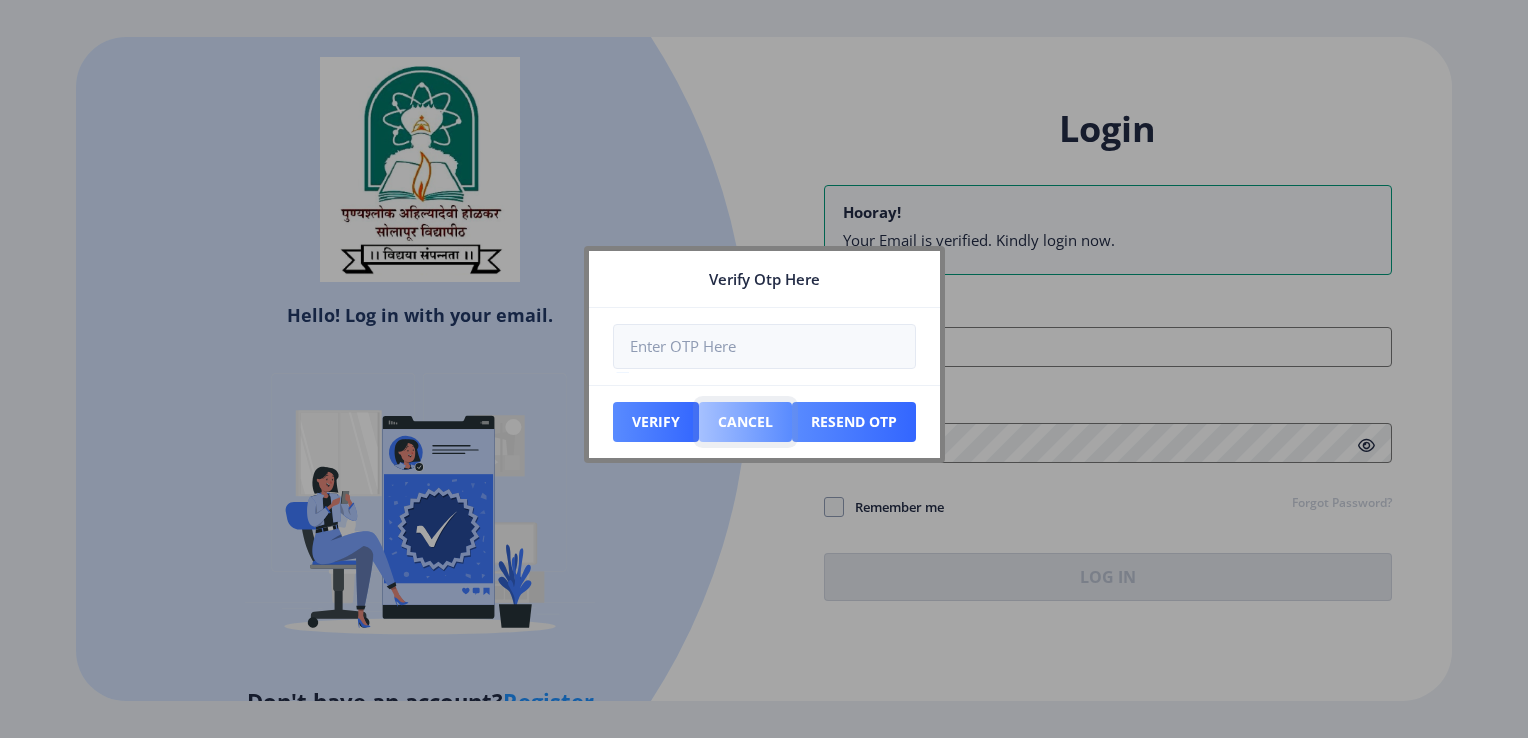 click on "Cancel" at bounding box center (656, 422) 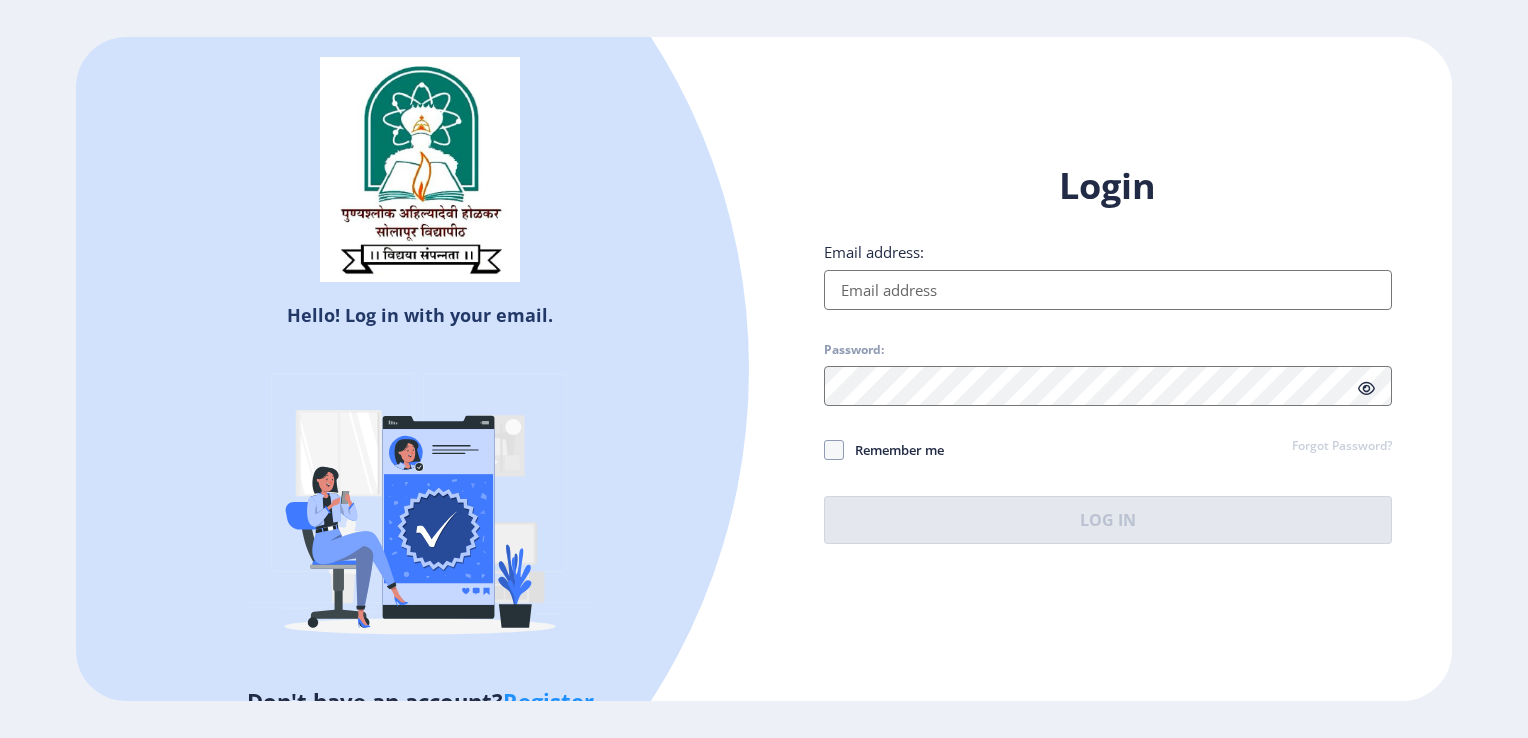 click on "Email address:" at bounding box center [1108, 290] 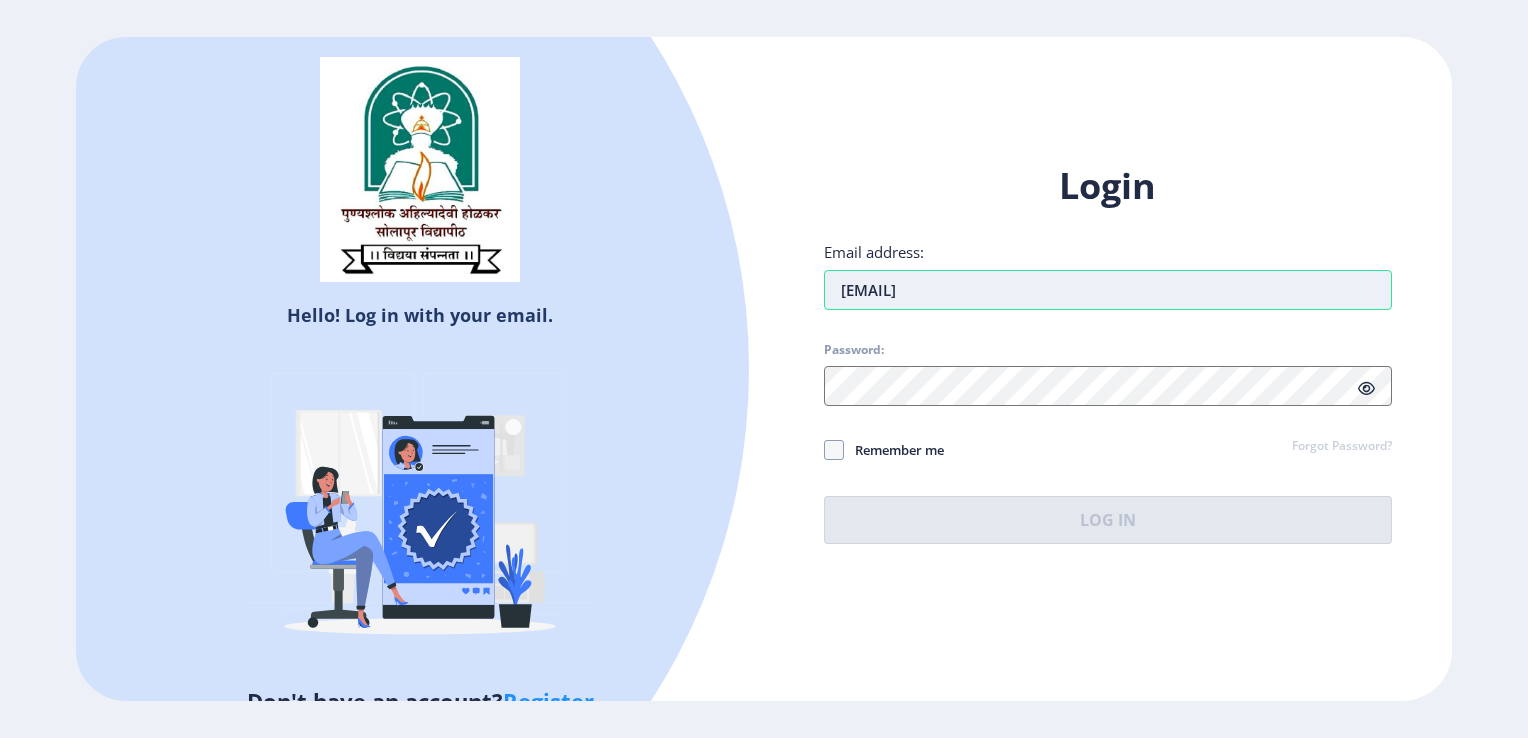 type on "[EMAIL]" 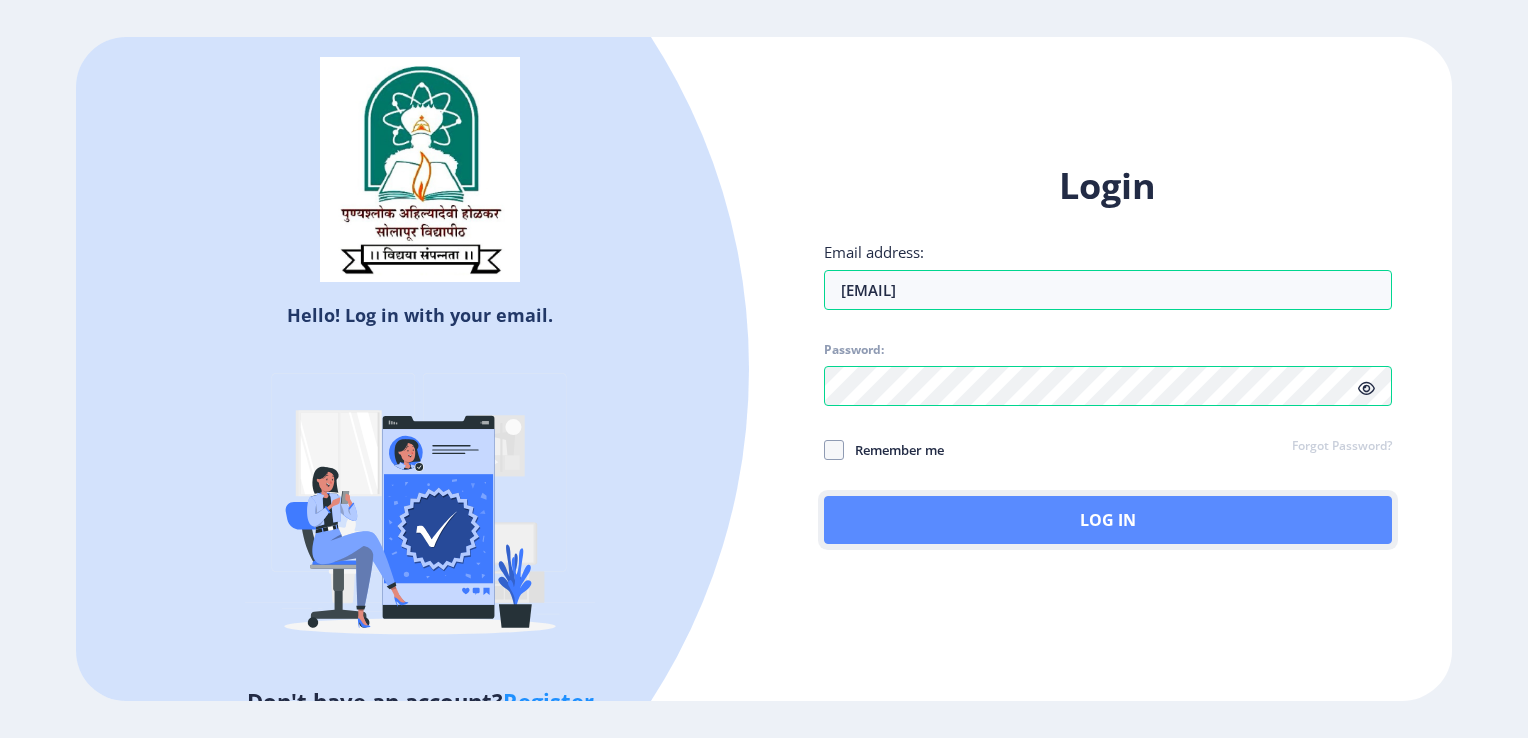 click on "Log In" 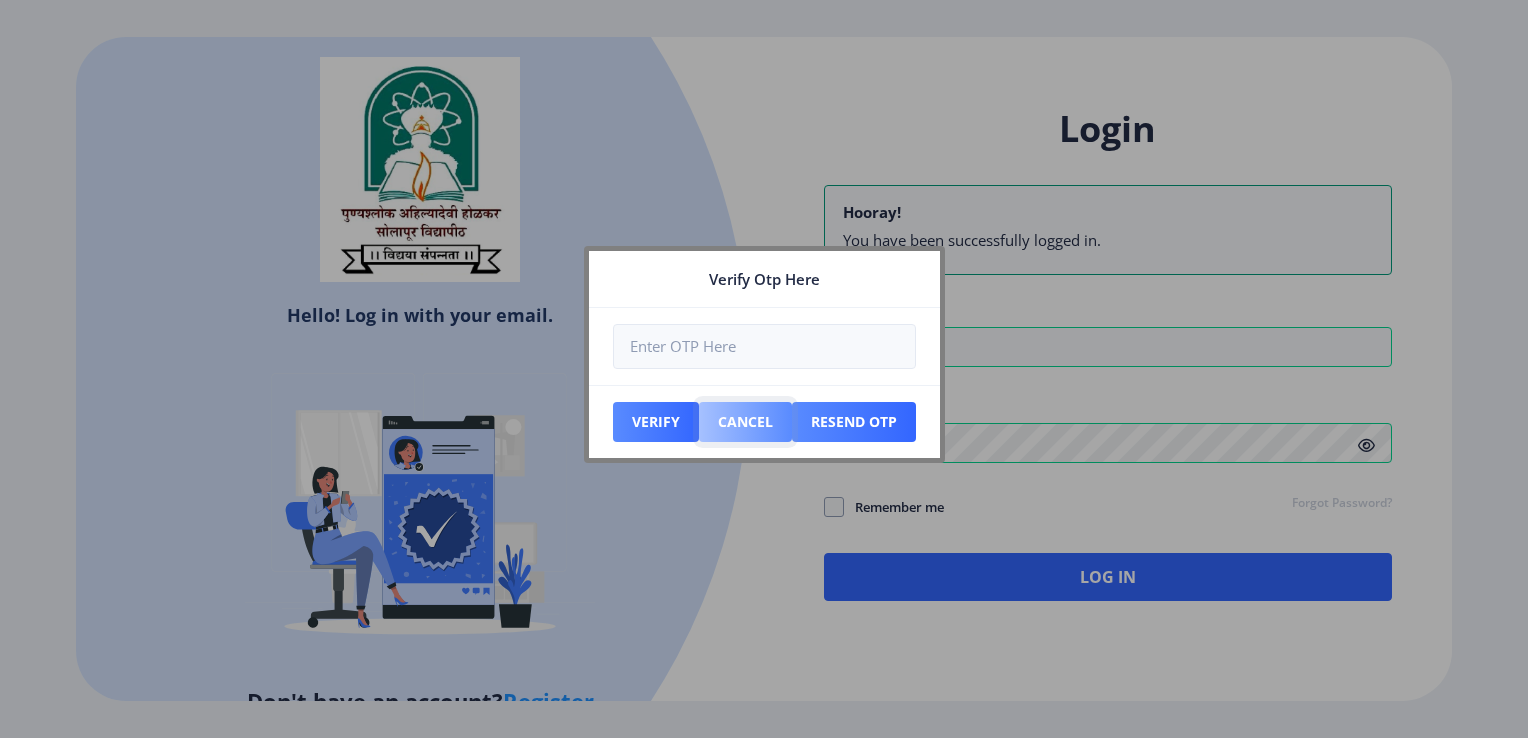 click on "Cancel" at bounding box center (656, 422) 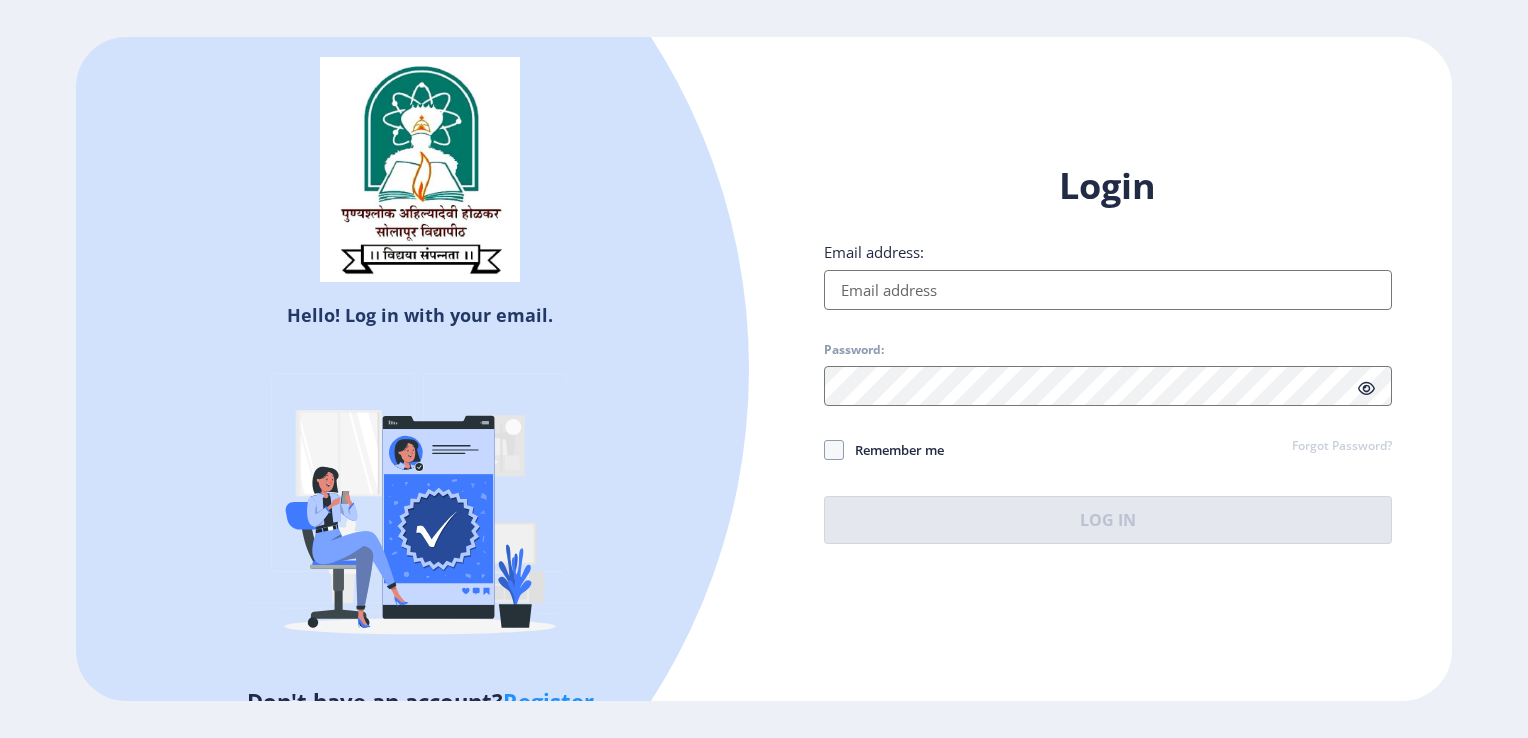click on "Email address:" at bounding box center (1108, 290) 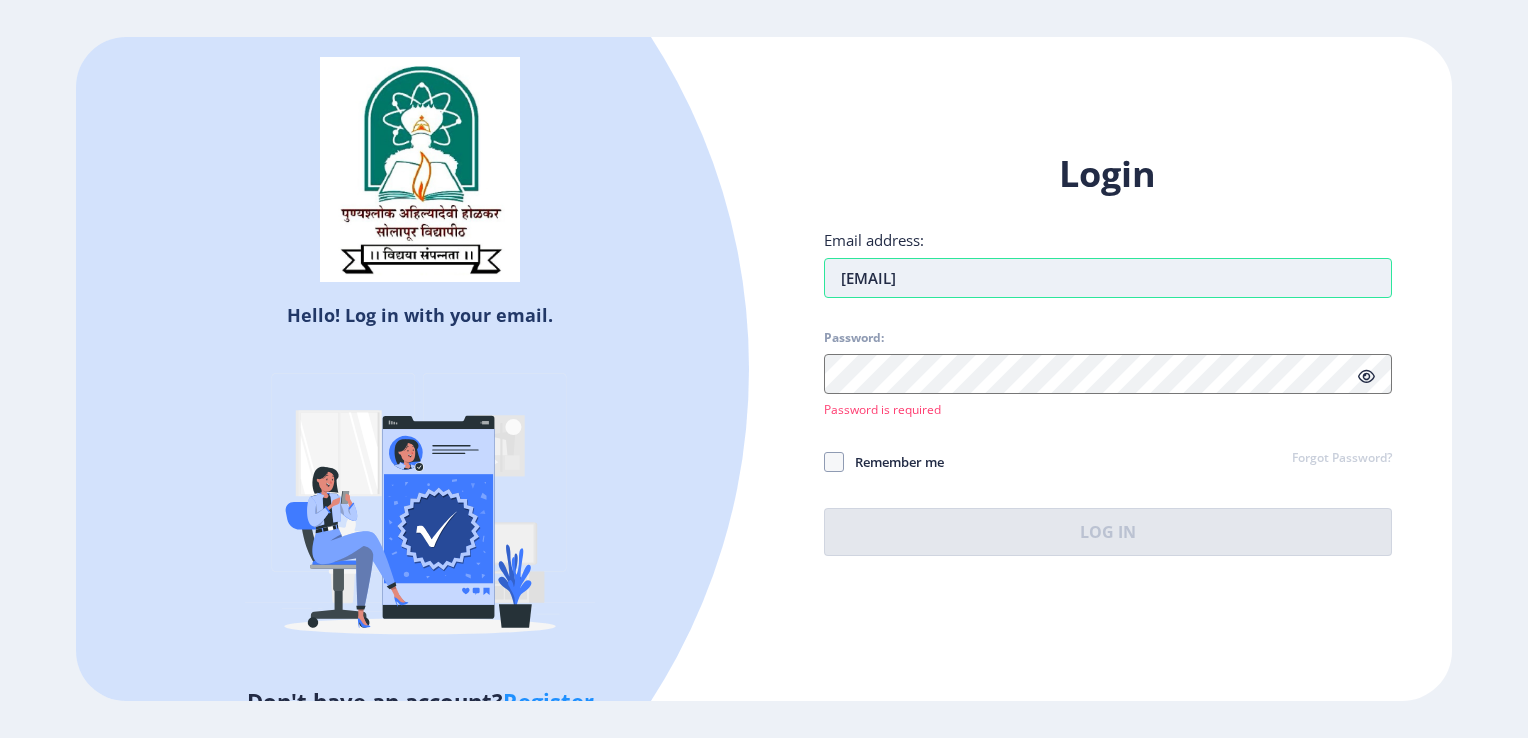 click on "[EMAIL]" at bounding box center [1108, 278] 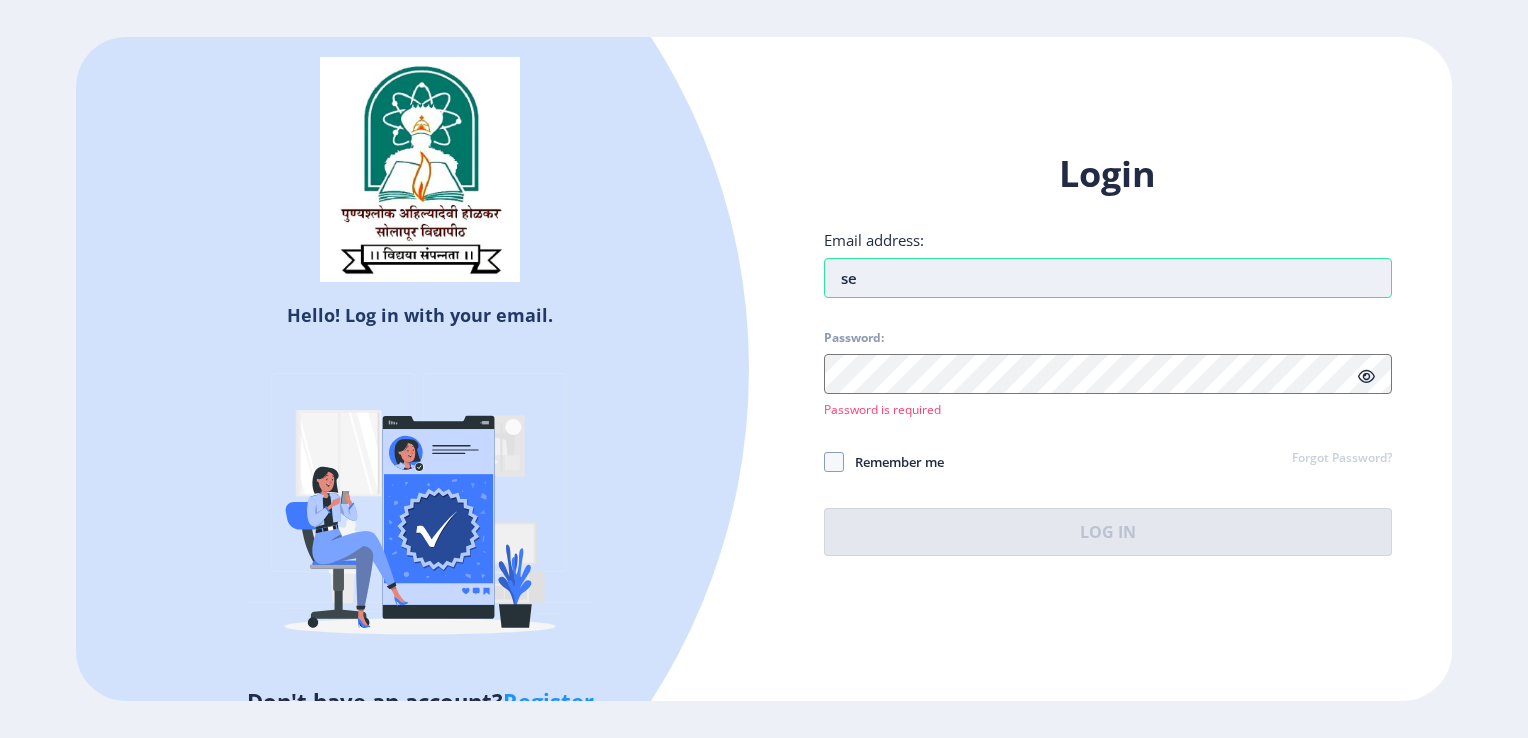 type on "s" 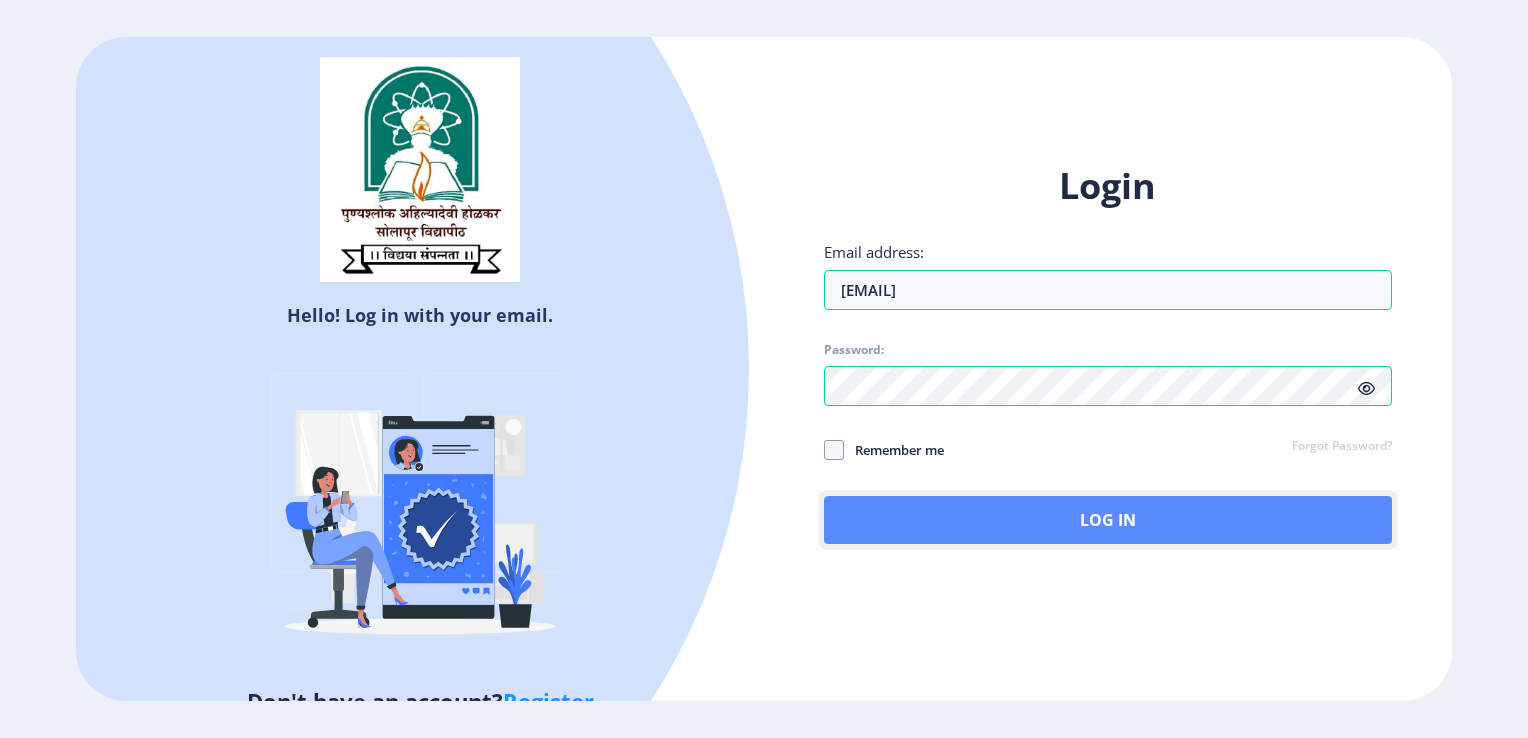 click on "Log In" 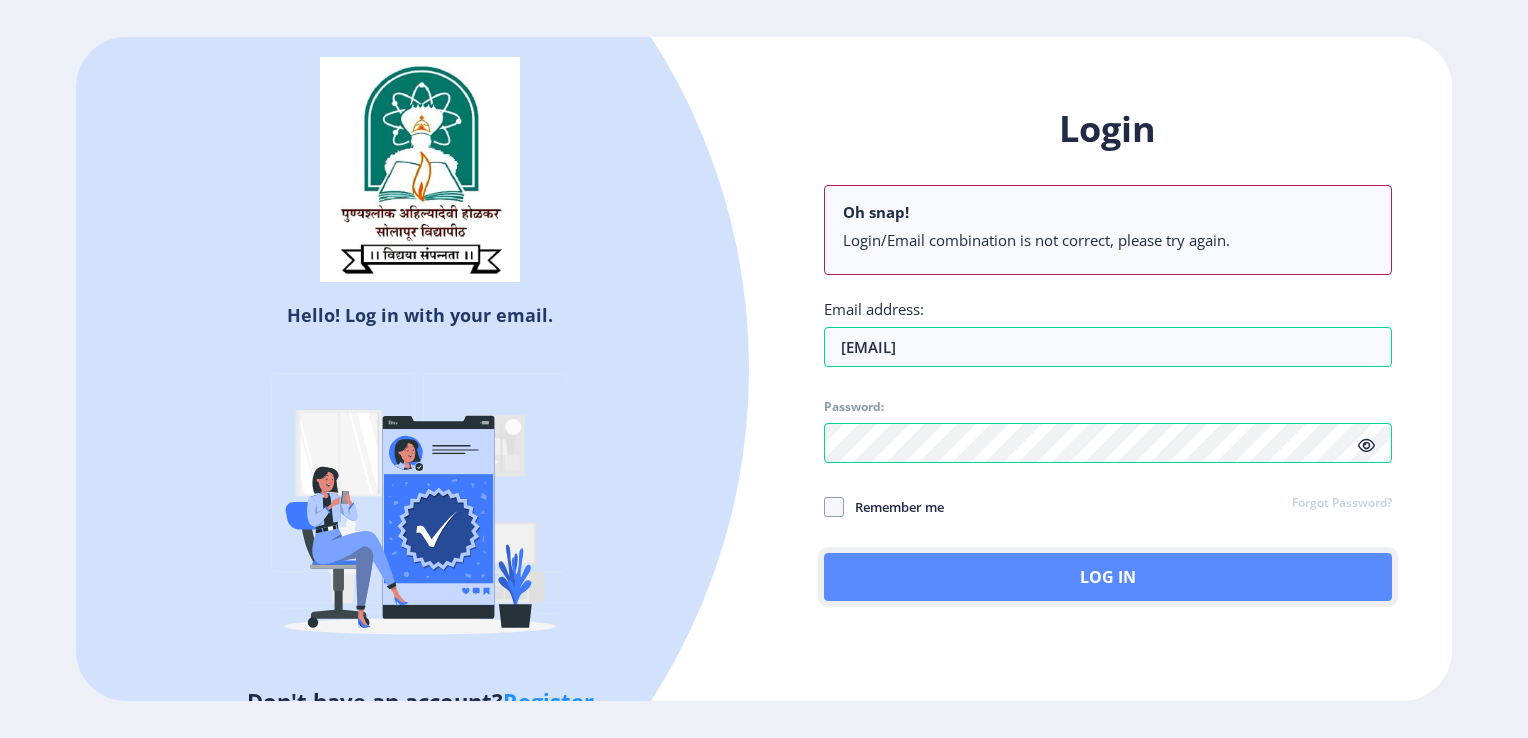 click on "Log In" 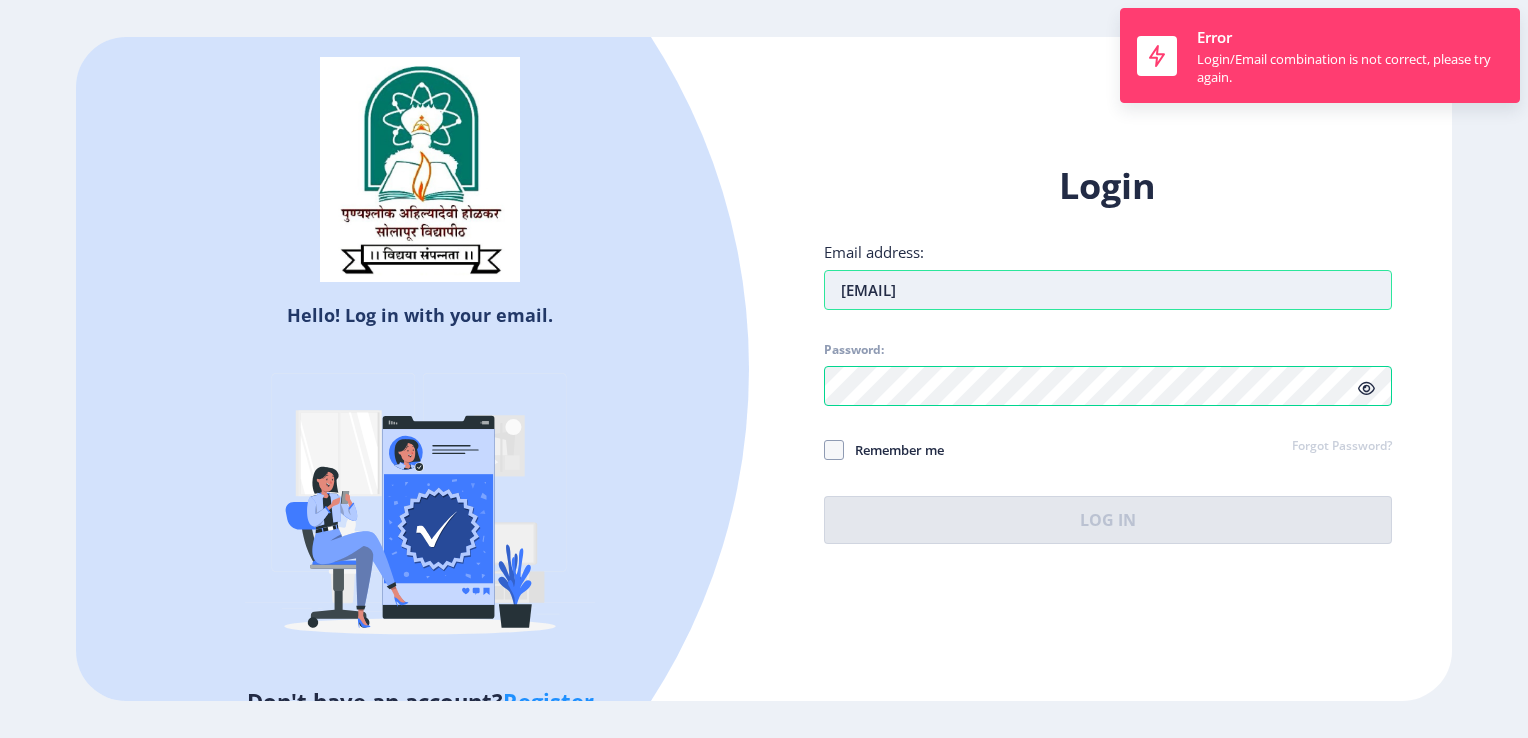 click on "[EMAIL]" at bounding box center (1108, 290) 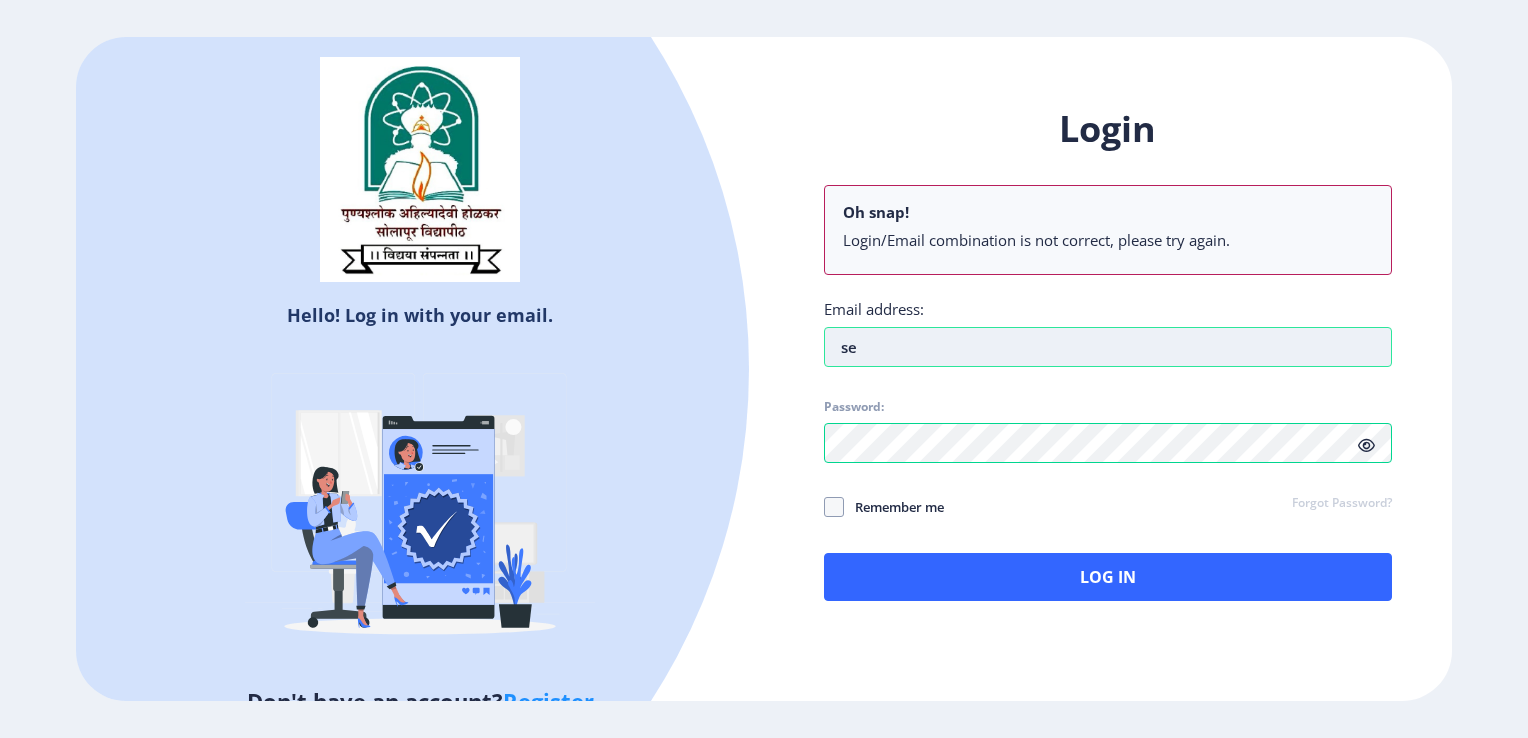type on "s" 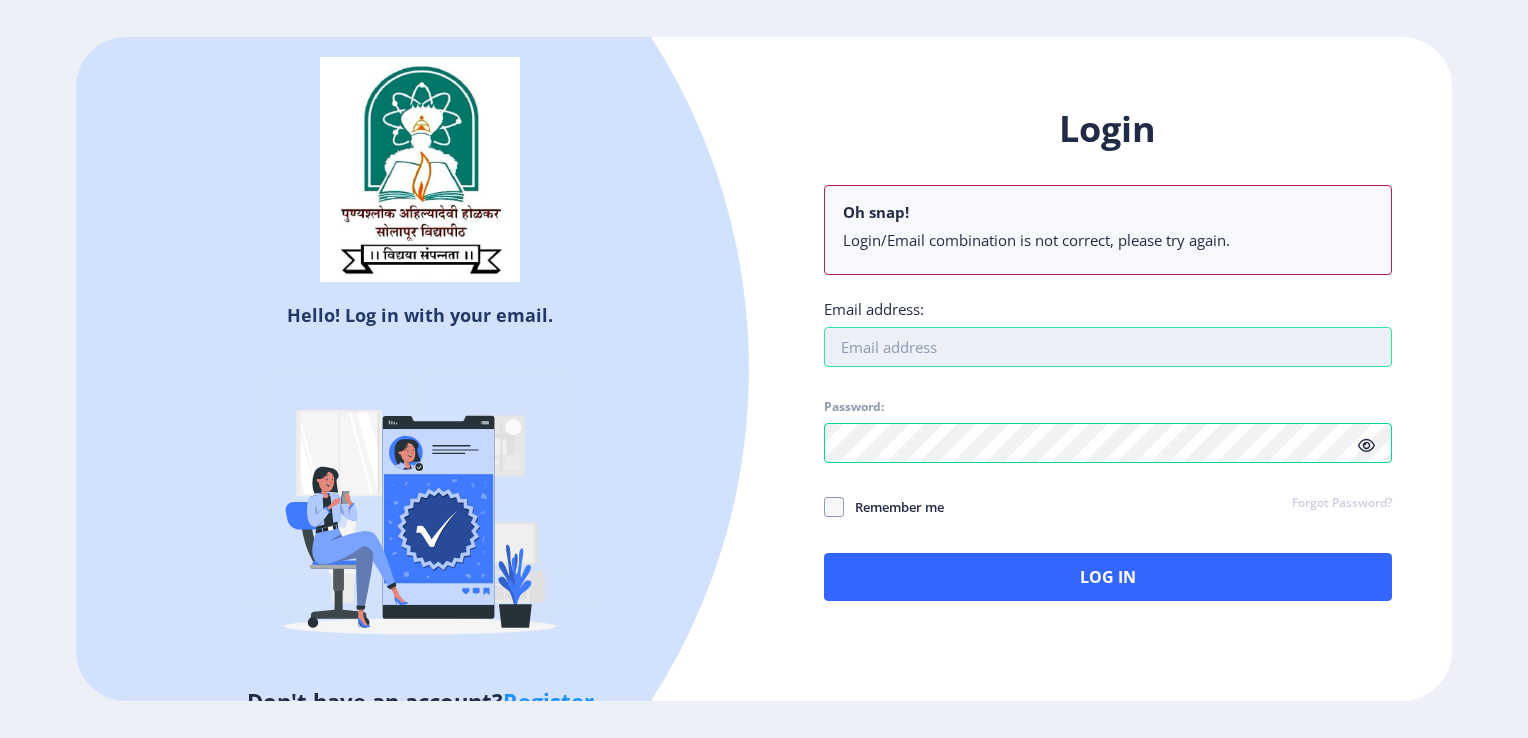 click on "Email address:" at bounding box center [1108, 347] 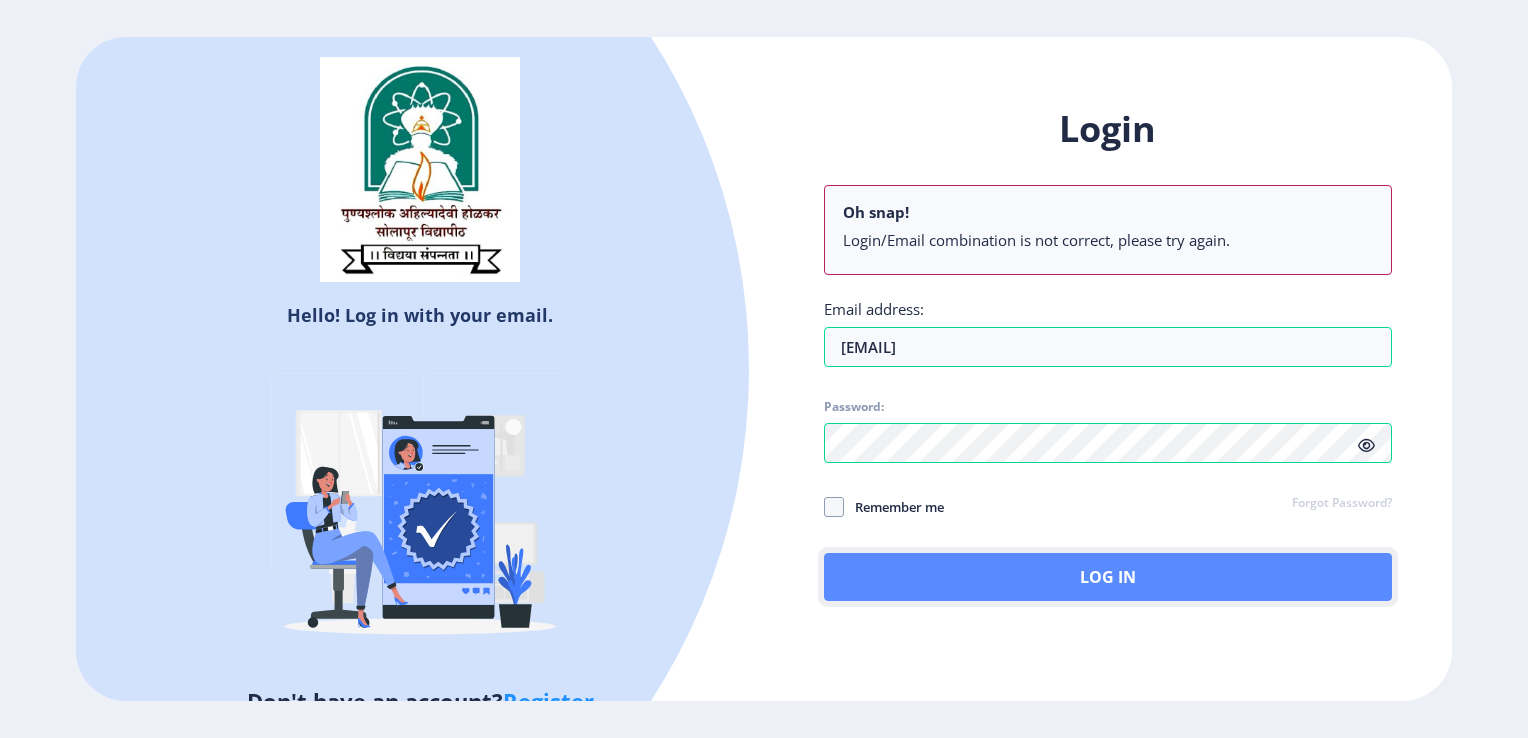 click on "Log In" 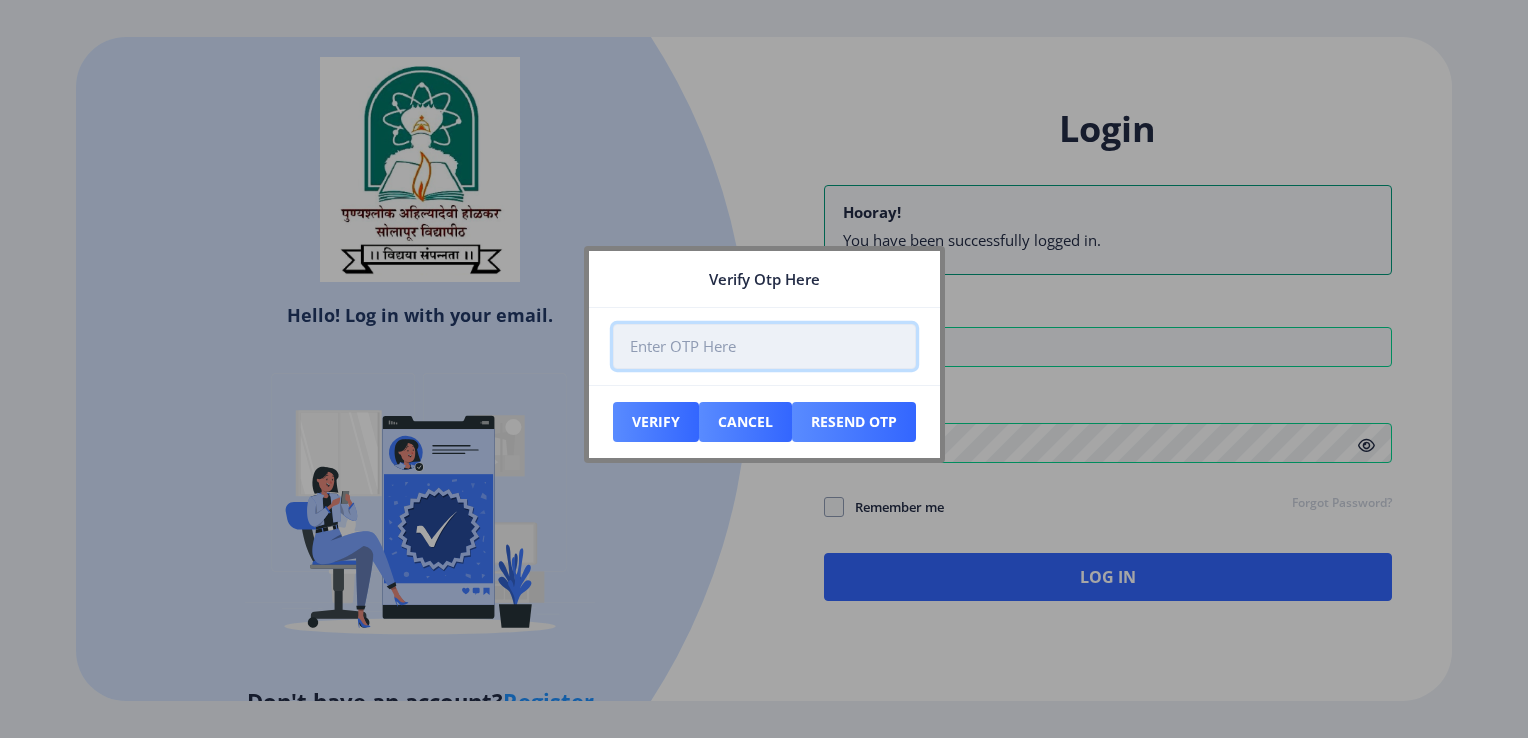 paste on "[NUMBER]" 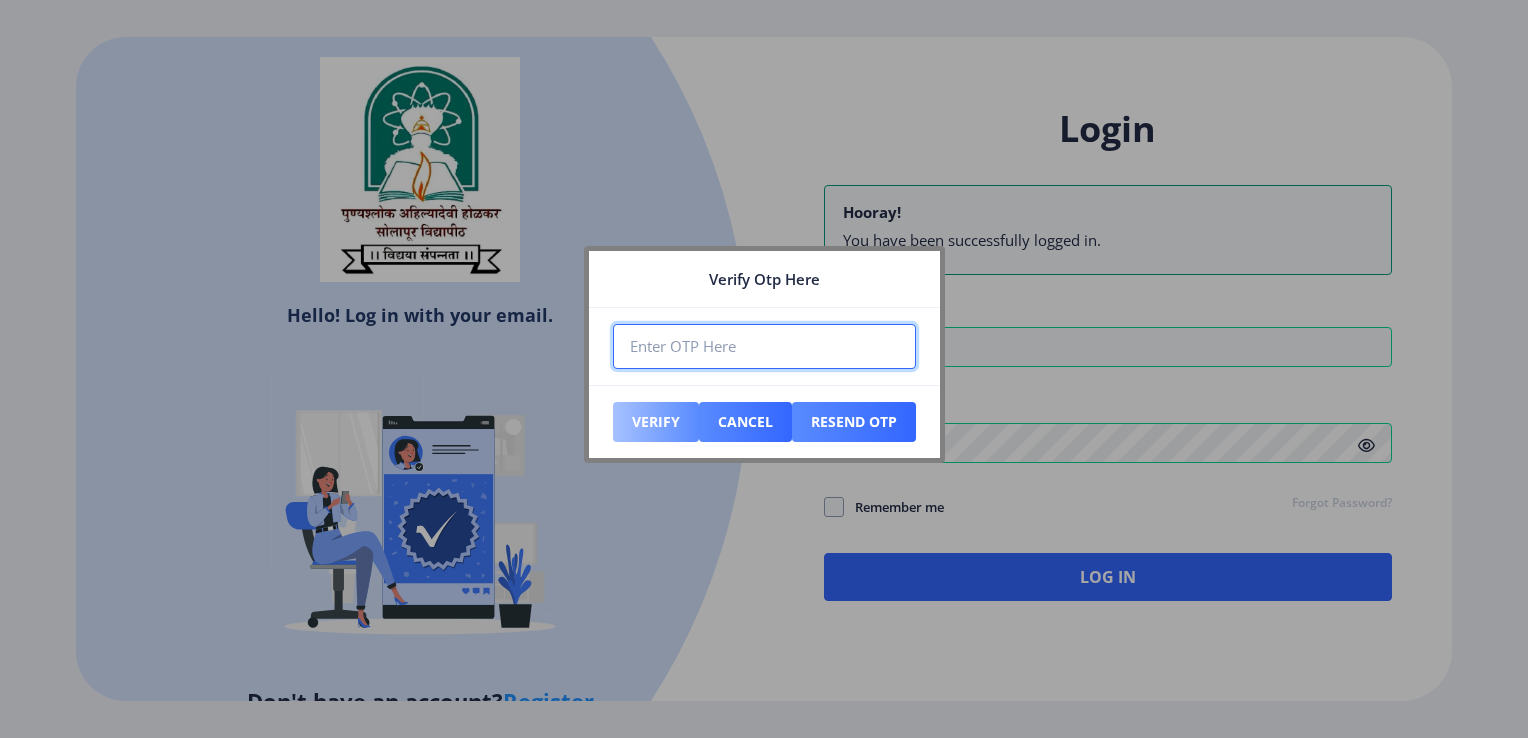 type on "[NUMBER]" 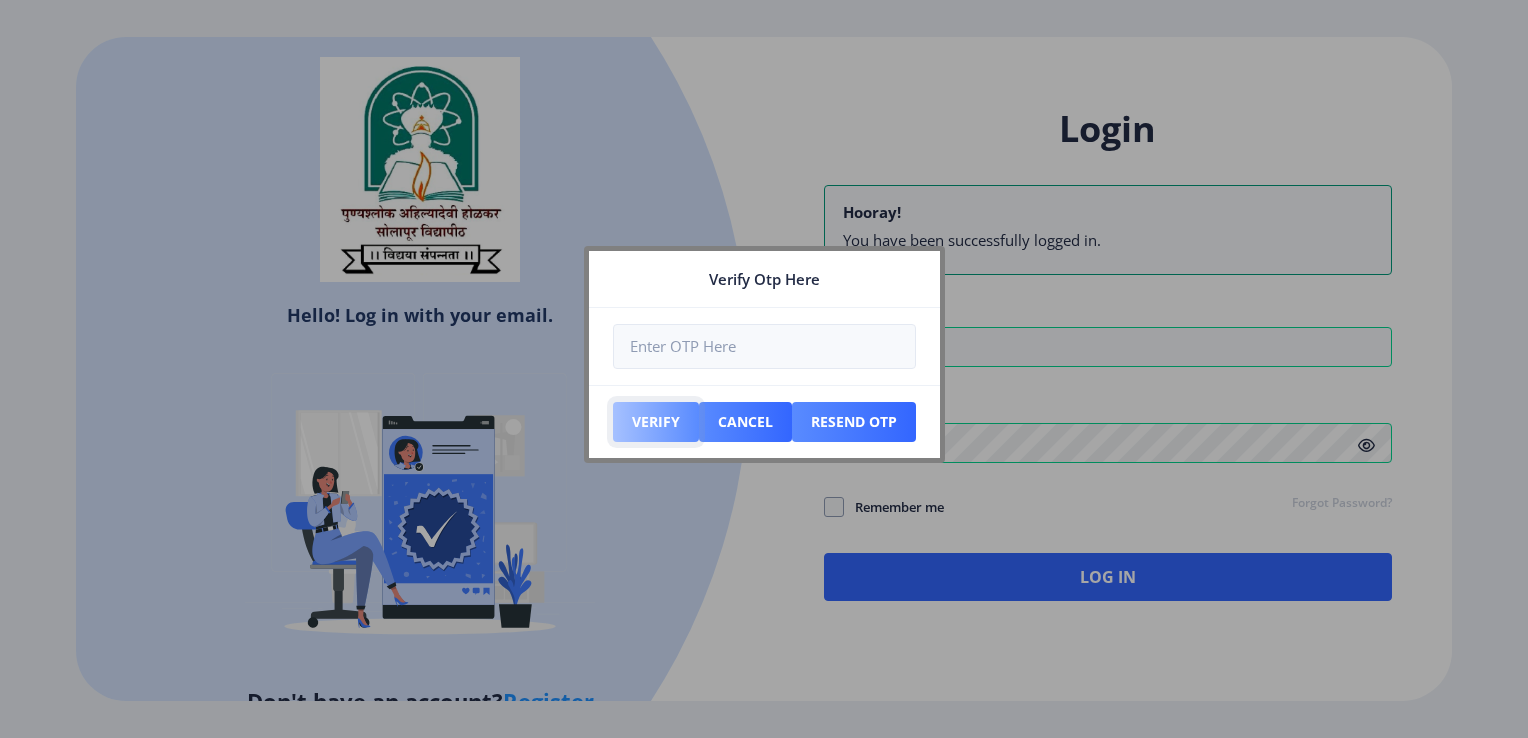 click on "Verify" at bounding box center [656, 422] 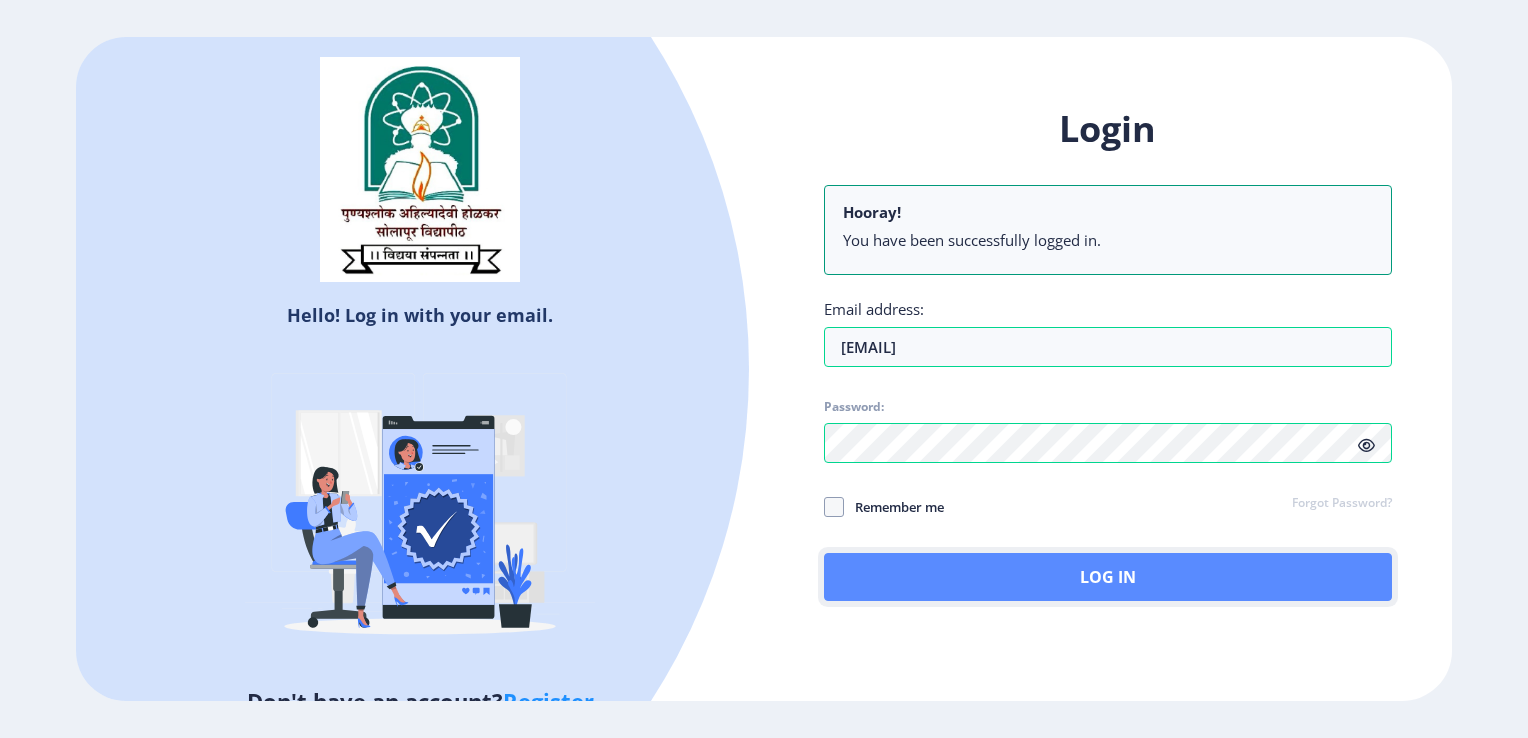 click on "Log In" 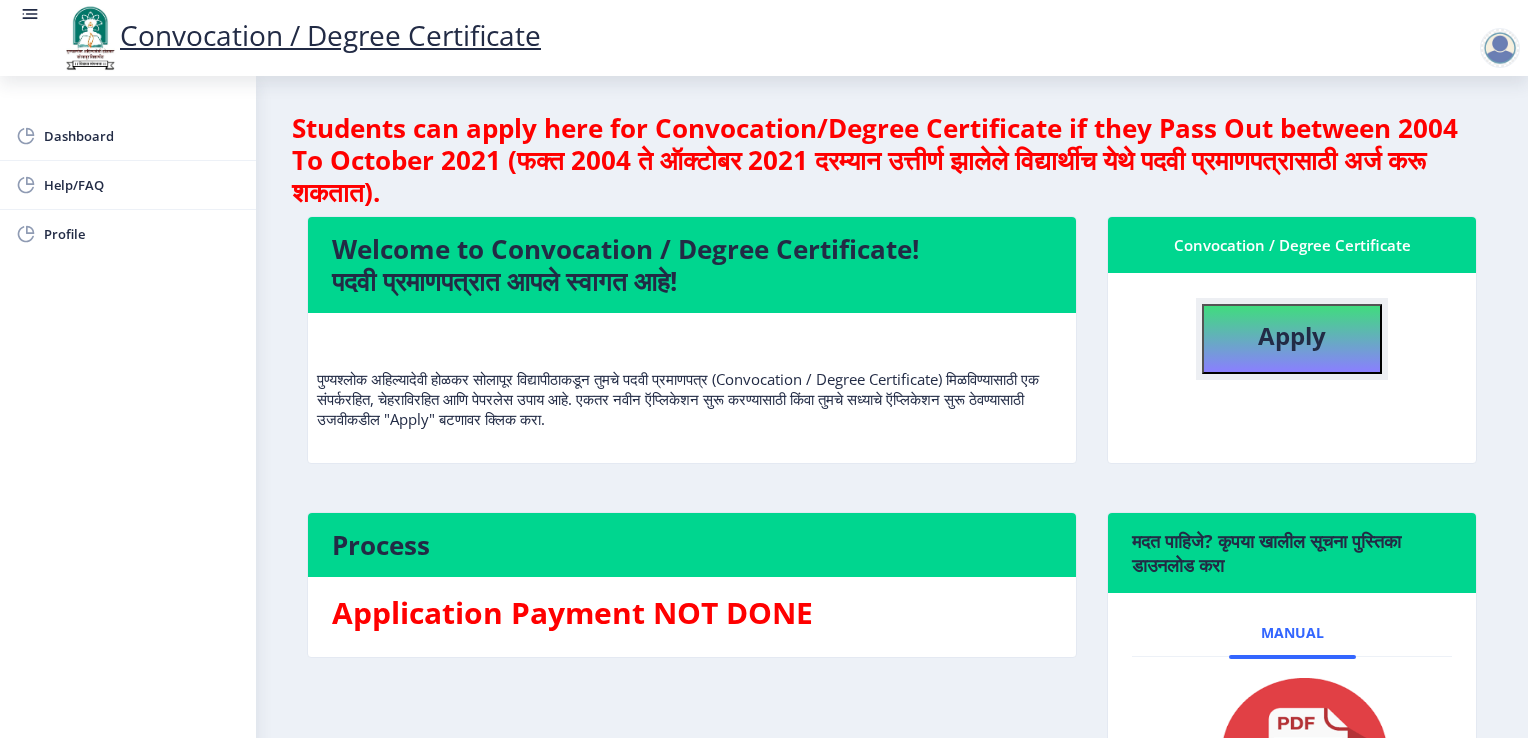 click on "Apply" 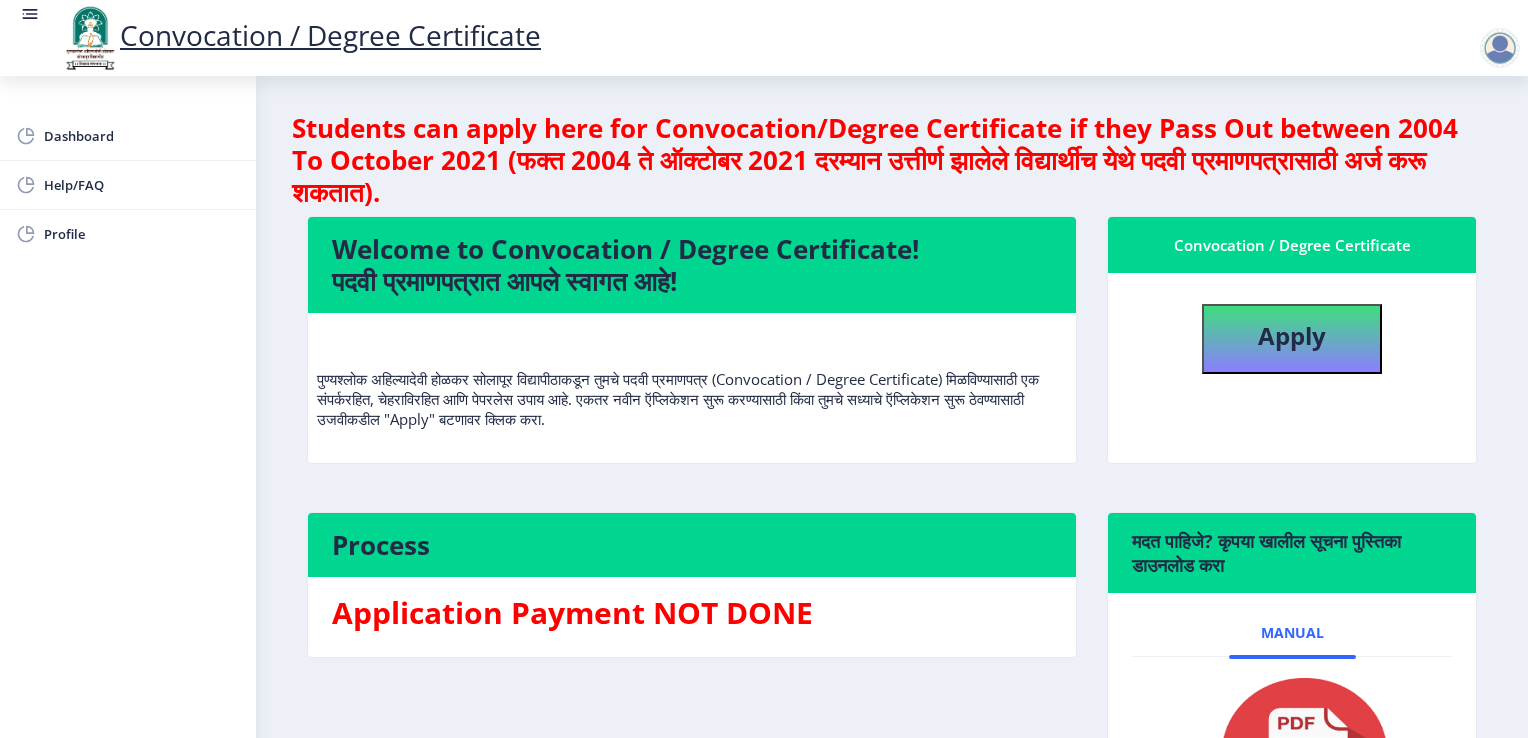 select 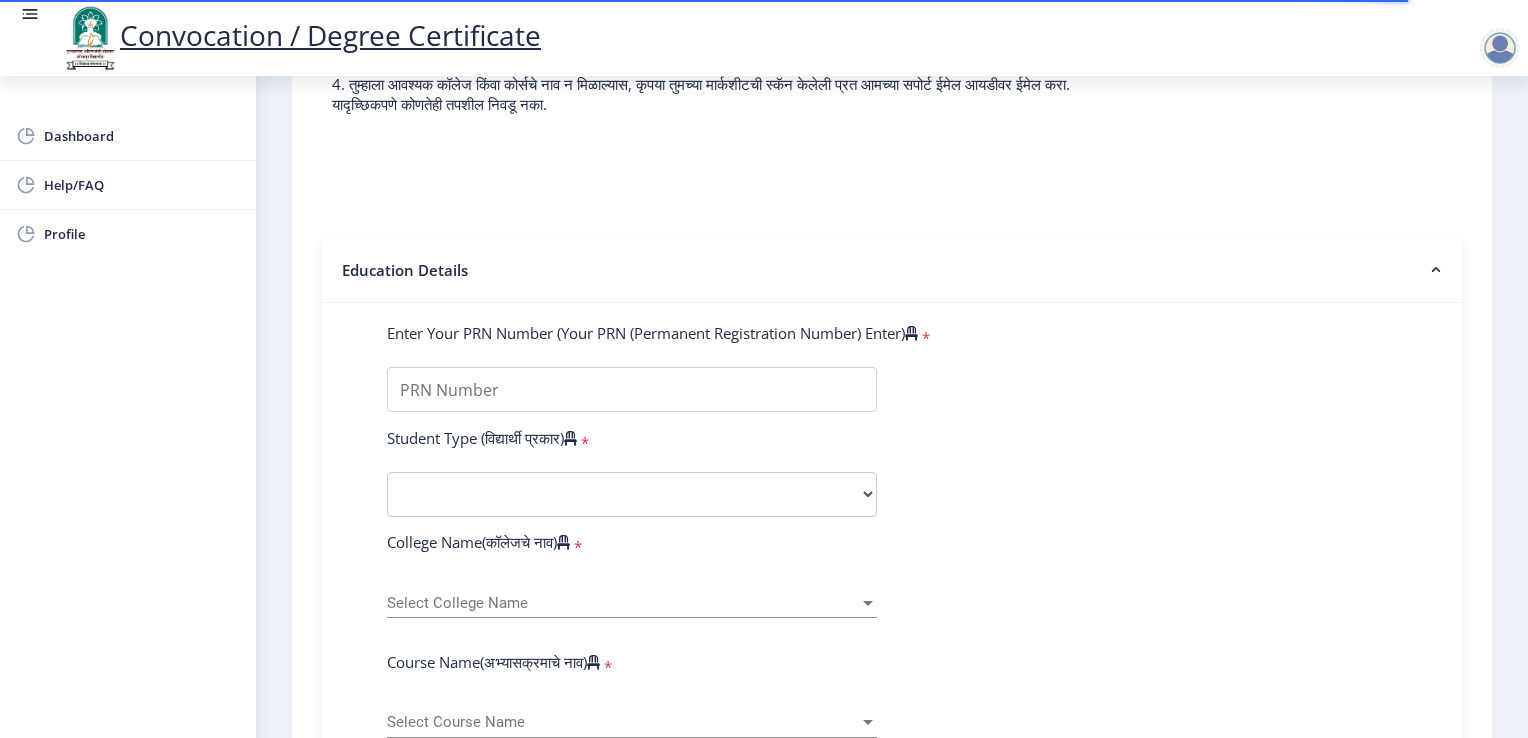 scroll, scrollTop: 263, scrollLeft: 0, axis: vertical 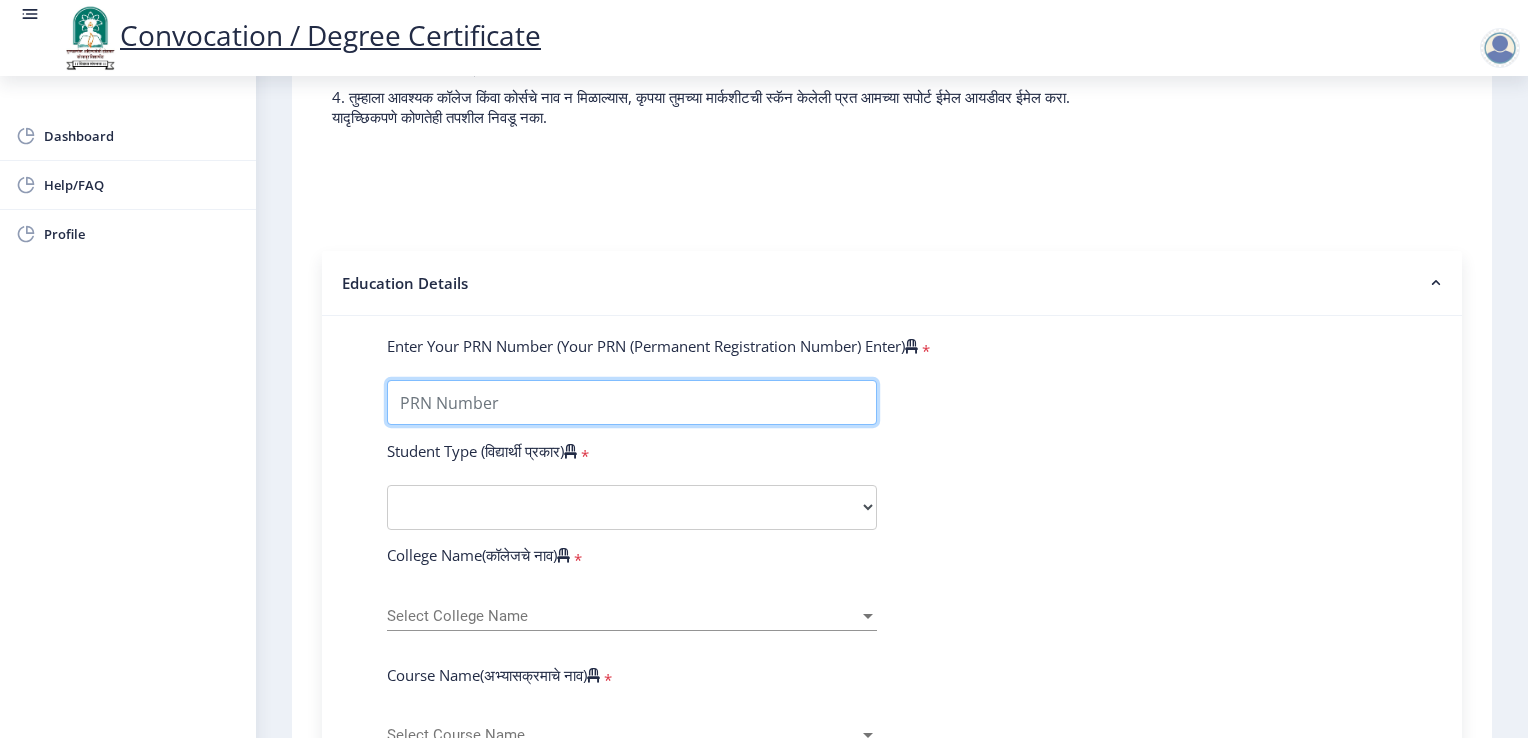 click on "Enter Your PRN Number (Your PRN (Permanent Registration Number) Enter)" at bounding box center (632, 402) 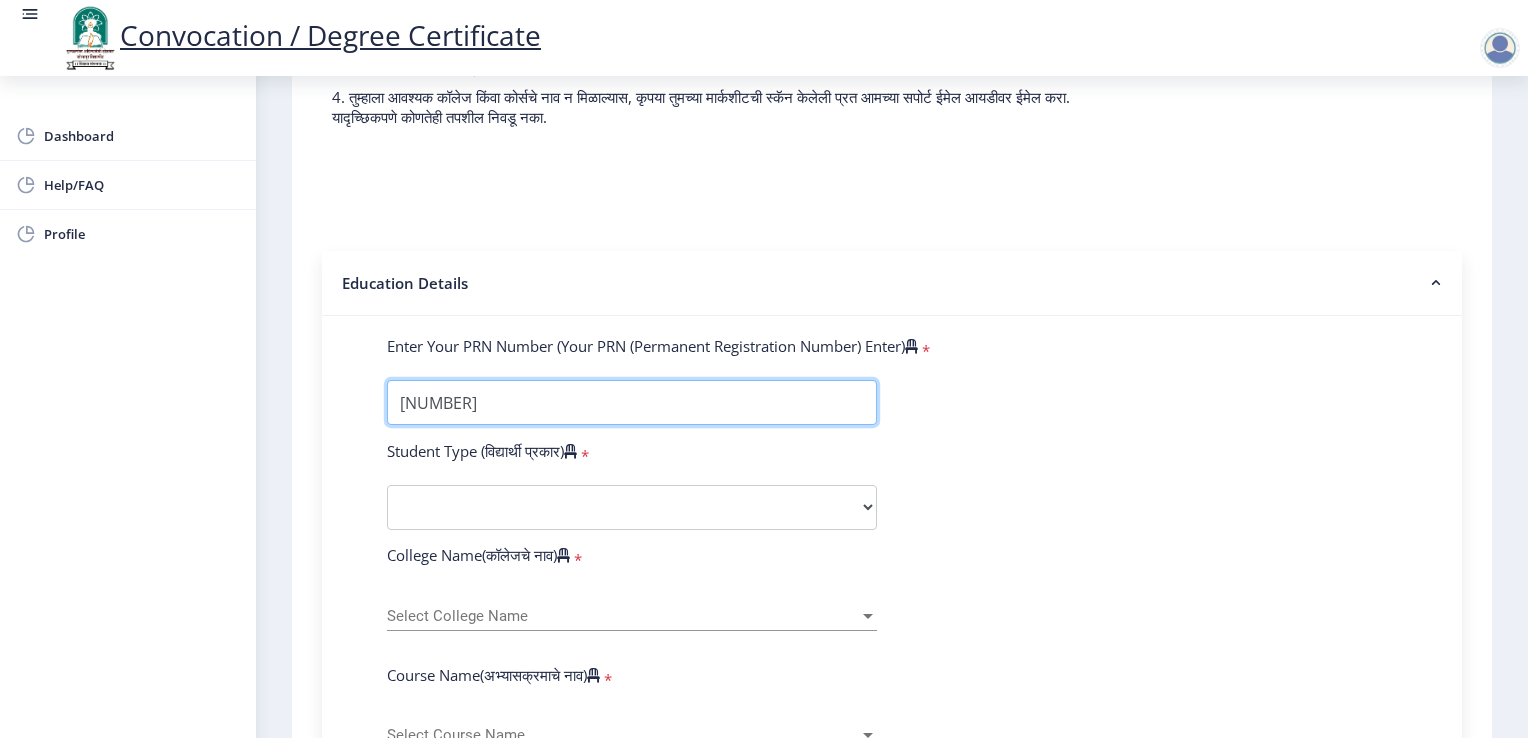type on "[NUMBER]" 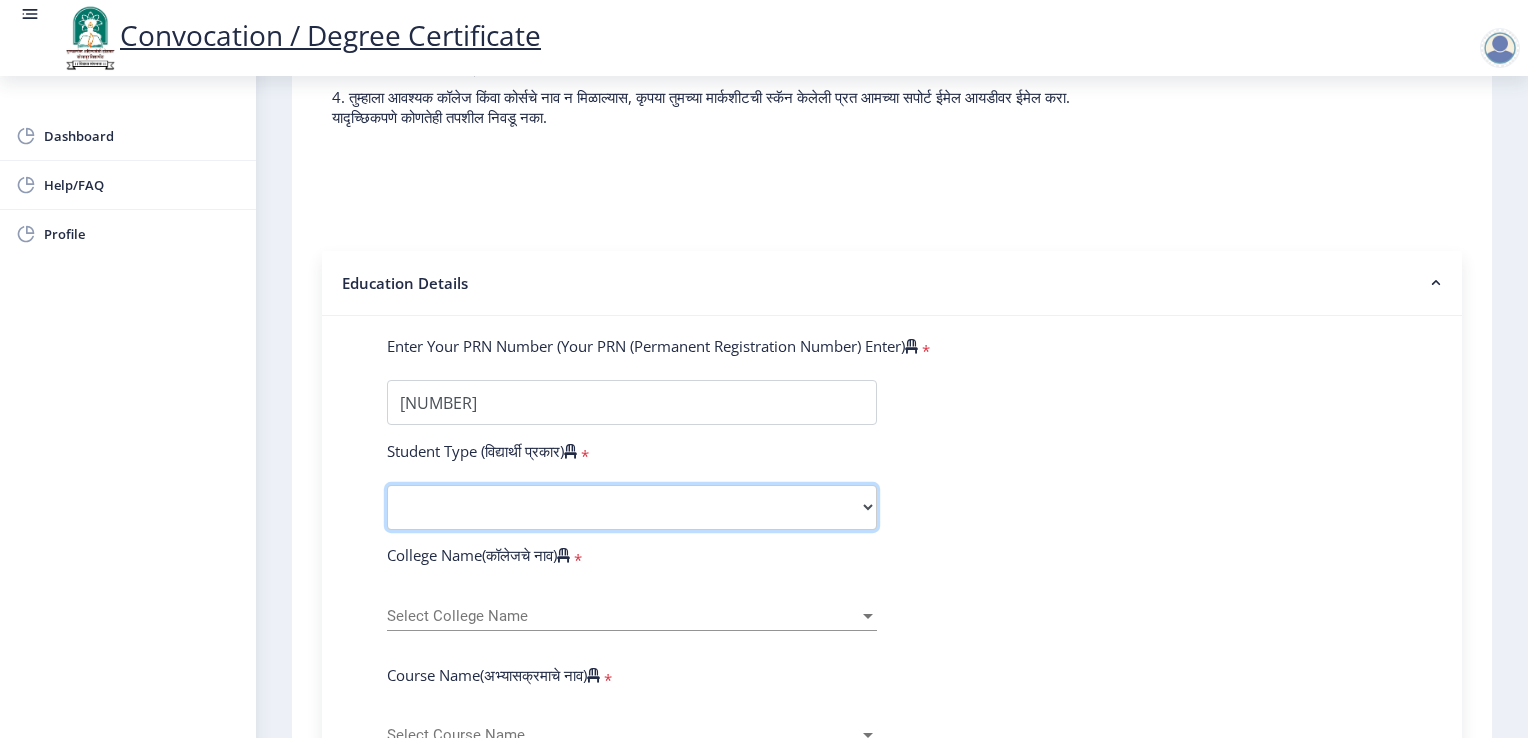 click on "Select Student Type Regular External" at bounding box center (632, 507) 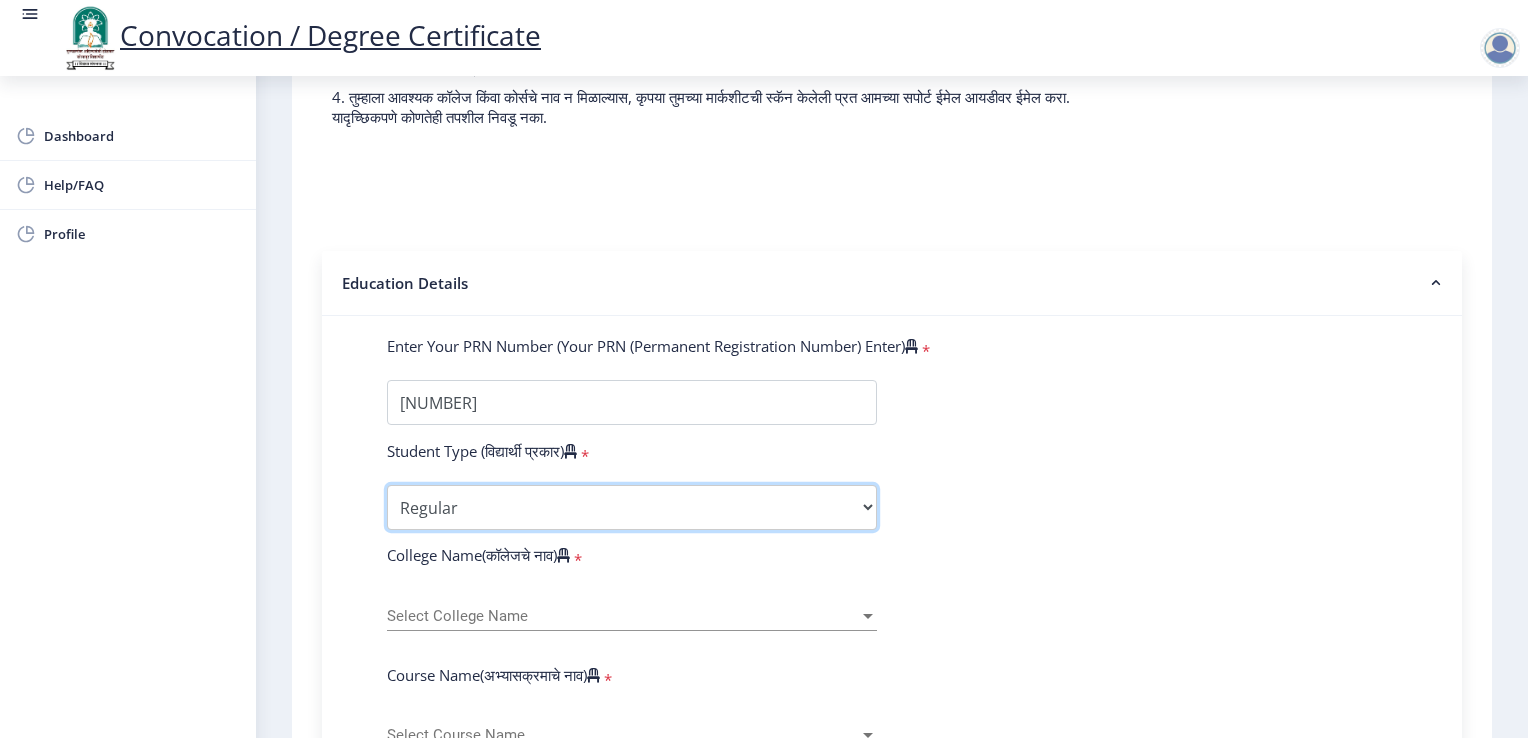 click on "Select Student Type Regular External" at bounding box center [632, 507] 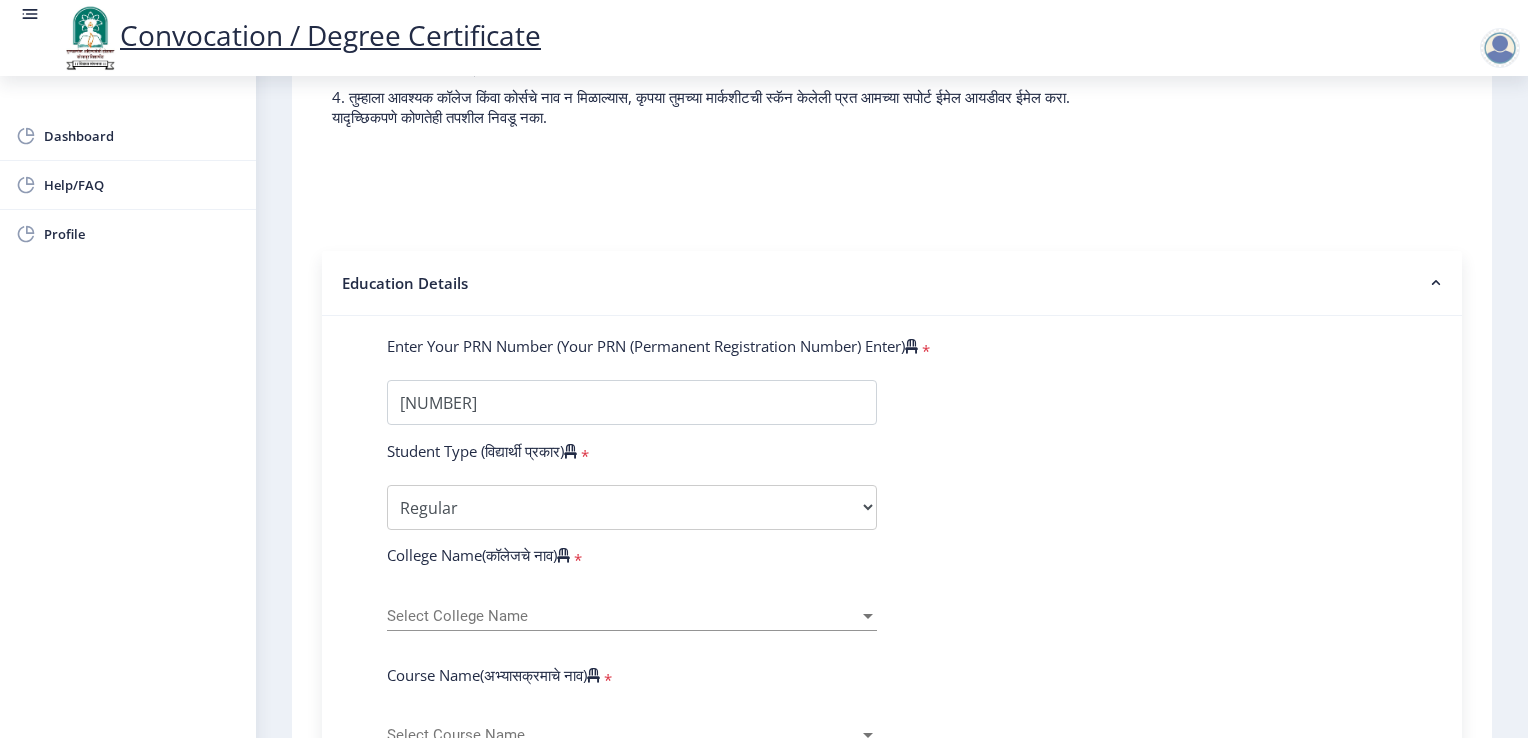 click on "Select College Name Select College Name" 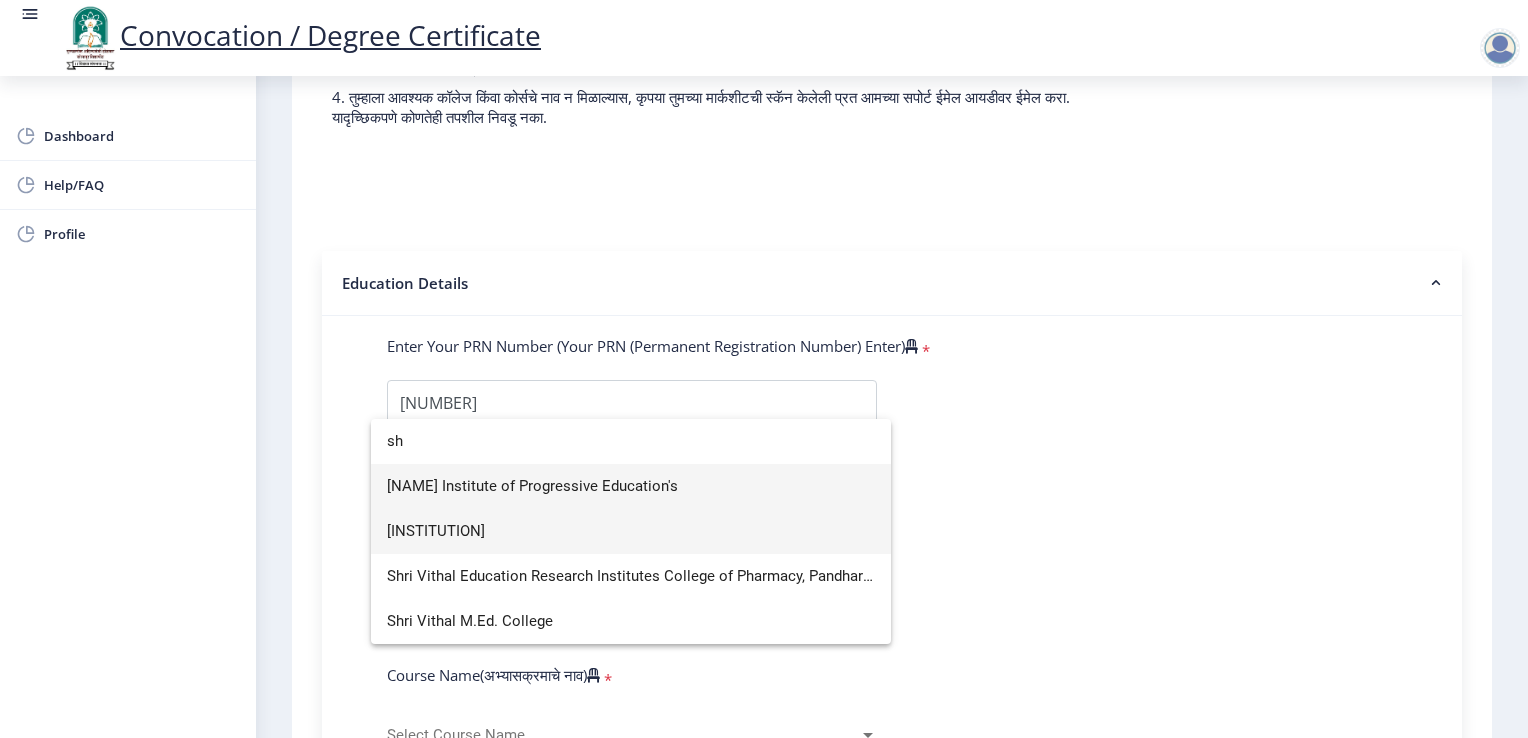 type on "s" 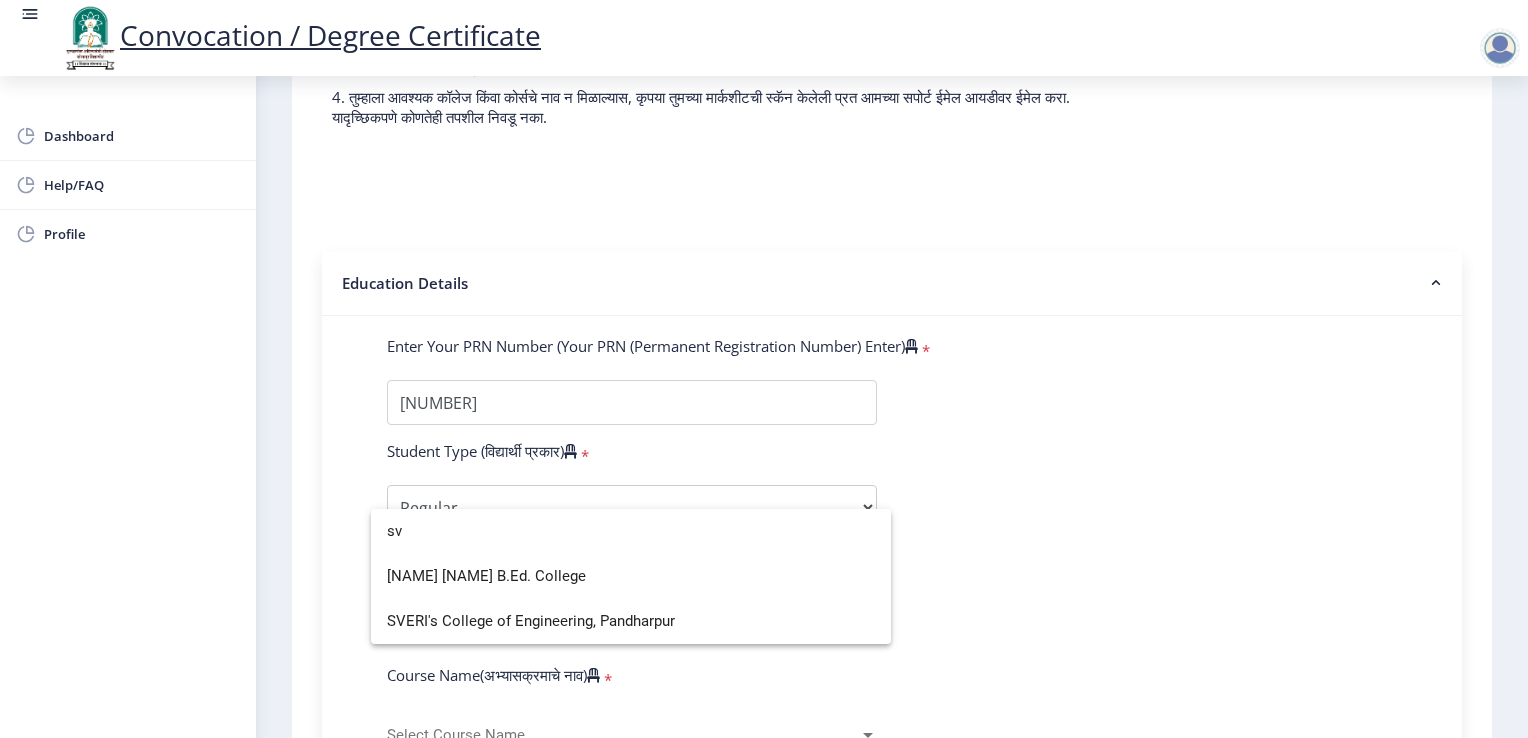 scroll, scrollTop: 0, scrollLeft: 0, axis: both 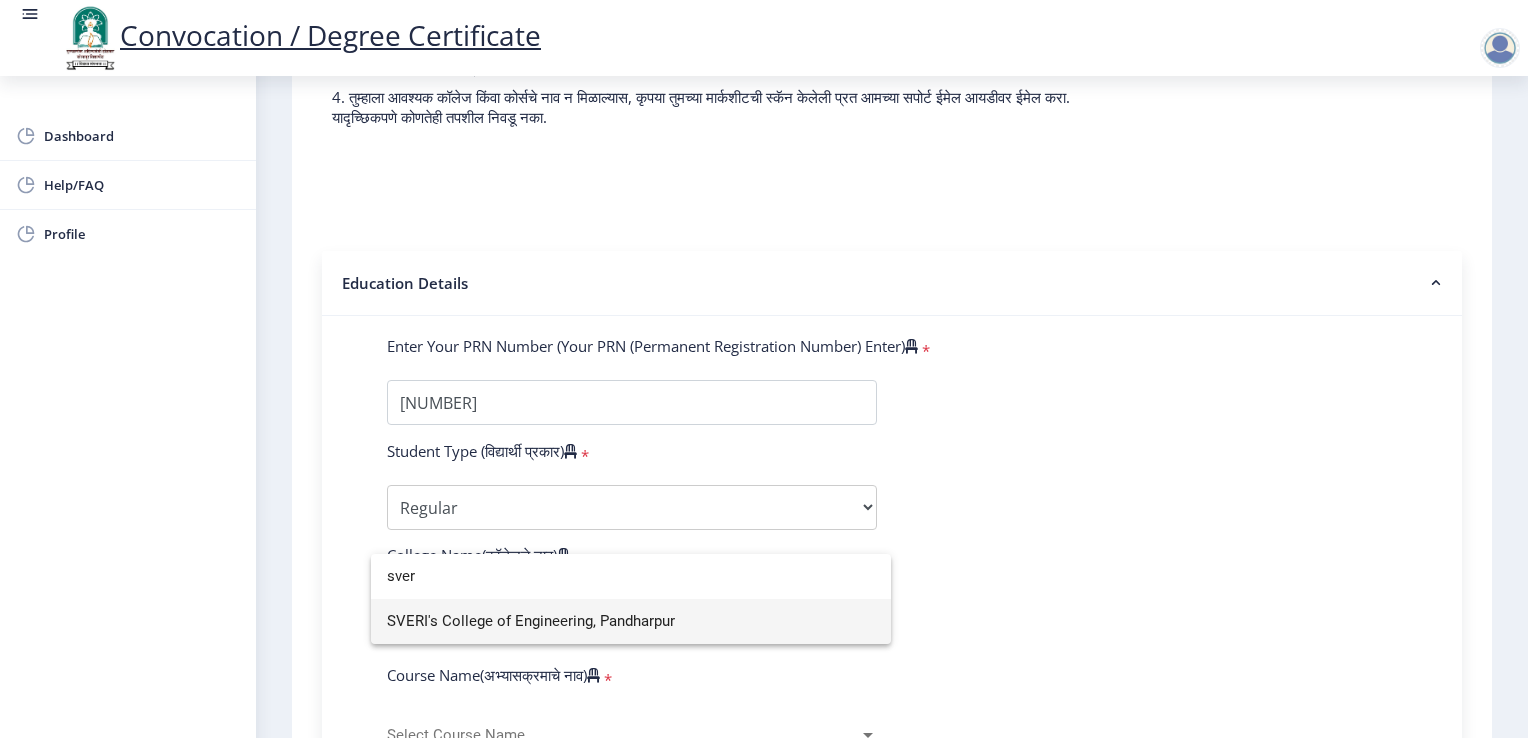 type on "sver" 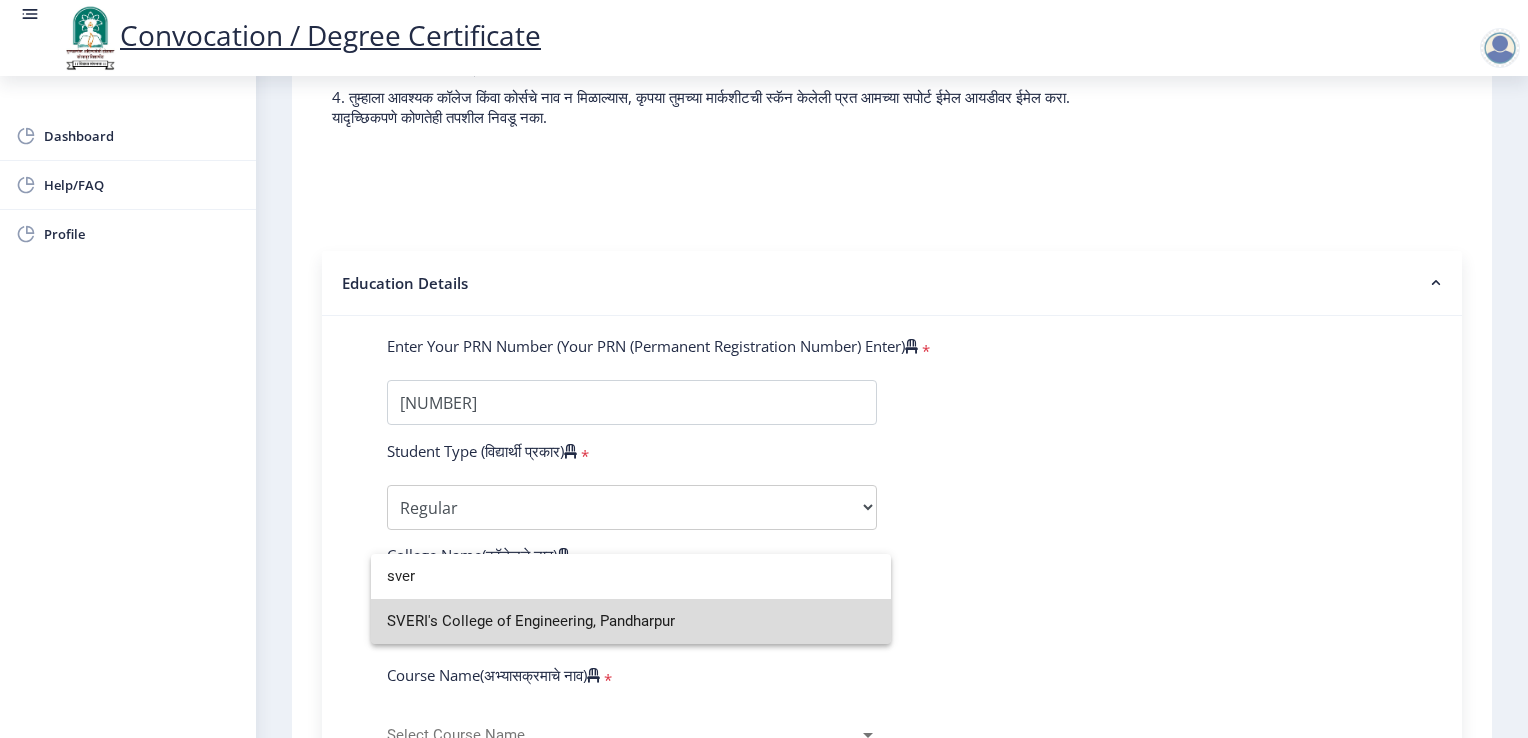 click on "SVERI's College of Engineering, Pandharpur" at bounding box center (631, 621) 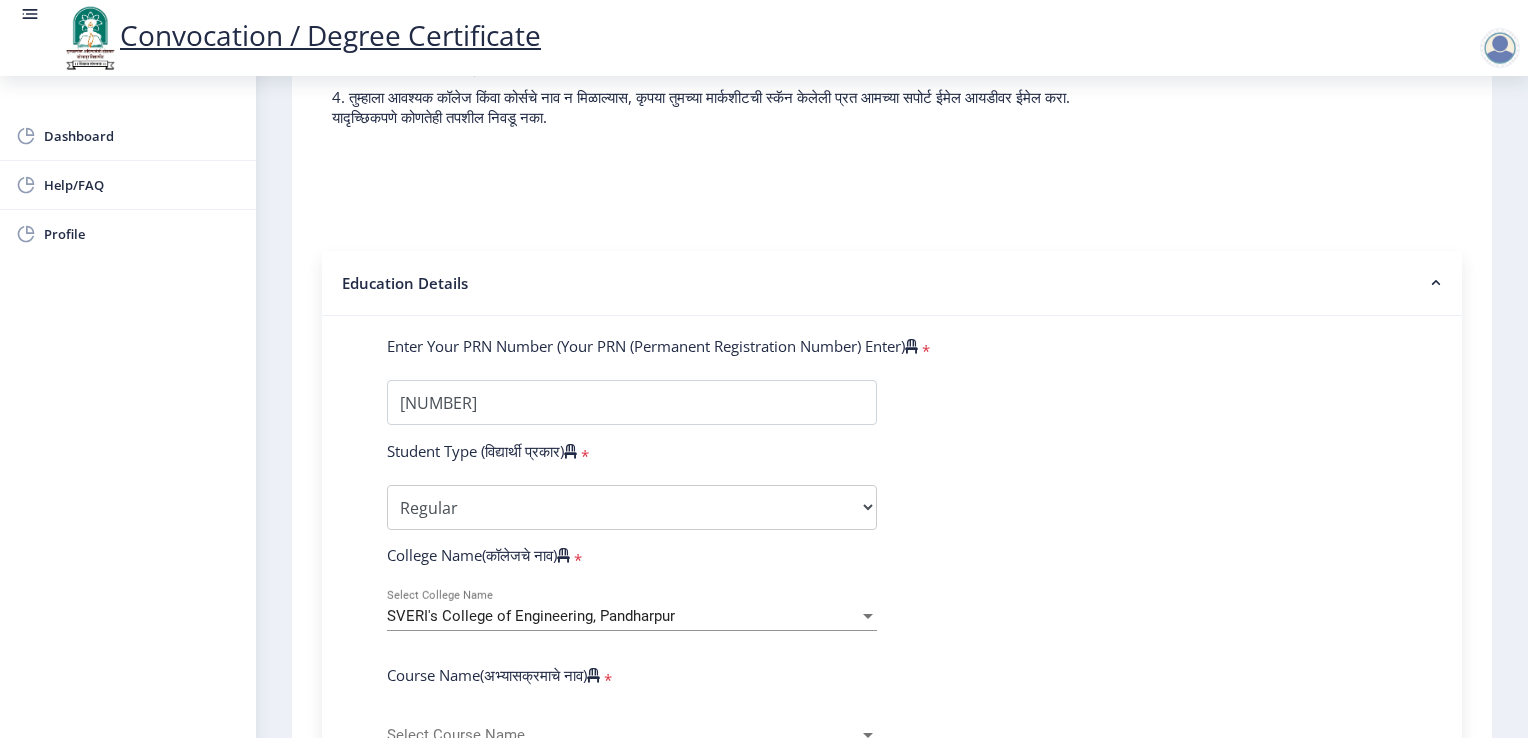 click on "Course Name(अभ्यासक्रमाचे नाव)" 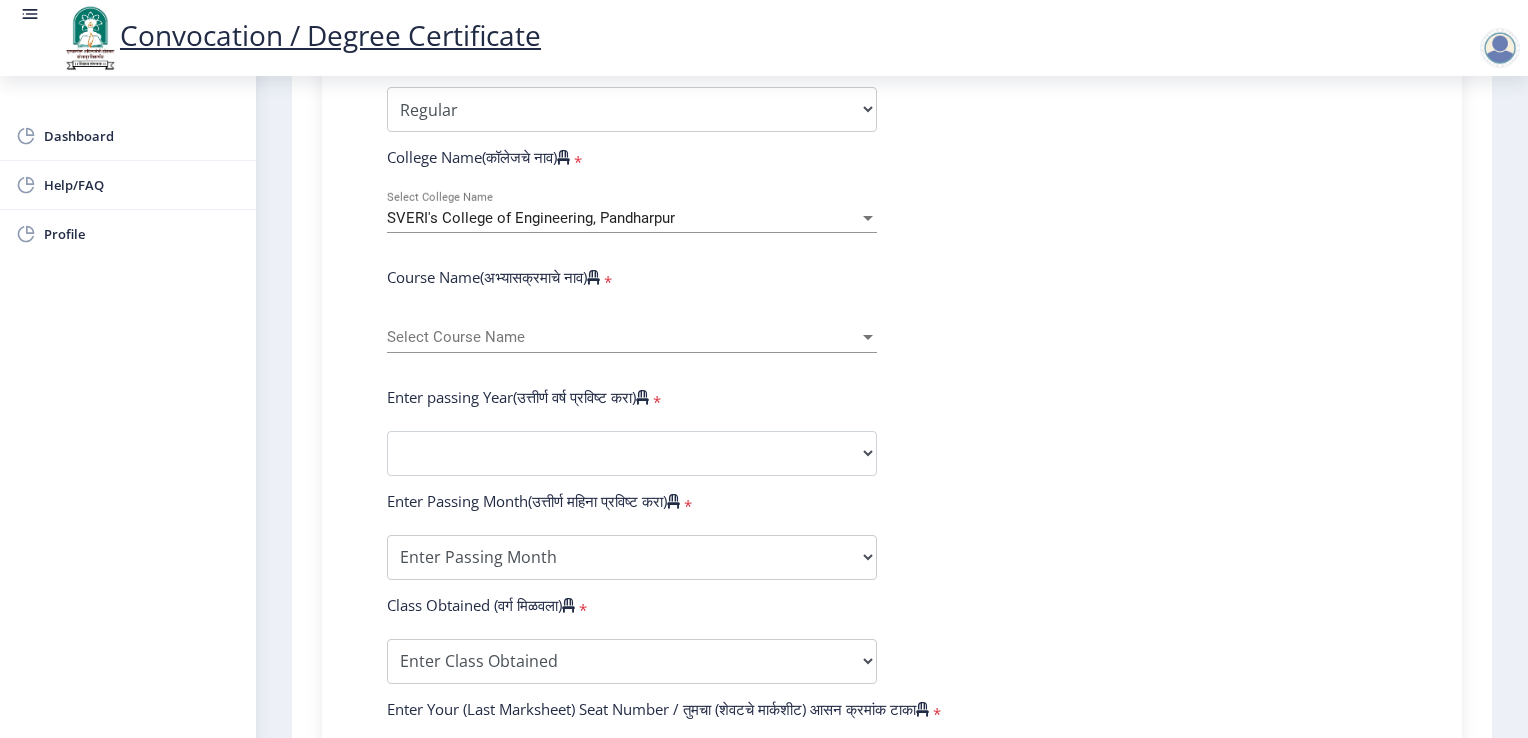 scroll, scrollTop: 663, scrollLeft: 0, axis: vertical 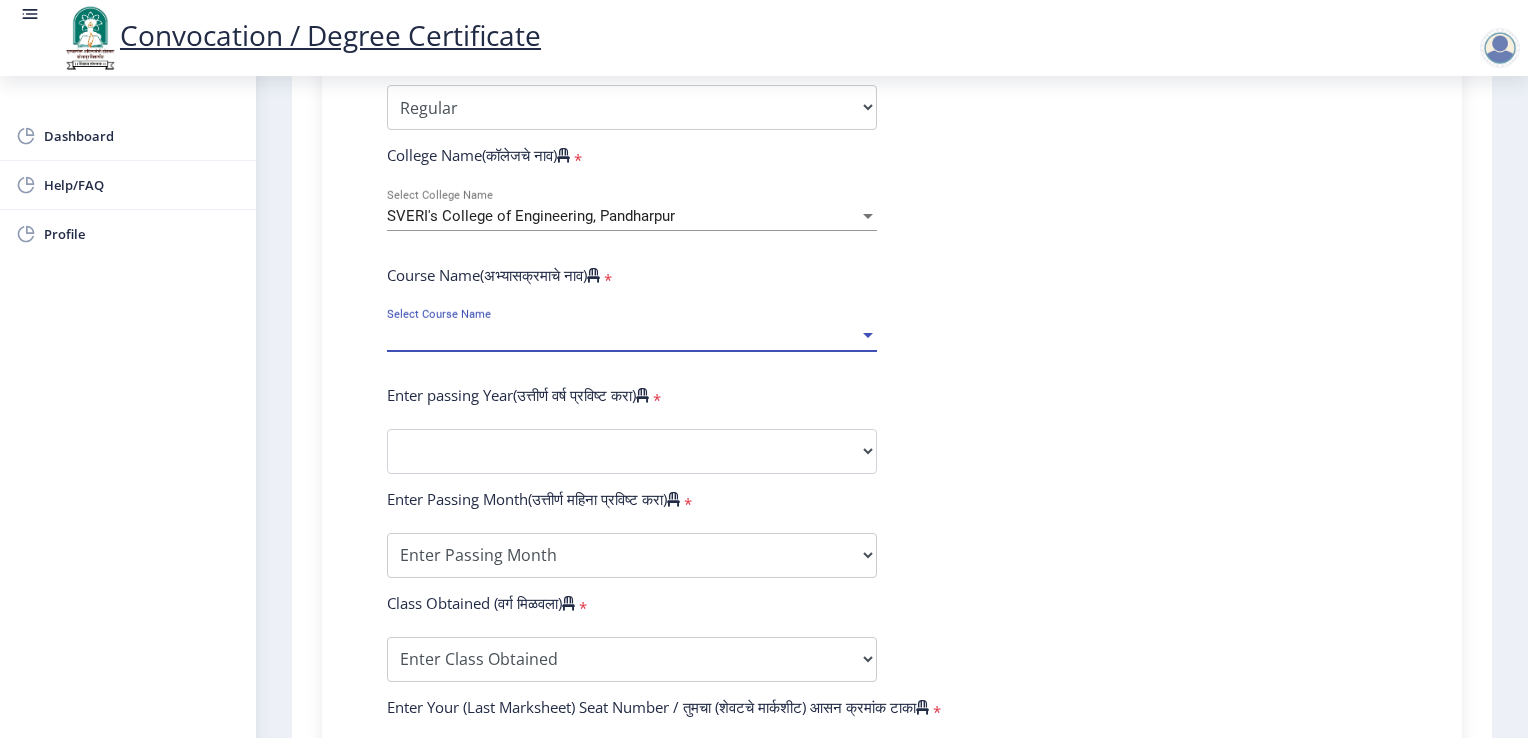 click on "Select Course Name" at bounding box center [623, 335] 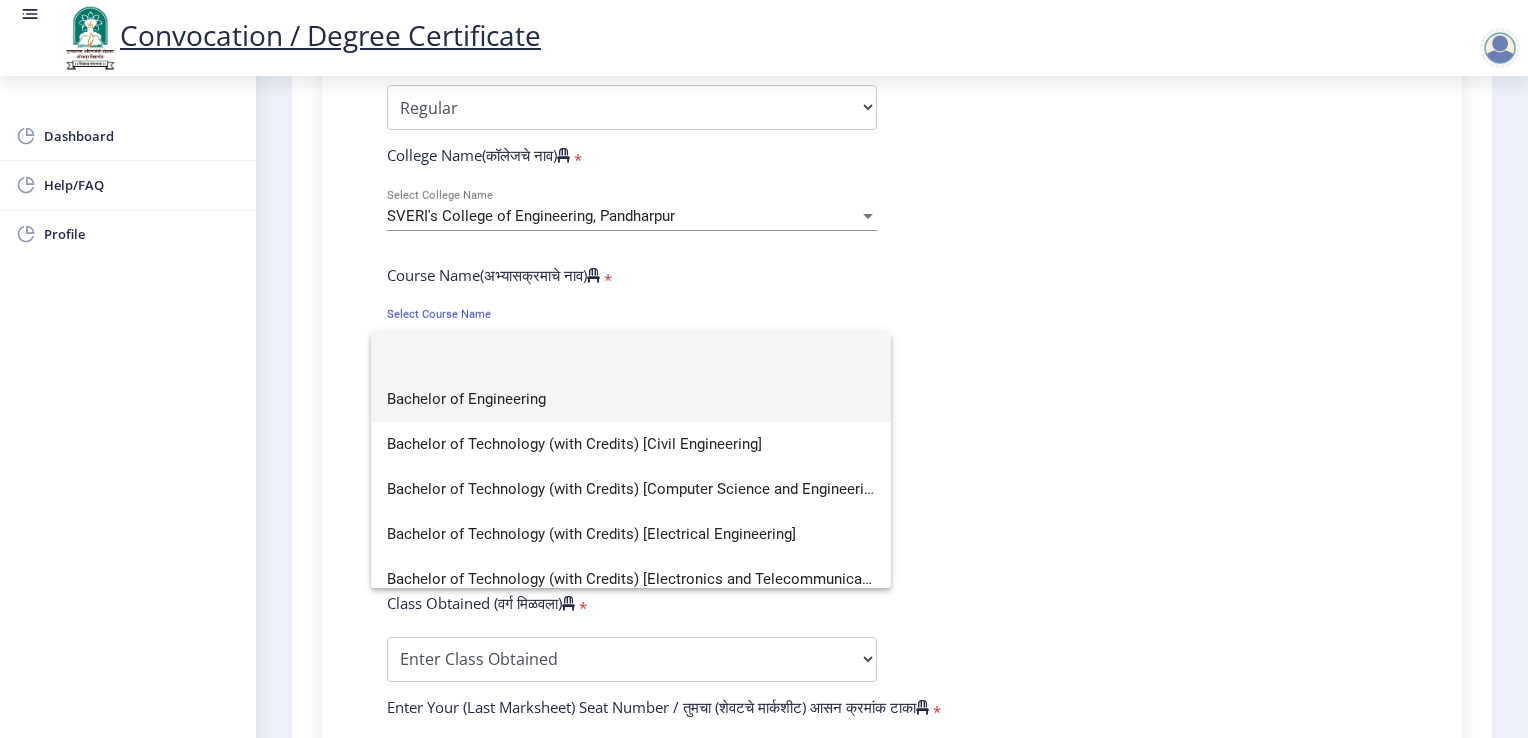 click on "Bachelor of Engineering" at bounding box center [631, 399] 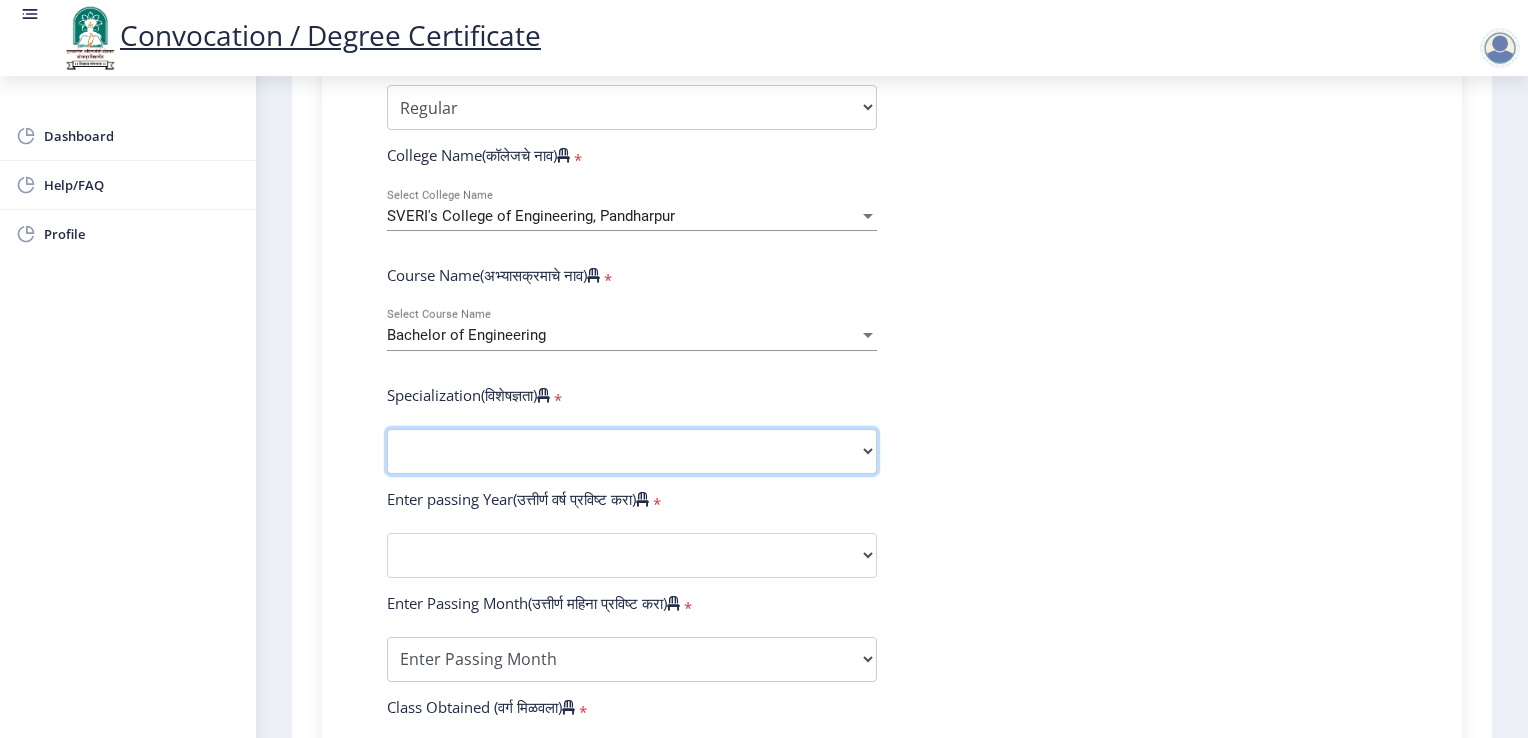 click on "Specialization Bio-Medical Engineering Civil Engineering Computer Science & Engineering Electrical & Electronics Engineering Electrical Engineering Electronics & Telecommunication Engineering Electronics Engineering Information Technology Mechanical Engineering Other" at bounding box center [632, 451] 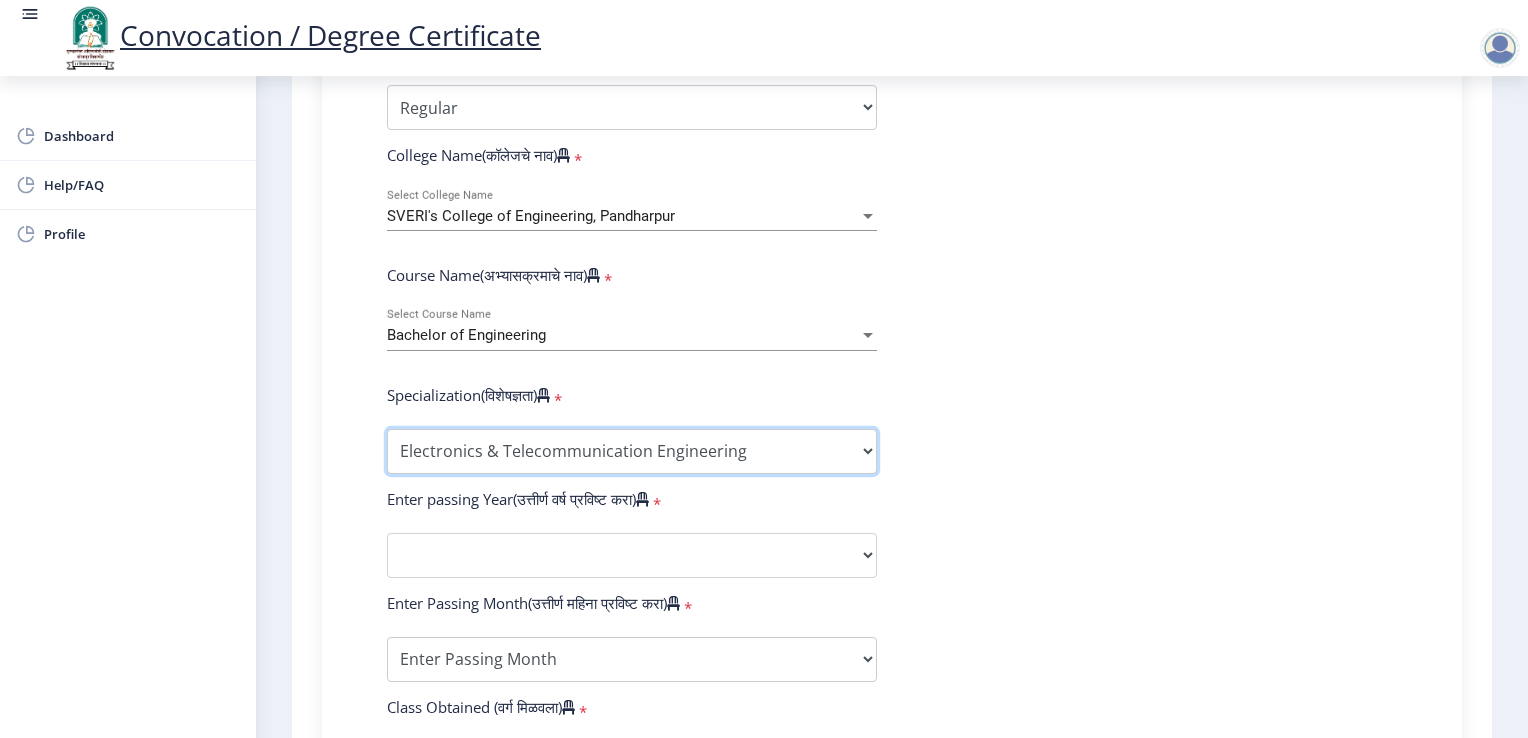 click on "Specialization Bio-Medical Engineering Civil Engineering Computer Science & Engineering Electrical & Electronics Engineering Electrical Engineering Electronics & Telecommunication Engineering Electronics Engineering Information Technology Mechanical Engineering Other" at bounding box center [632, 451] 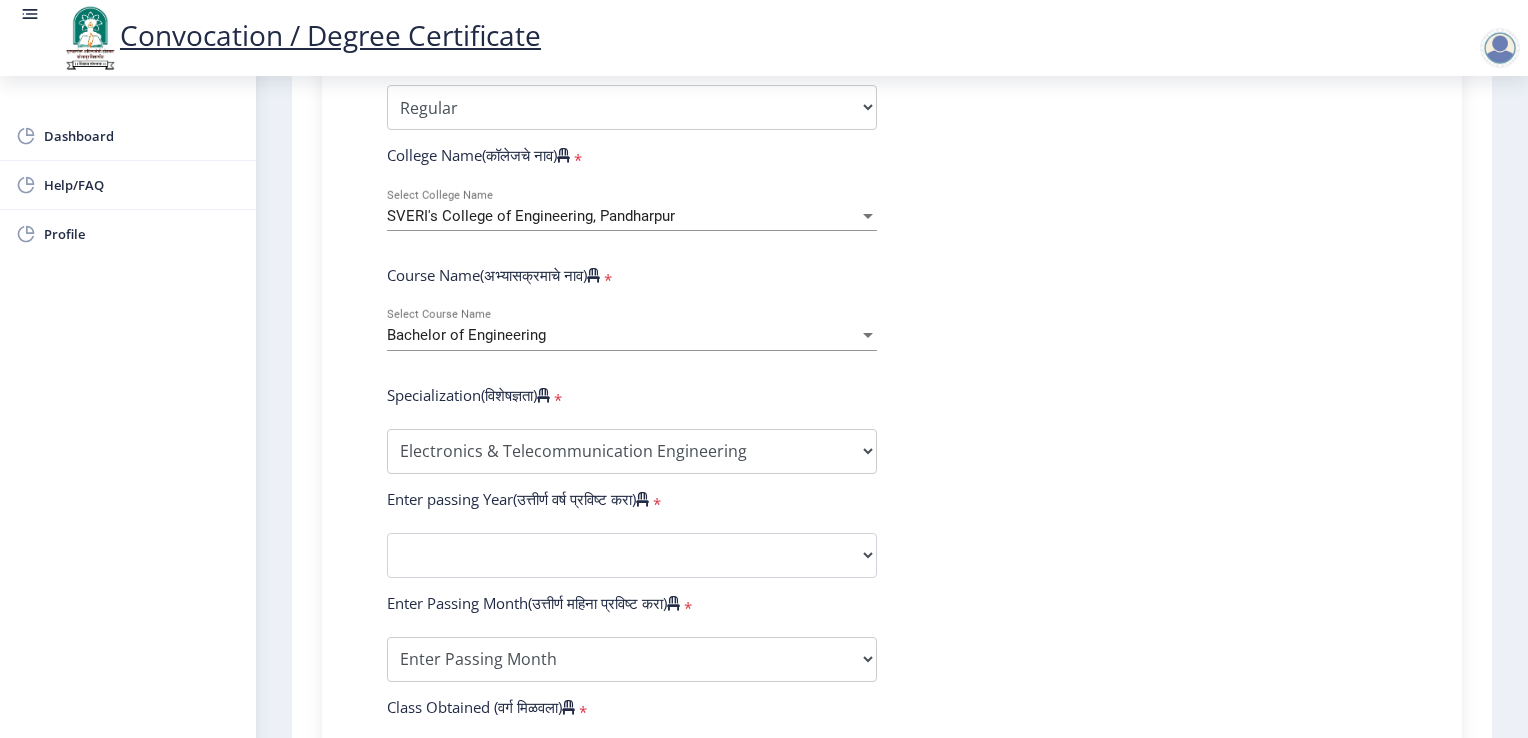 click on "Enter Your PRN Number (तुमचा पीआरएन (कायम नोंदणी क्रमांक) एंटर करा)   * Student Type (विद्यार्थी प्रकार)    * Select Student Type Regular External College Name(कॉलेजचे नाव)   * SVERI's College of Engineering, Pandharpur Select College Name Course Name(अभ्यासक्रमाचे नाव)   * Bachelor of Engineering Select Course Name  Specialization(विशेषज्ञता)   * Specialization Bio-Medical Engineering Civil Engineering Computer Science & Engineering Electrical & Electronics Engineering Electrical Engineering Electronics & Telecommunication Engineering Electronics Engineering Information Technology Mechanical Engineering Other Enter passing Year(उत्तीर्ण वर्ष प्रविष्ट करा)   *  2025   2024   2023   2022   2021   2020   2019   2018   2017   2016   2015   2014   2013   2012   2011   2010   2009  * *" 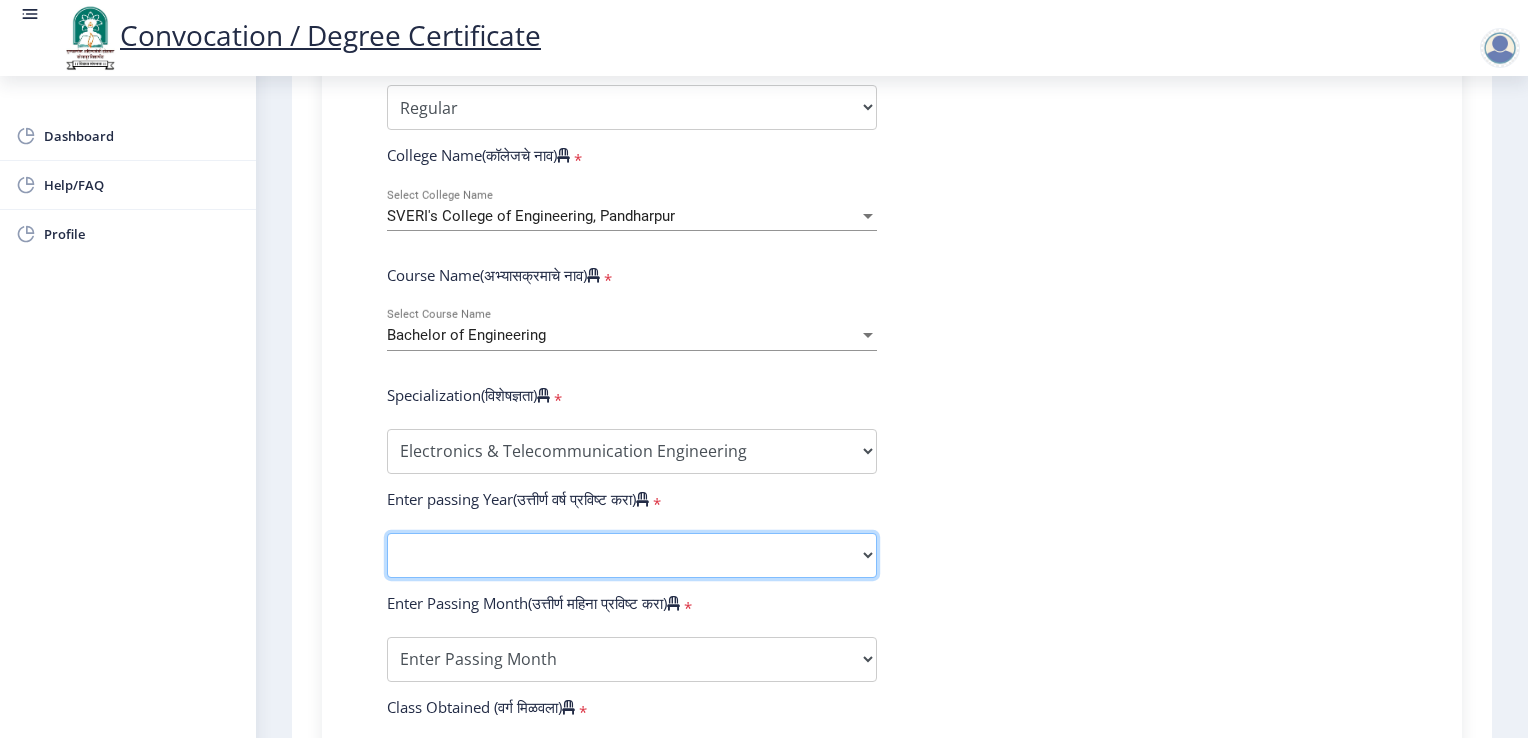 click on "2025   2024   2023   2022   2021   2020   2019   2018   2017   2016   2015   2014   2013   2012   2011   2010   2009   2008   2007   2006   2005   2004   2003   2002   2001   2000   1999   1998   1997   1996   1995   1994   1993   1992   1991   1990   1989   1988   1987   1986   1985   1984   1983   1982   1981   1980   1979   1978   1977   1976" 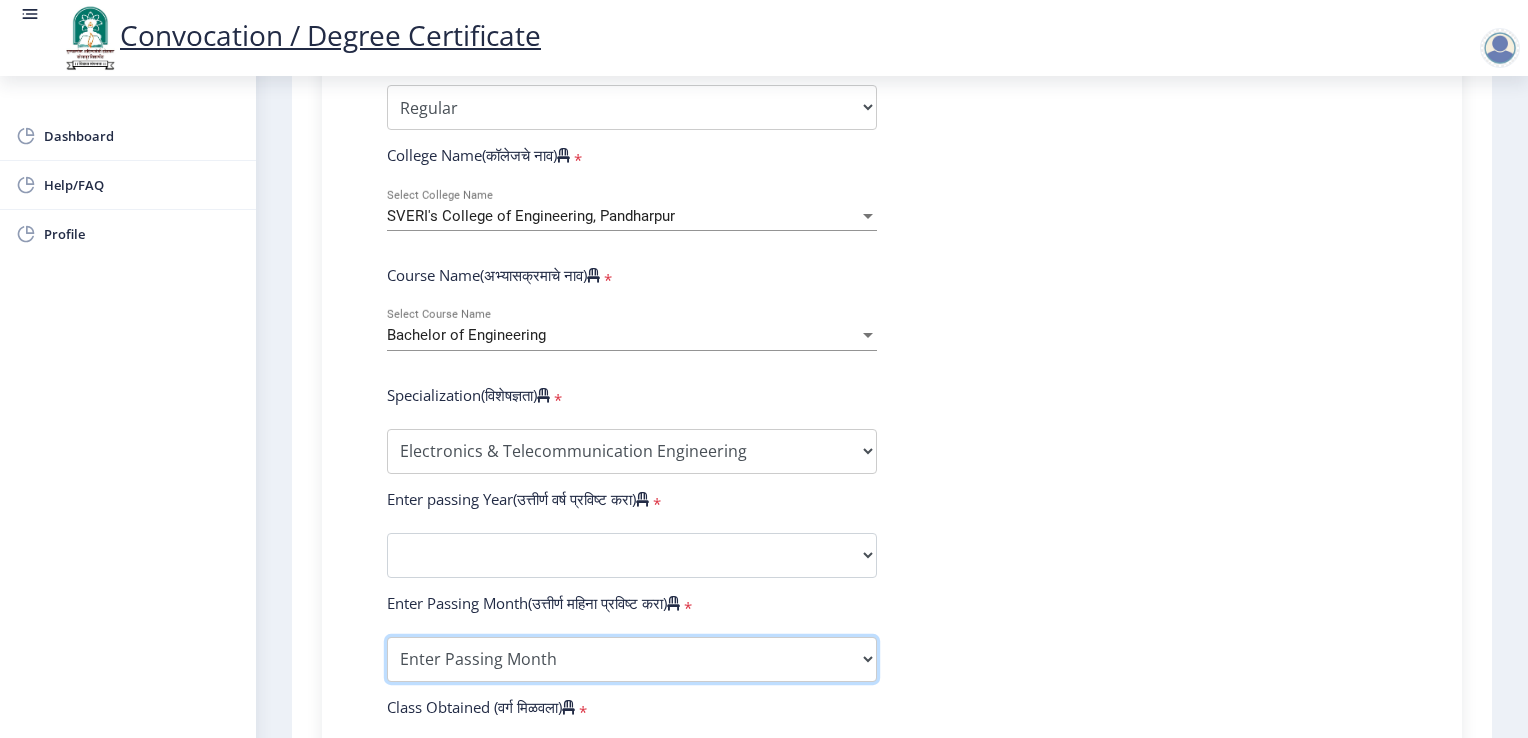 click on "Enter Passing Month March April May October November December" at bounding box center [632, 659] 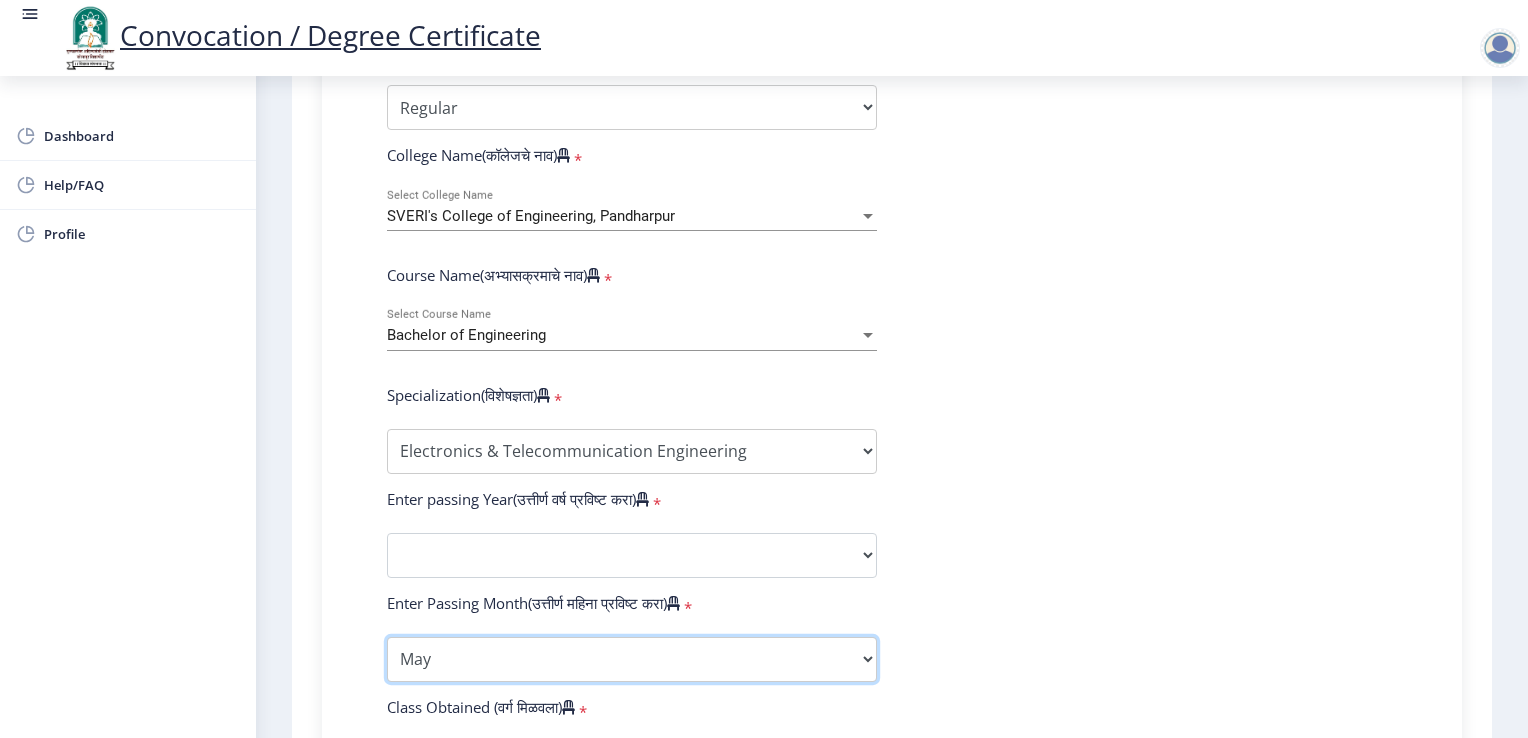 click on "Enter Passing Month March April May October November December" at bounding box center [632, 659] 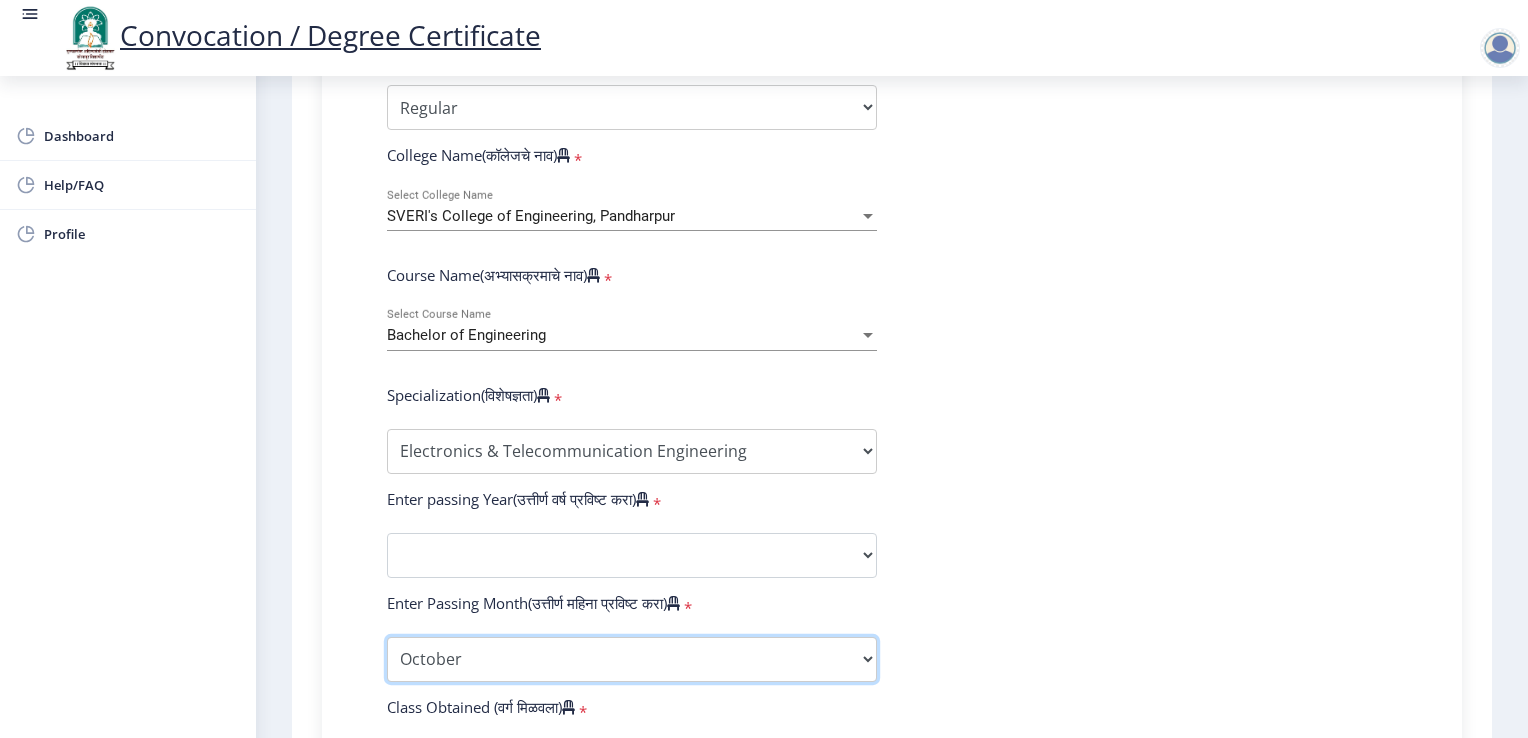 select on "May" 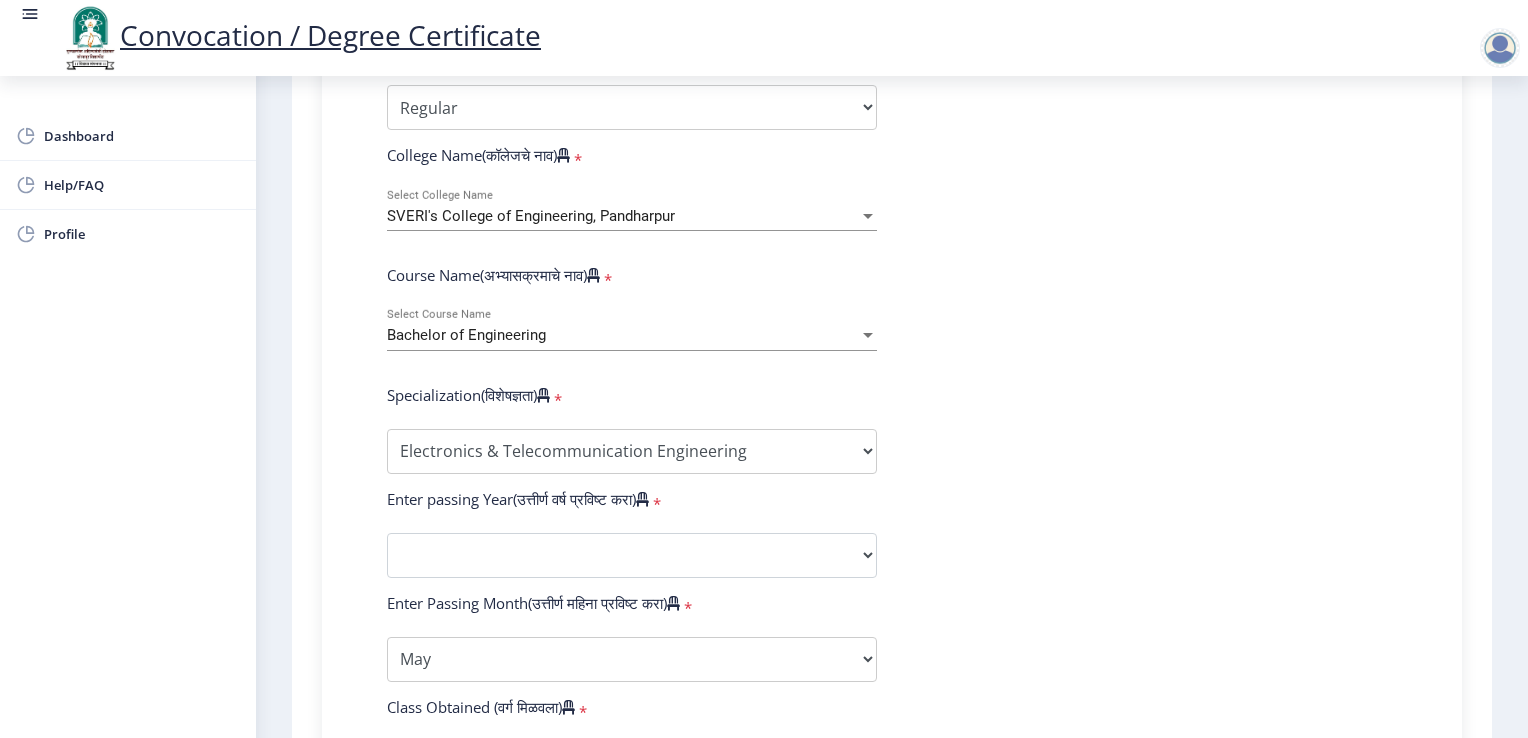 click on "Enter Your PRN Number (तुमचा पीआरएन (कायम नोंदणी क्रमांक) एंटर करा)   * Student Type (विद्यार्थी प्रकार)    * Select Student Type Regular External College Name(कॉलेजचे नाव)   * SVERI's College of Engineering, Pandharpur Select College Name Course Name(अभ्यासक्रमाचे नाव)   * Bachelor of Engineering Select Course Name  Specialization(विशेषज्ञता)   * Specialization Bio-Medical Engineering Civil Engineering Computer Science & Engineering Electrical & Electronics Engineering Electrical Engineering Electronics & Telecommunication Engineering Electronics Engineering Information Technology Mechanical Engineering Other Enter passing Year(उत्तीर्ण वर्ष प्रविष्ट करा)   *  2025   2024   2023   2022   2021   2020   2019   2018   2017   2016   2015   2014   2013   2012   2011   2010   2009  * *" 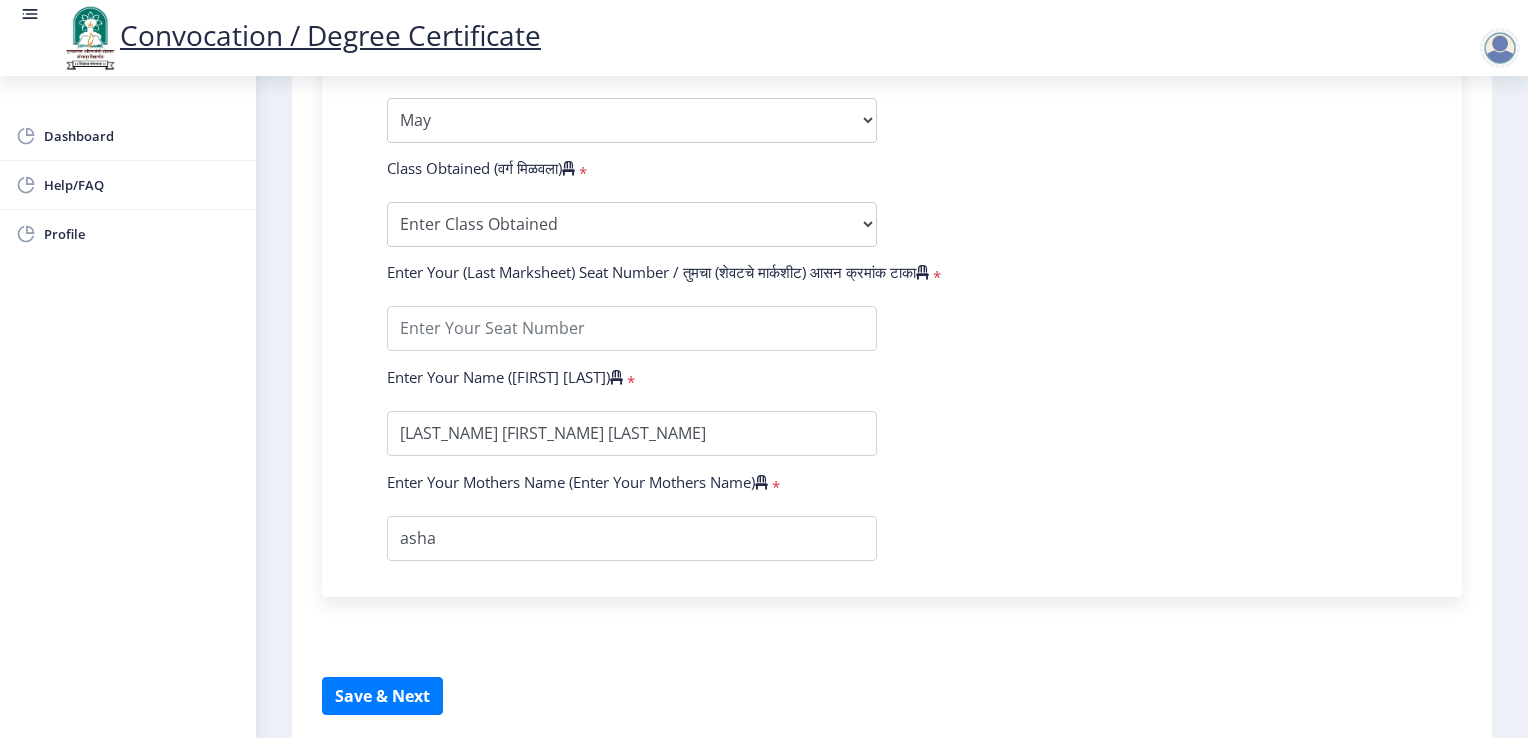 scroll, scrollTop: 1300, scrollLeft: 0, axis: vertical 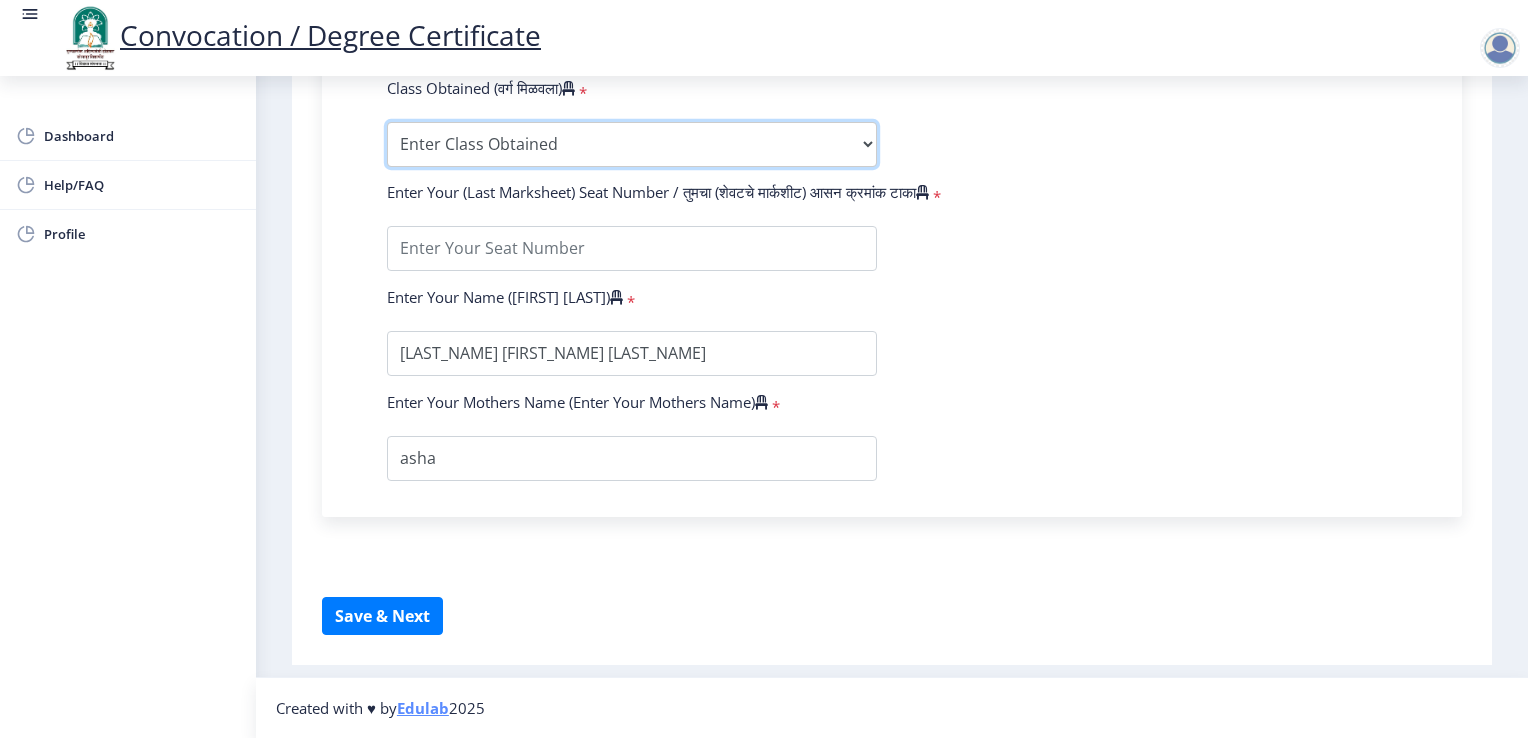 click on "Enter Class Obtained FIRST CLASS WITH DISTINCTION FIRST CLASS HIGHER SECOND CLASS SECOND CLASS PASS CLASS Grade O Grade A+ Grade A Grade B+ Grade B Grade C+ Grade C Grade D Grade E" at bounding box center [632, 144] 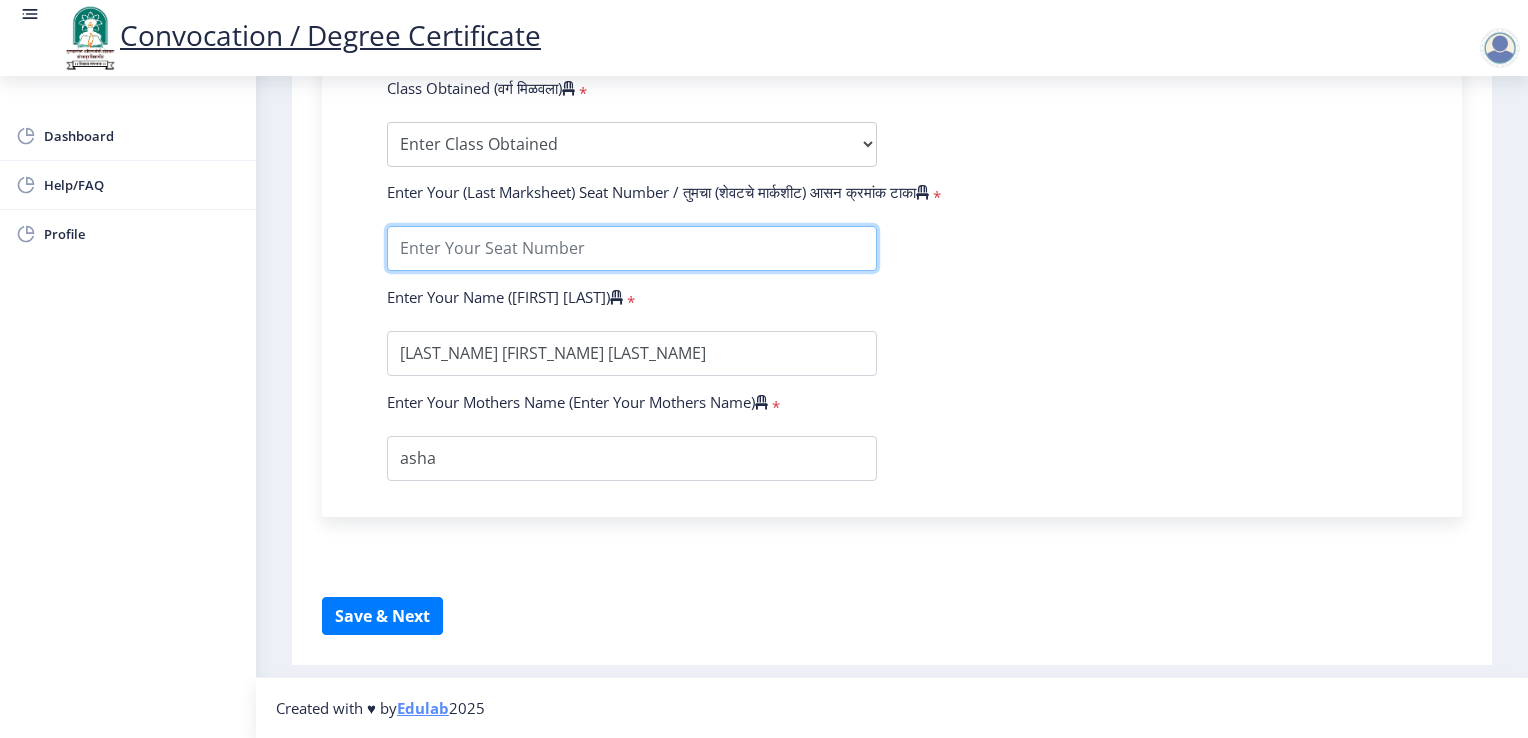click at bounding box center [632, 248] 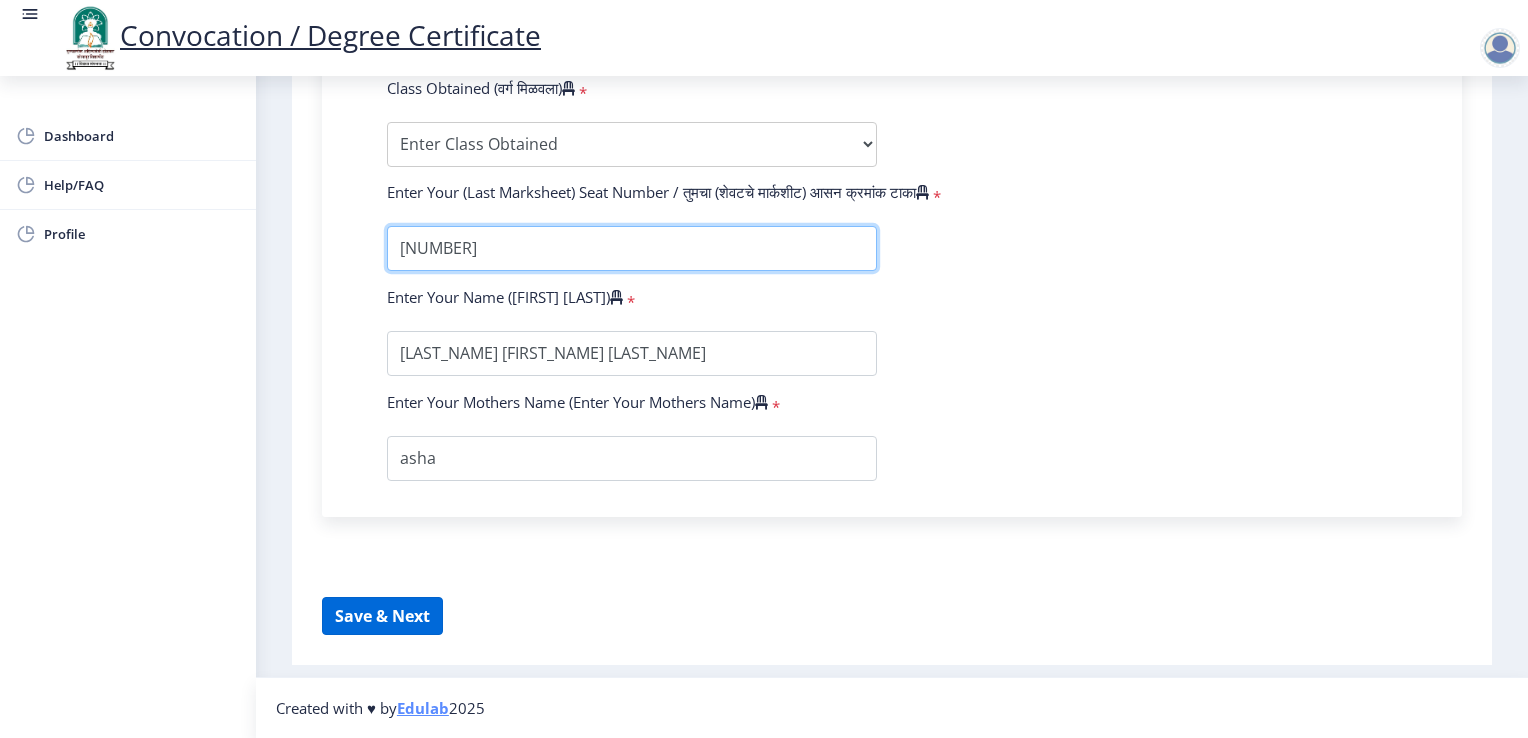 type on "[NUMBER]" 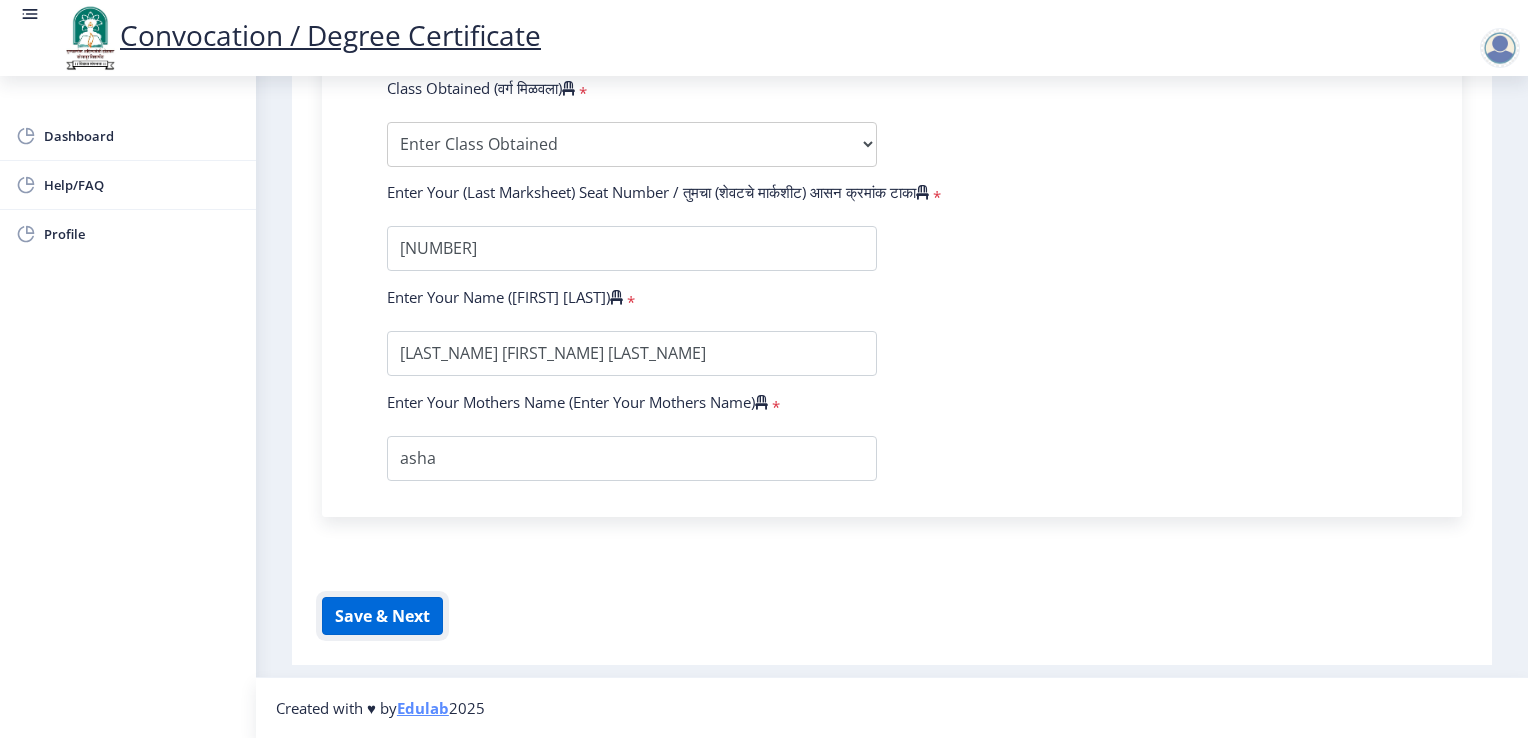 click on "Save & Next" 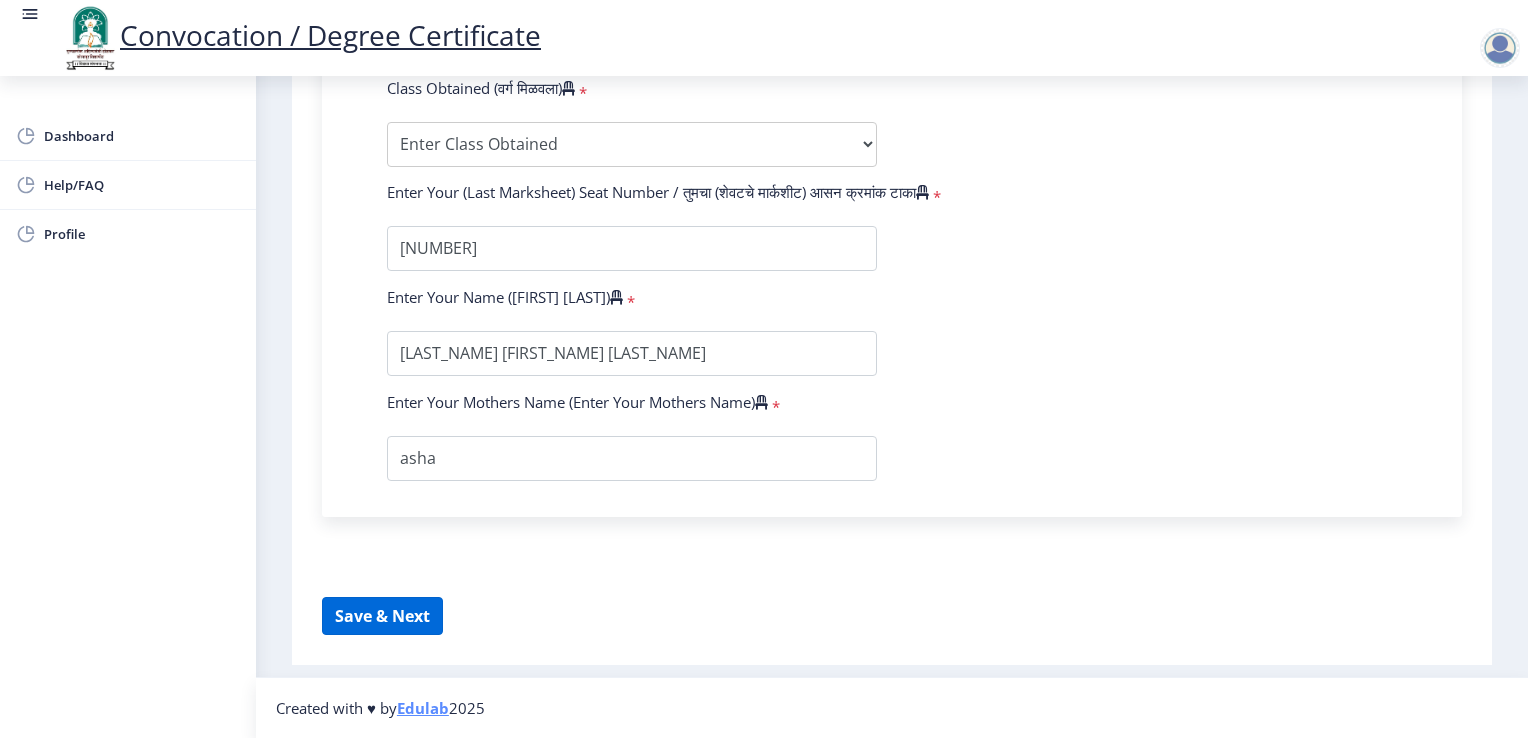 select 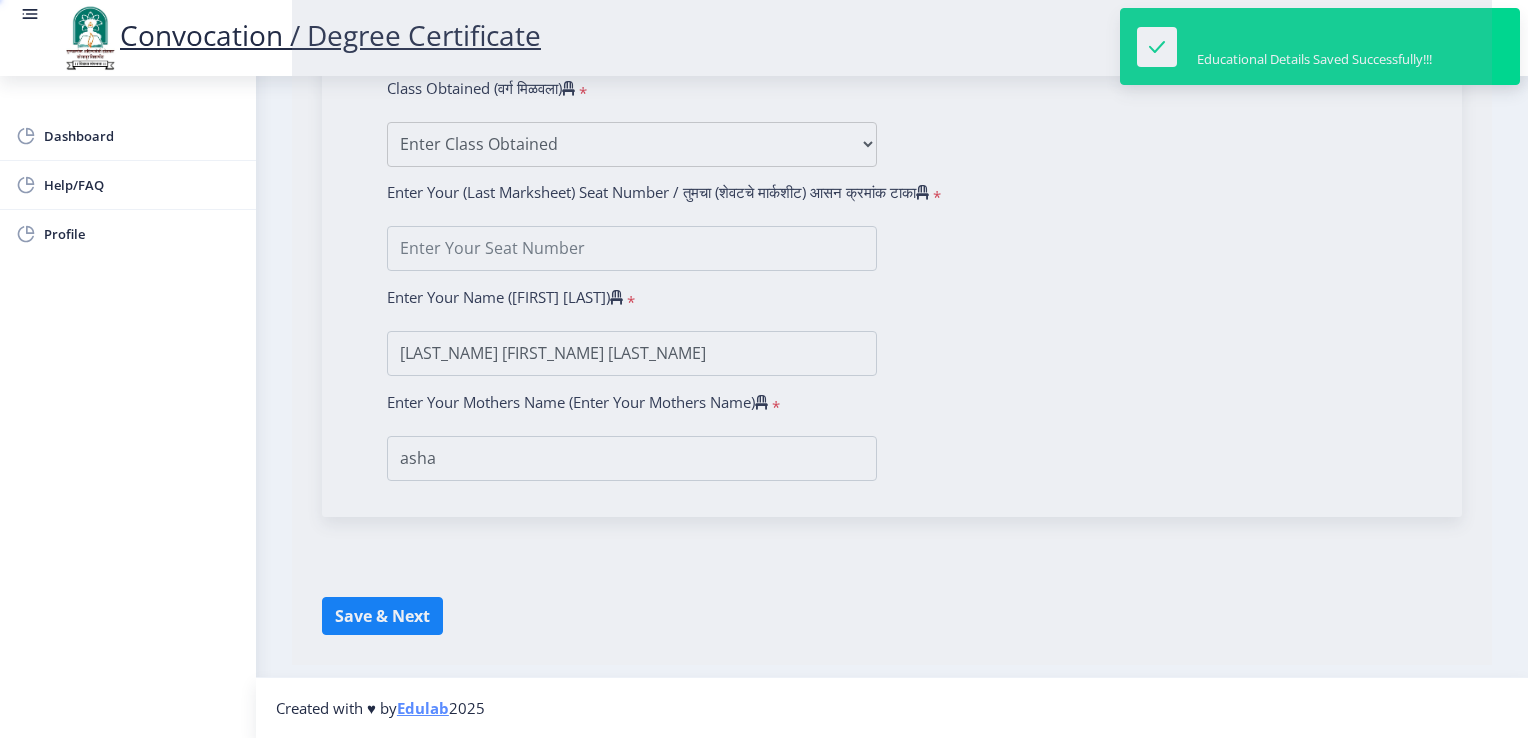 scroll, scrollTop: 0, scrollLeft: 0, axis: both 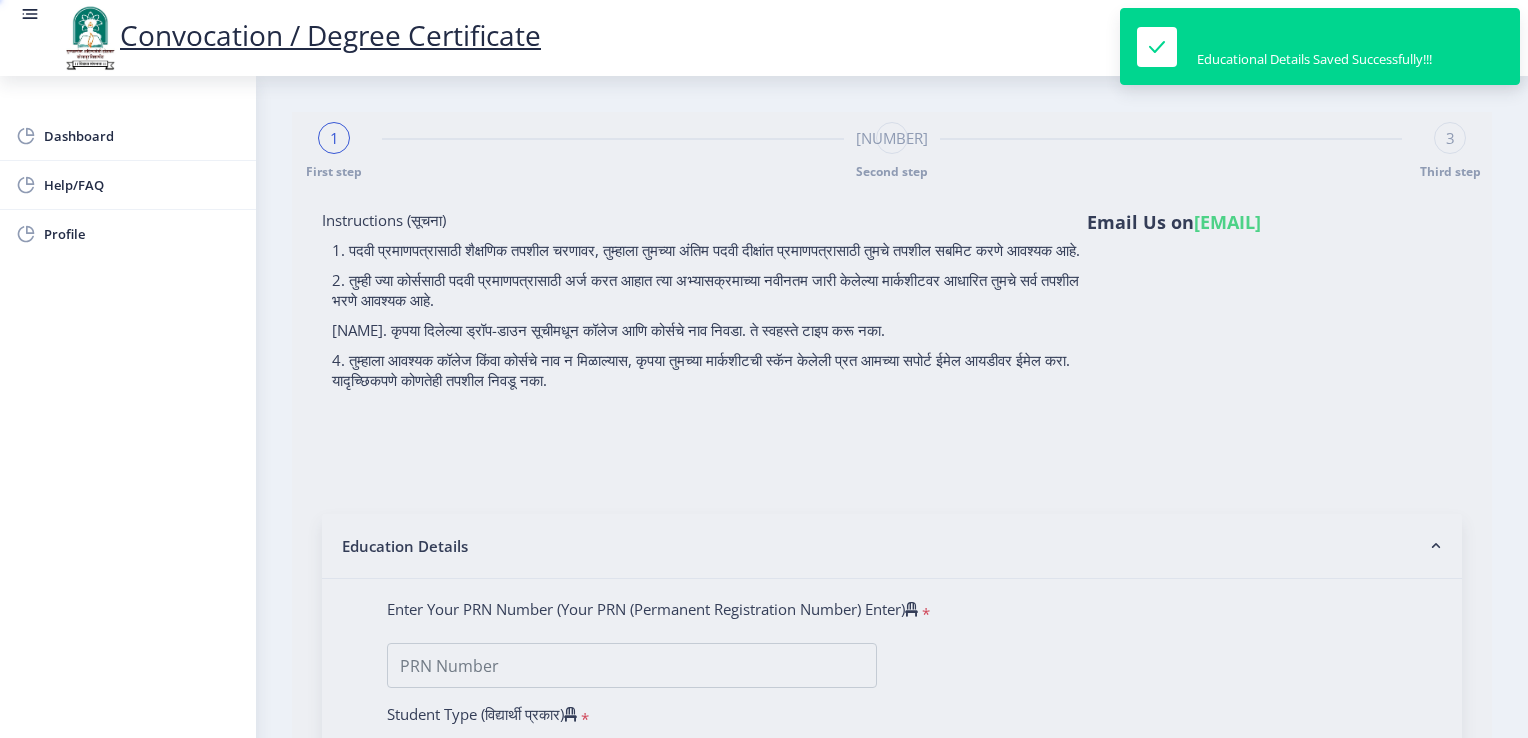 type on "[NUMBER]" 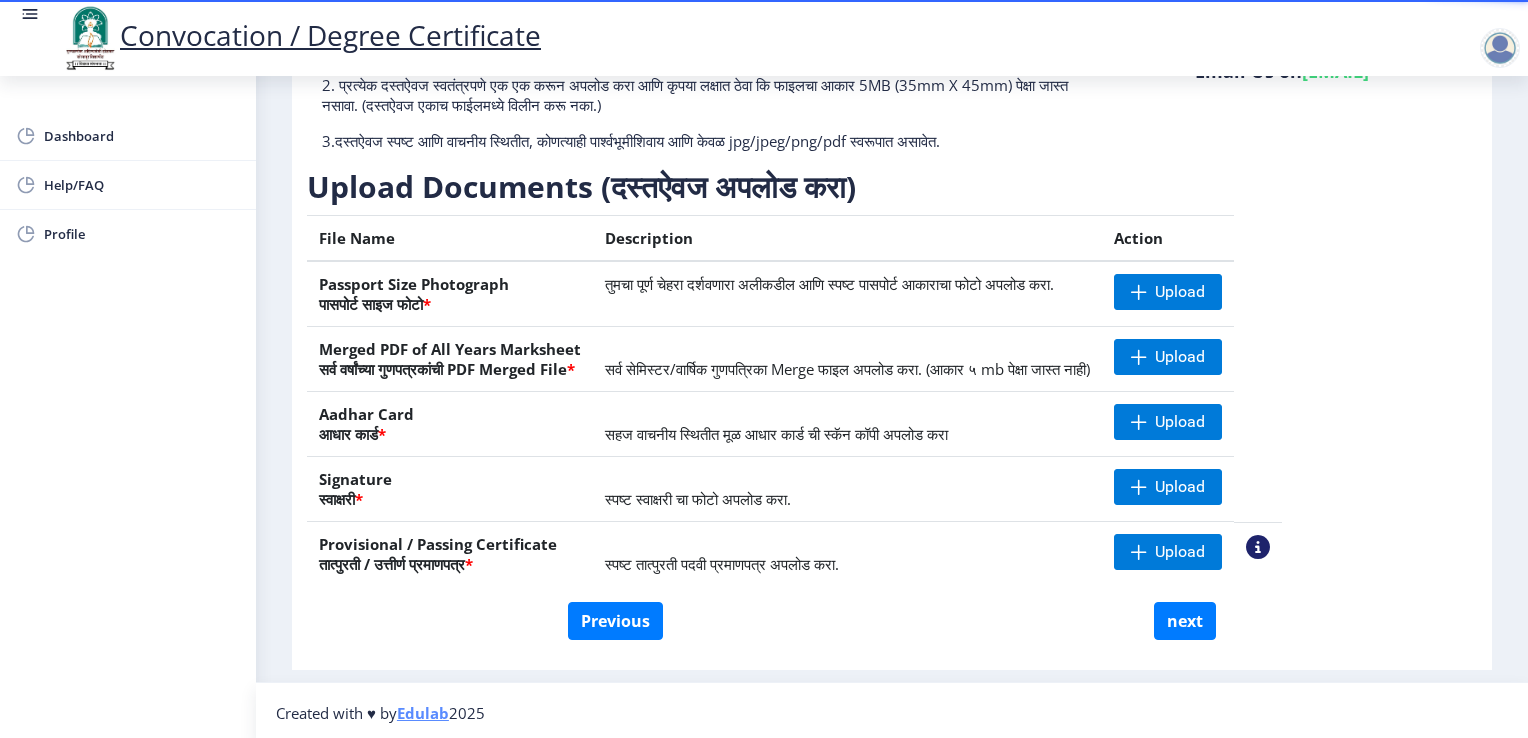 scroll, scrollTop: 211, scrollLeft: 0, axis: vertical 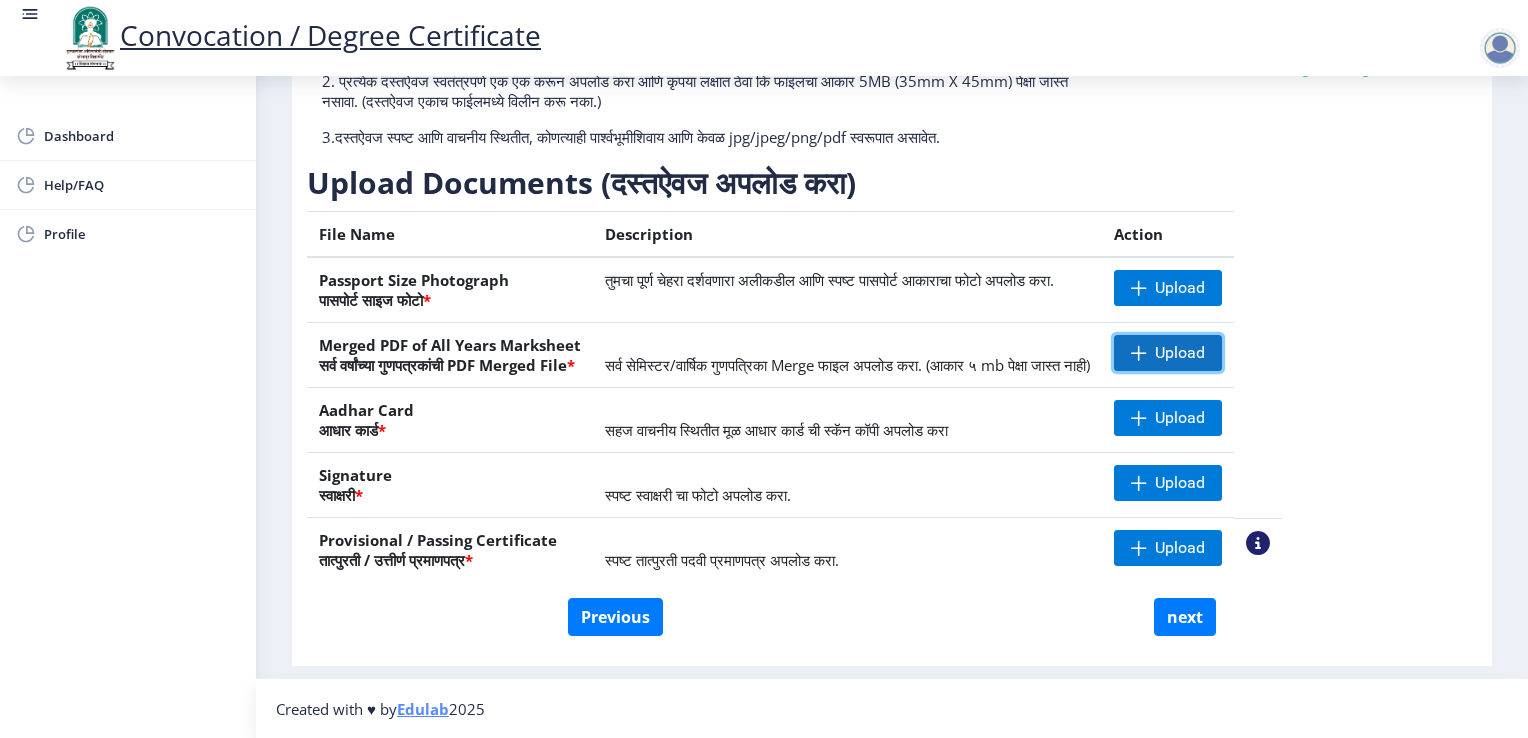 click on "Upload" 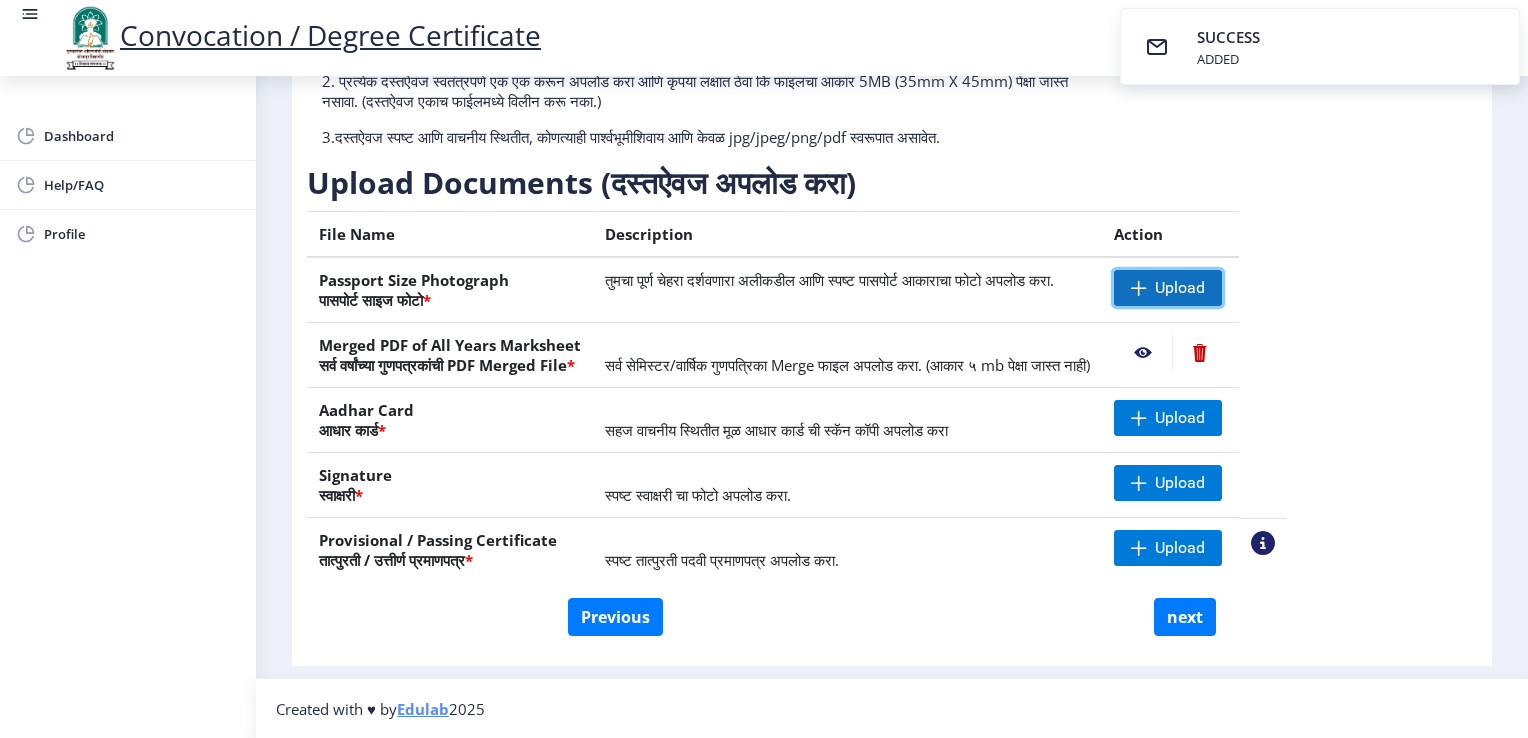 click on "Upload" 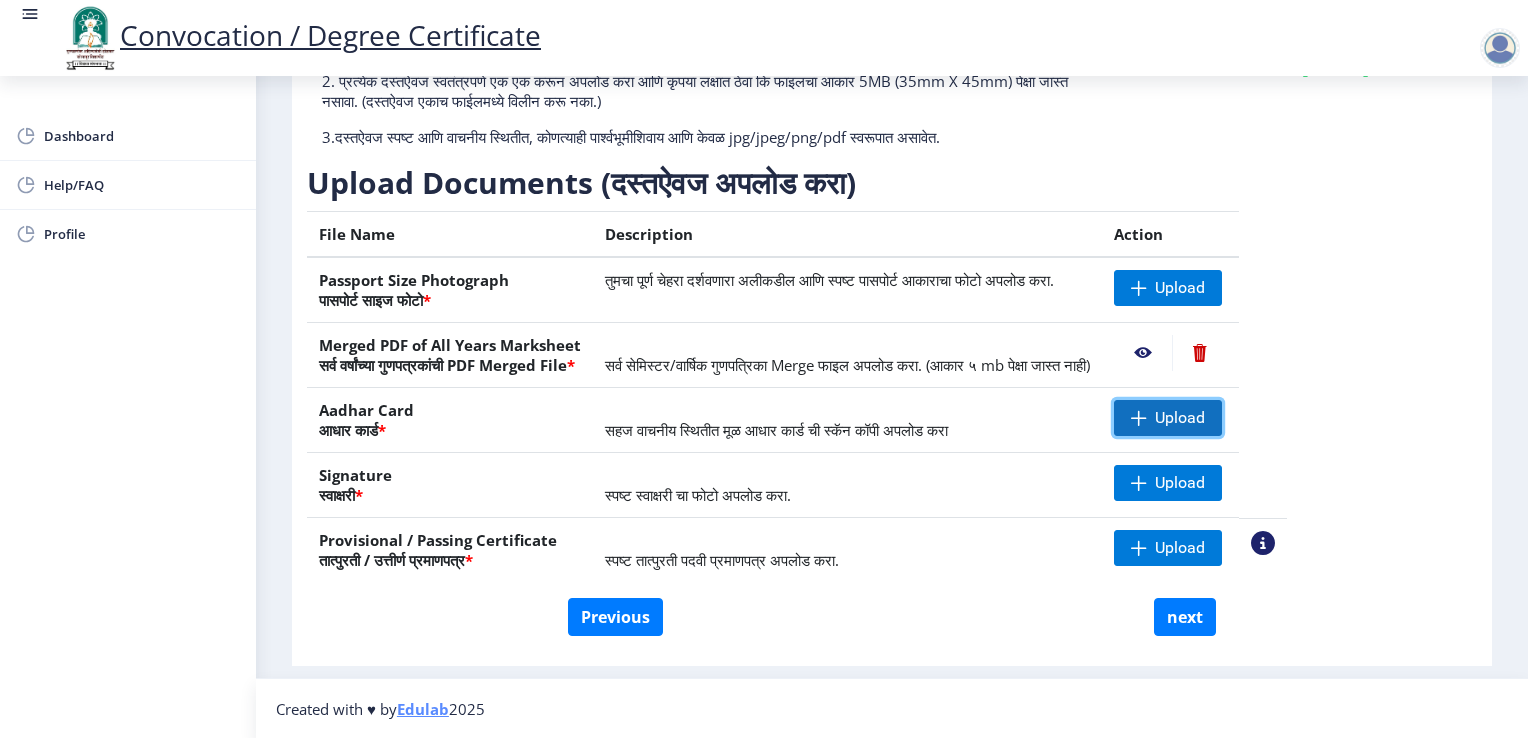 click on "Upload" 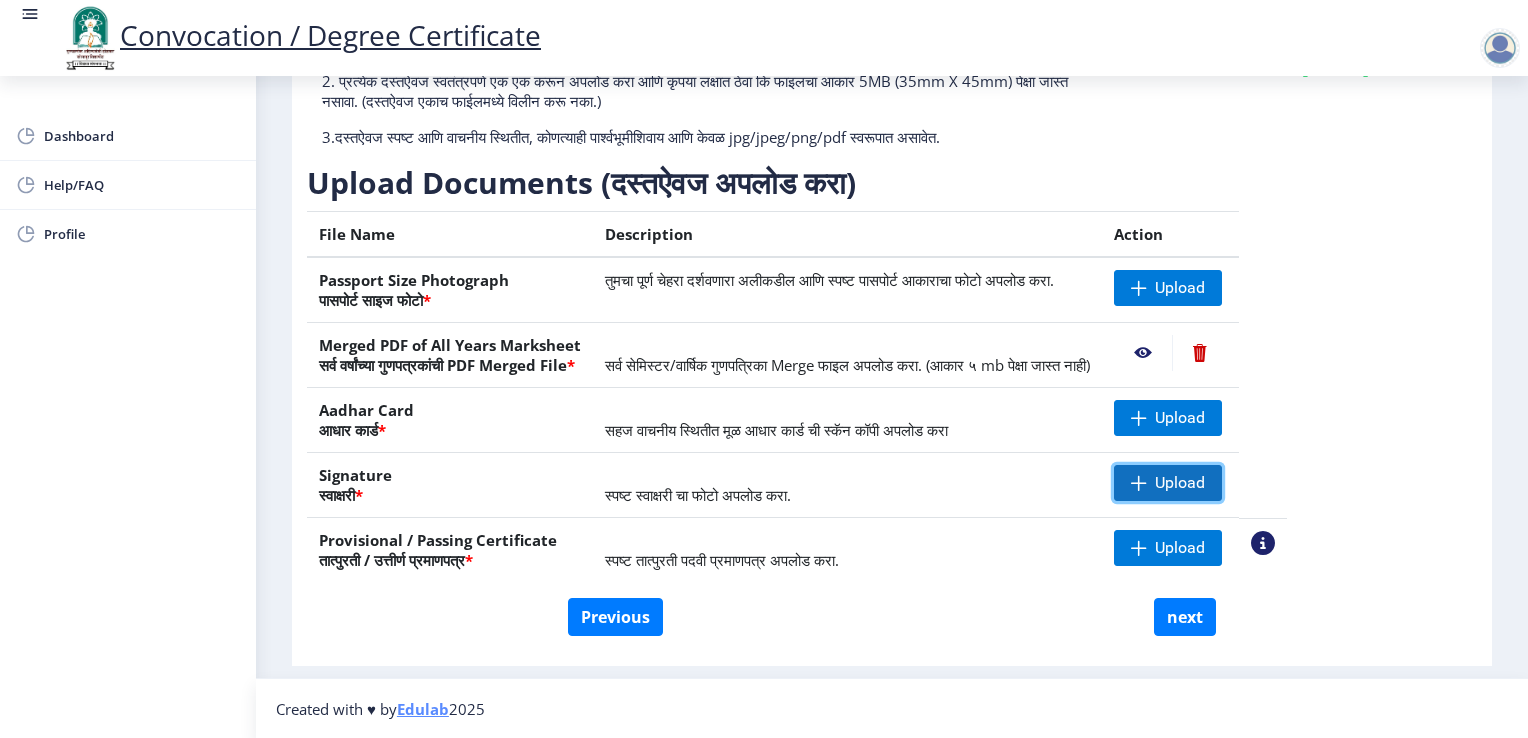 click on "Upload" 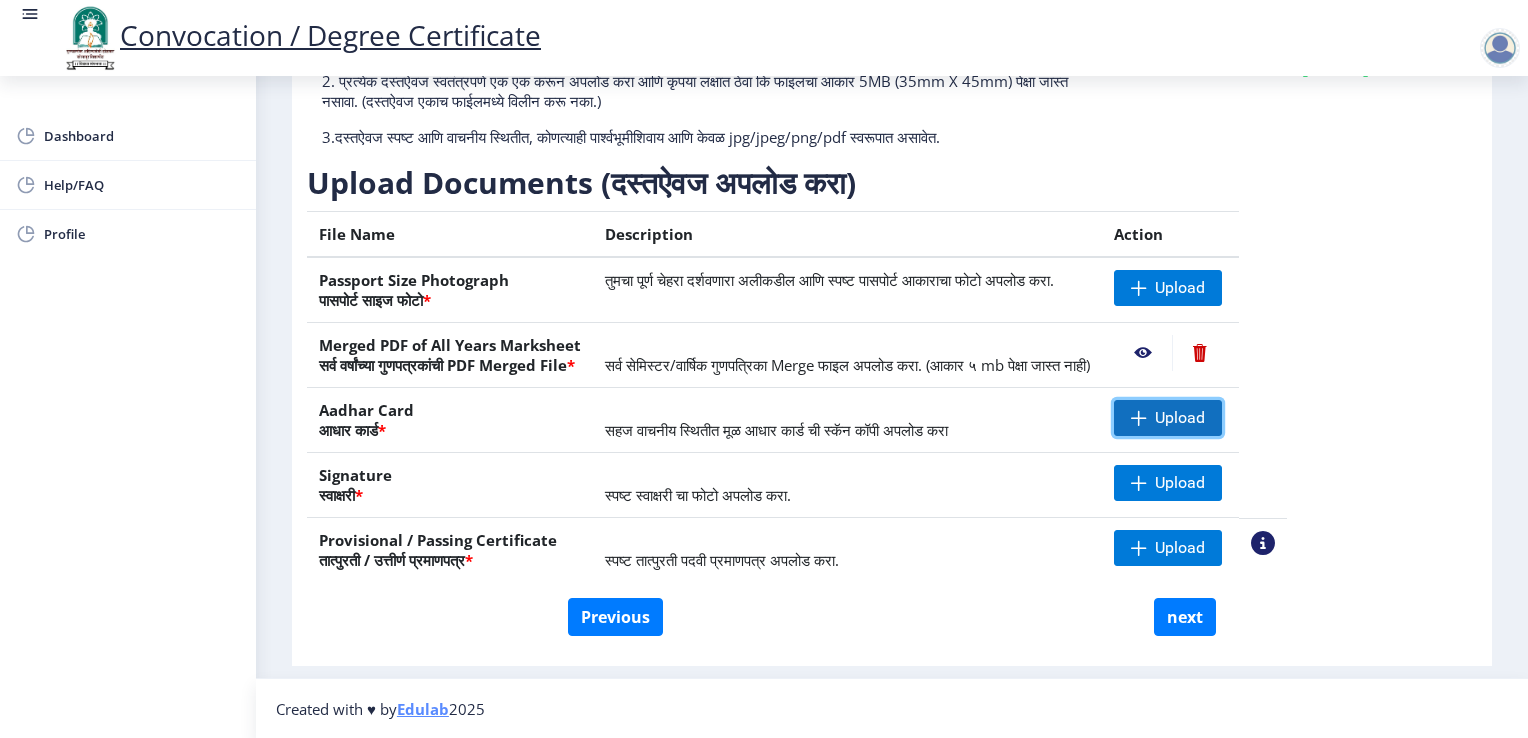 click on "Upload" 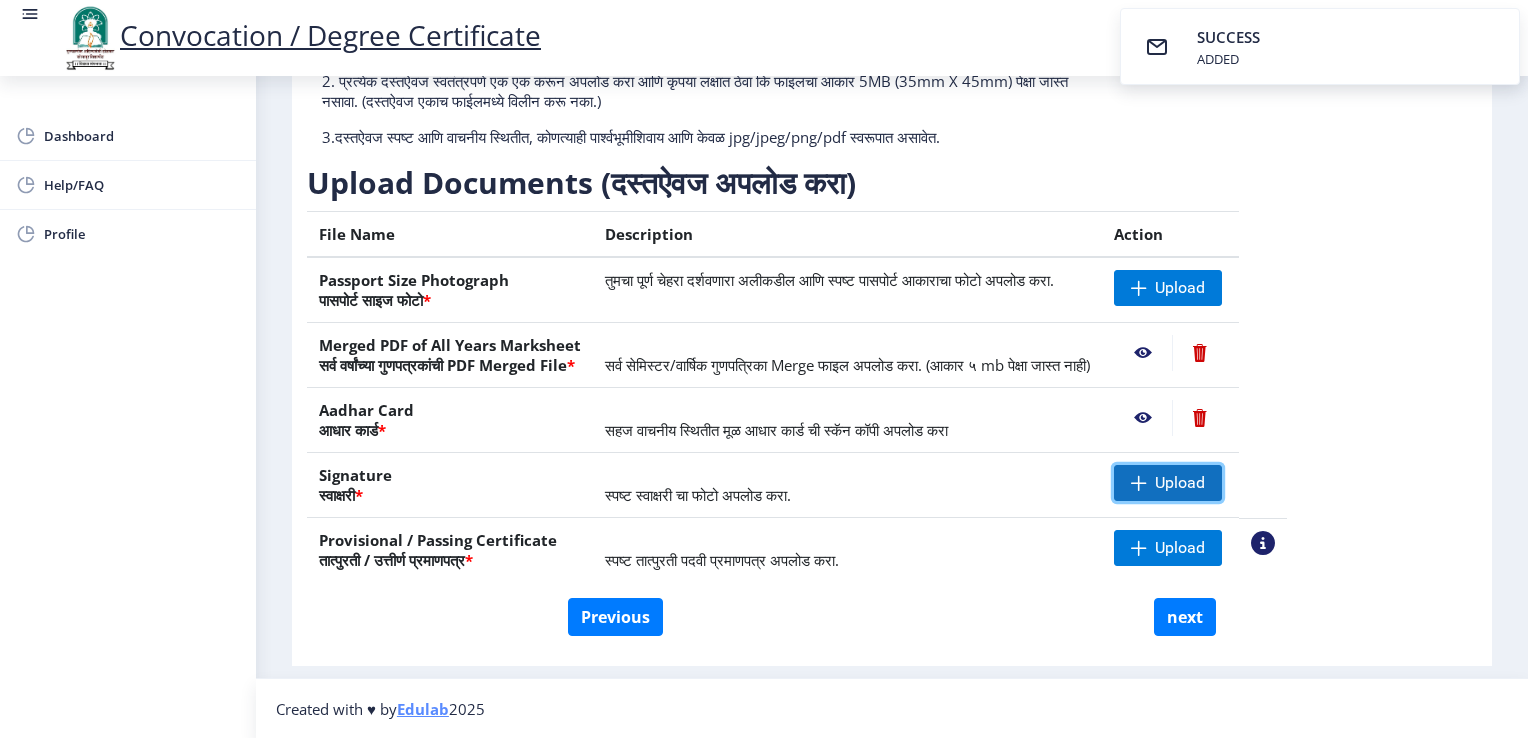 click on "Upload" 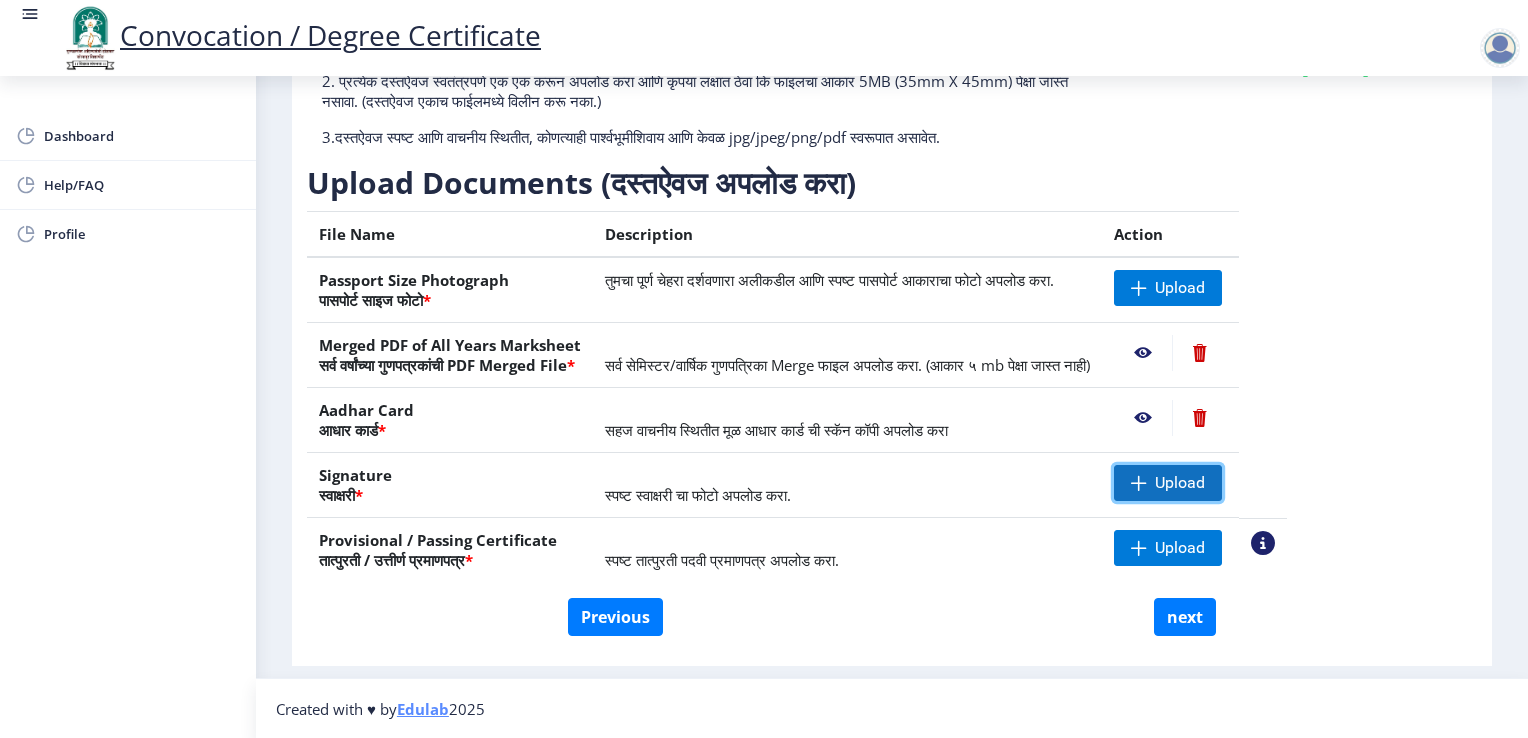 click on "Upload" 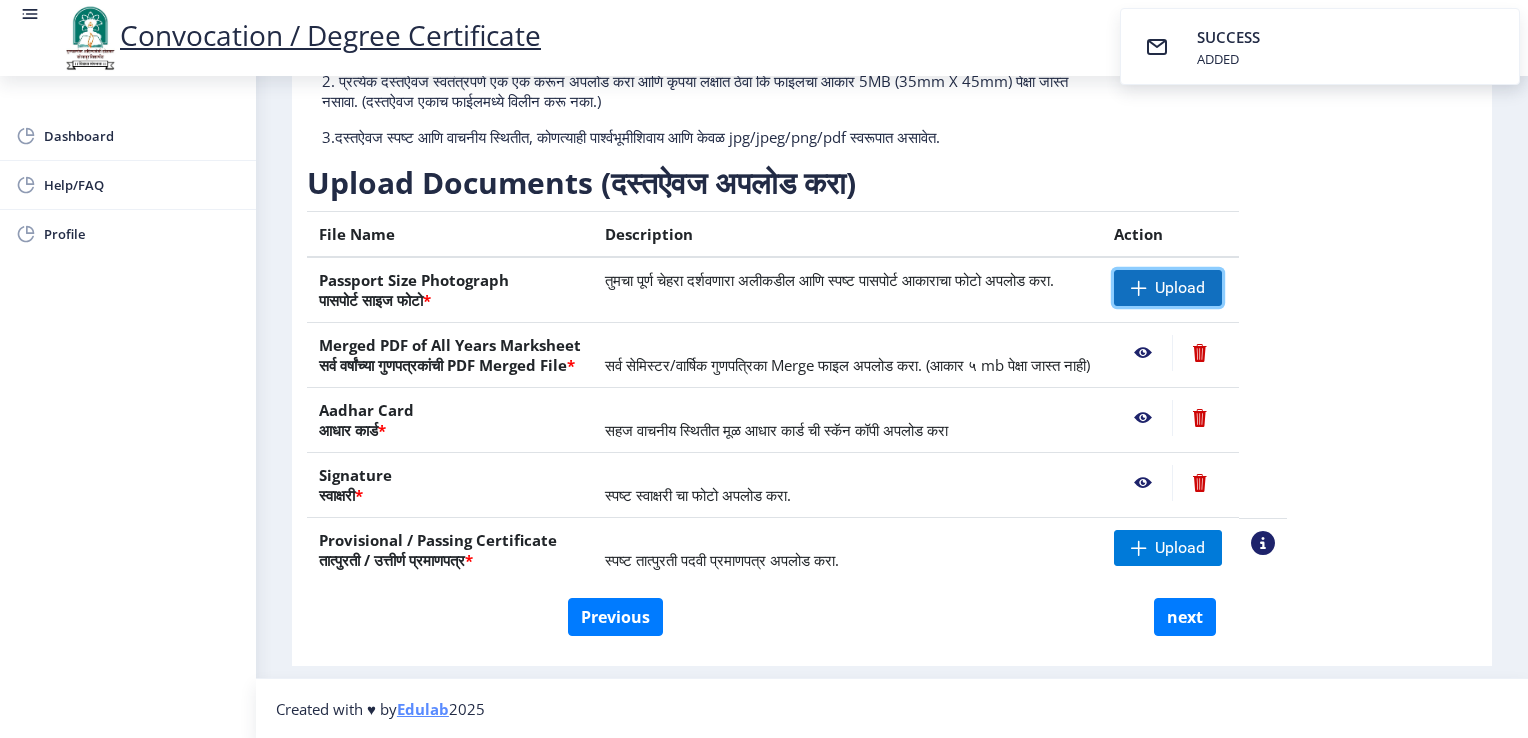 click on "Upload" 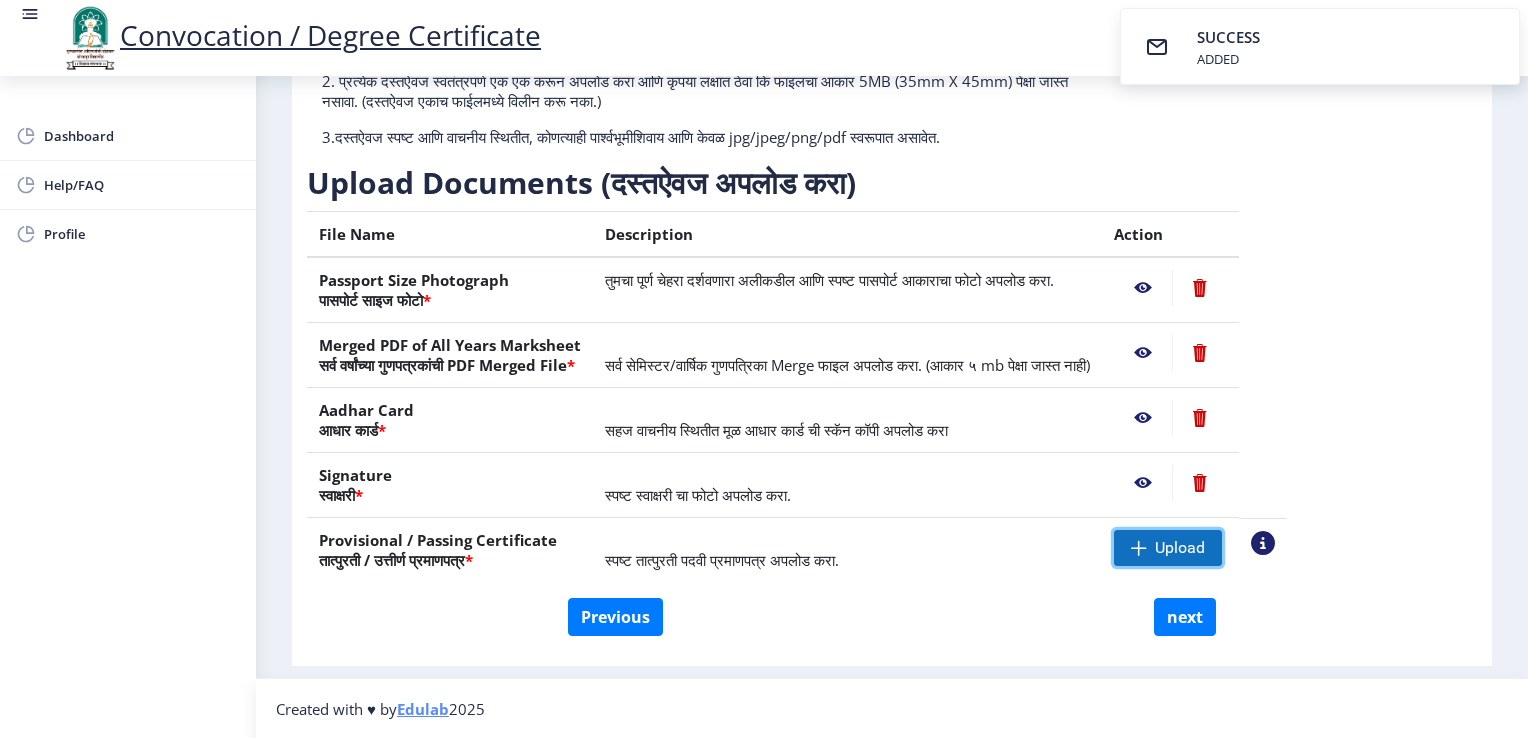 click on "Upload" 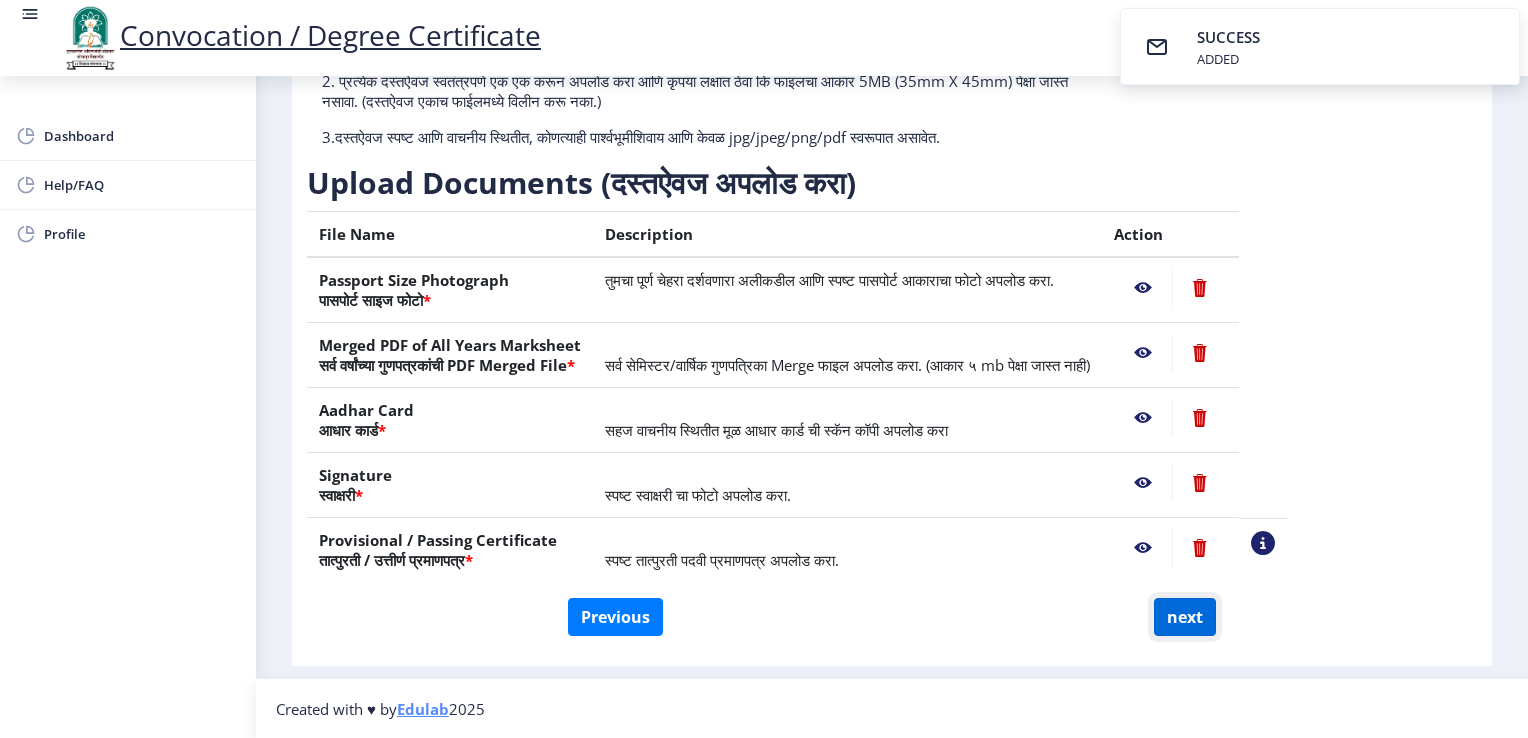 click on "next" 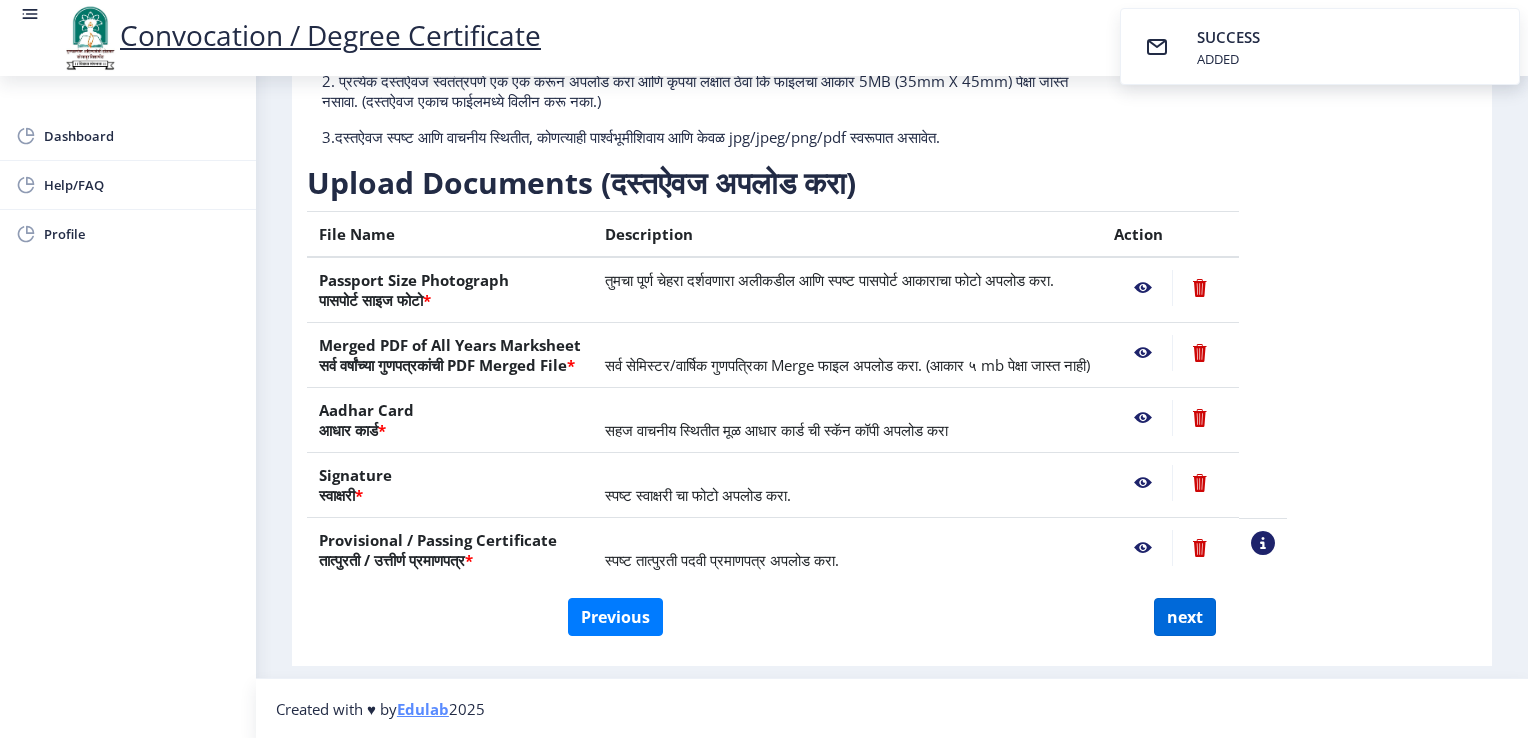 select 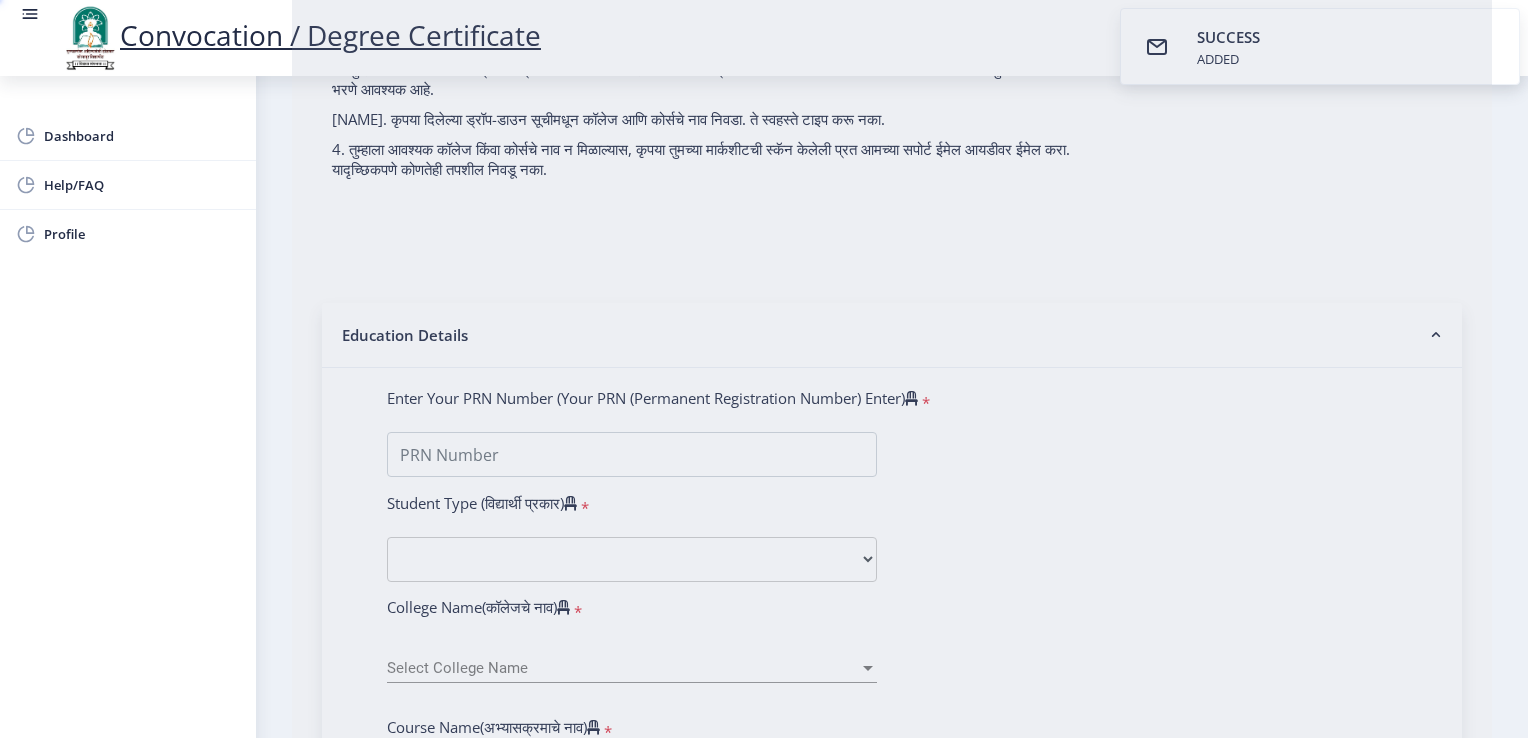 scroll, scrollTop: 0, scrollLeft: 0, axis: both 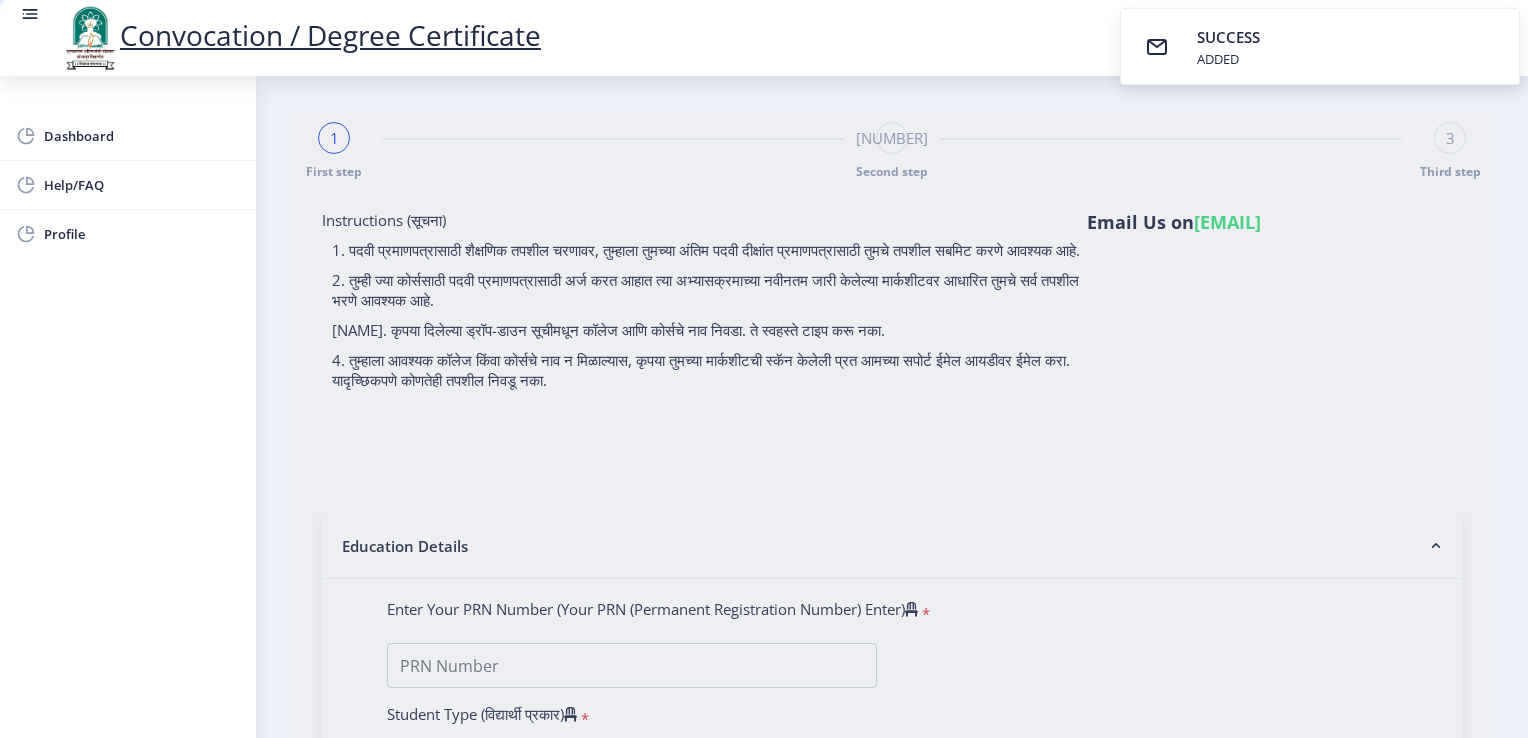 select 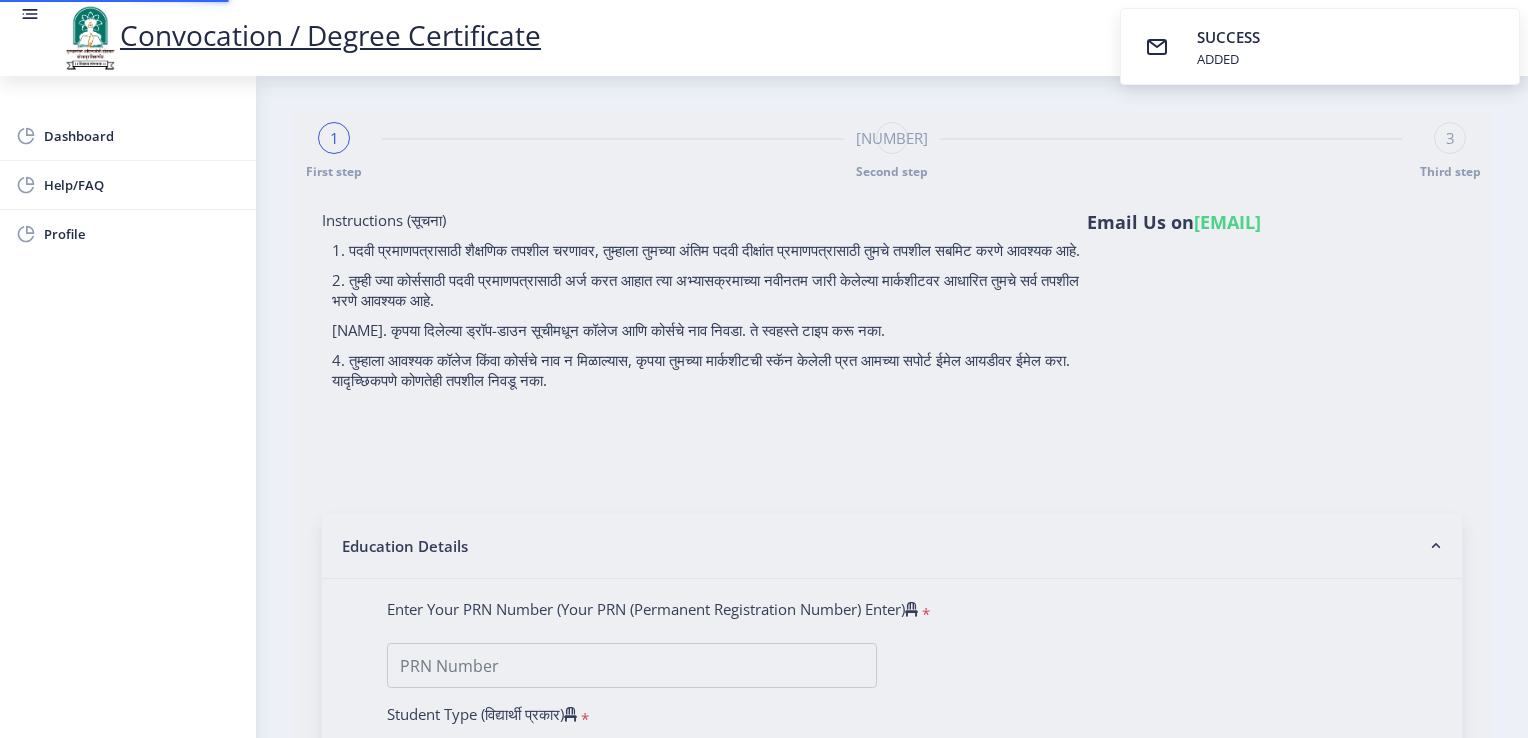 type on "[LAST_NAME] [FIRST_NAME] [LAST_NAME]" 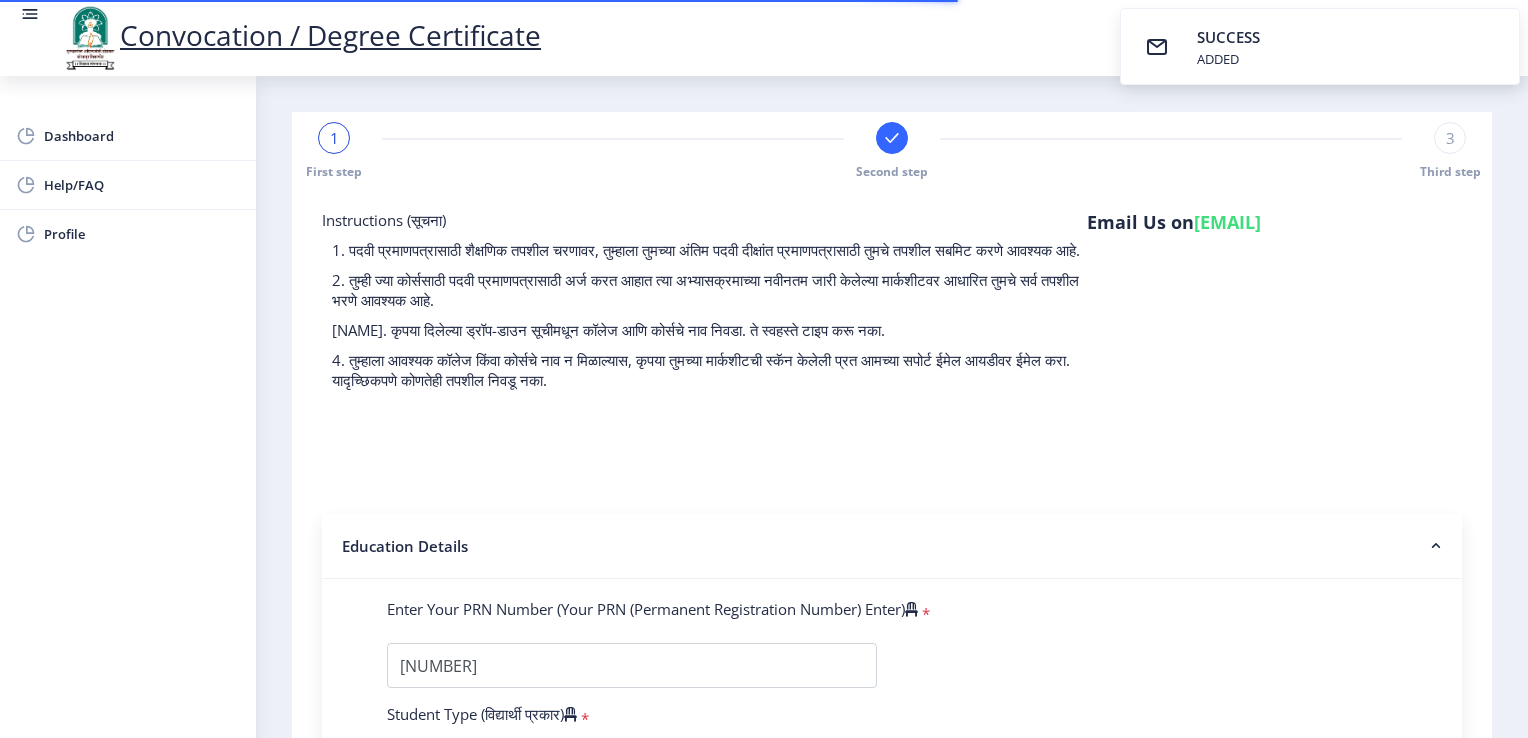 select 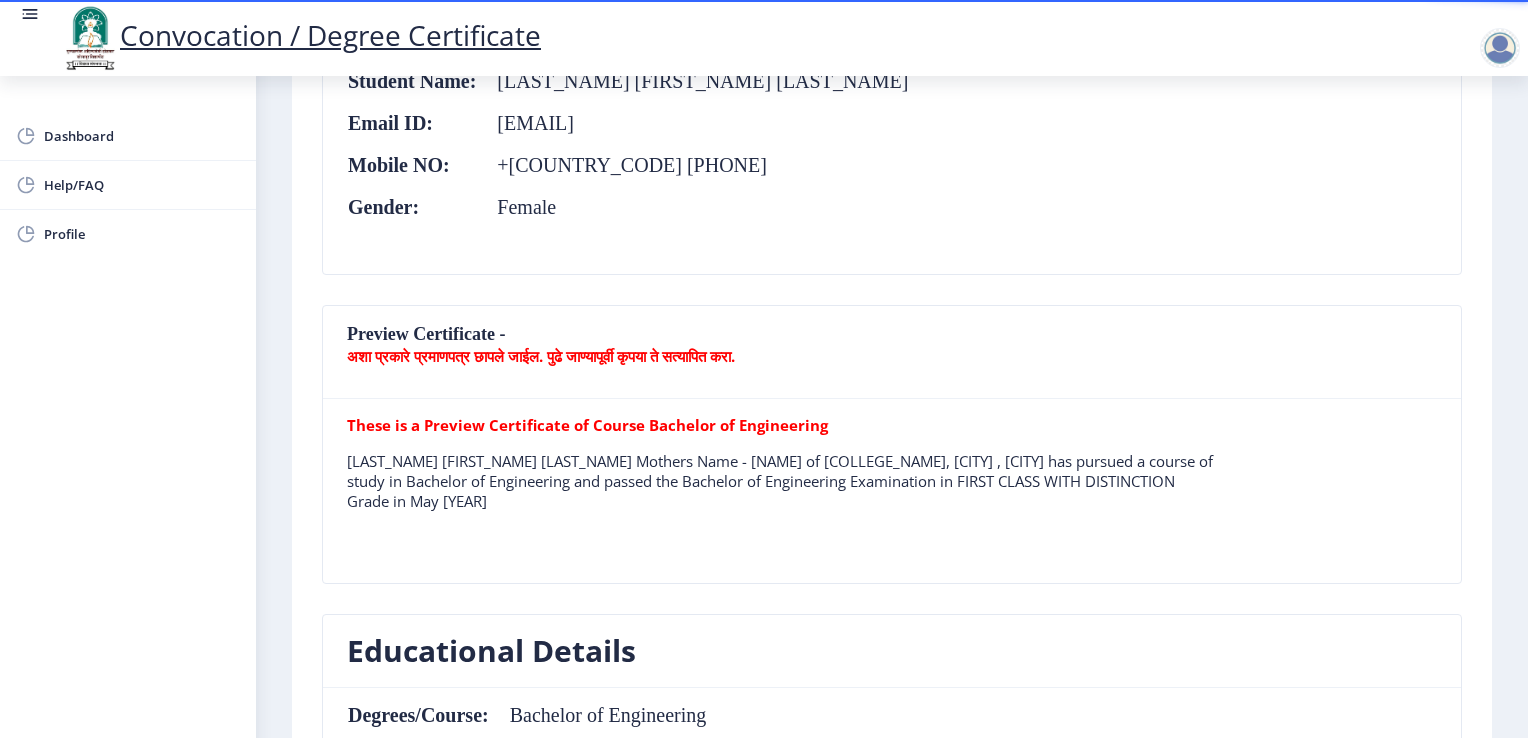 scroll, scrollTop: 242, scrollLeft: 0, axis: vertical 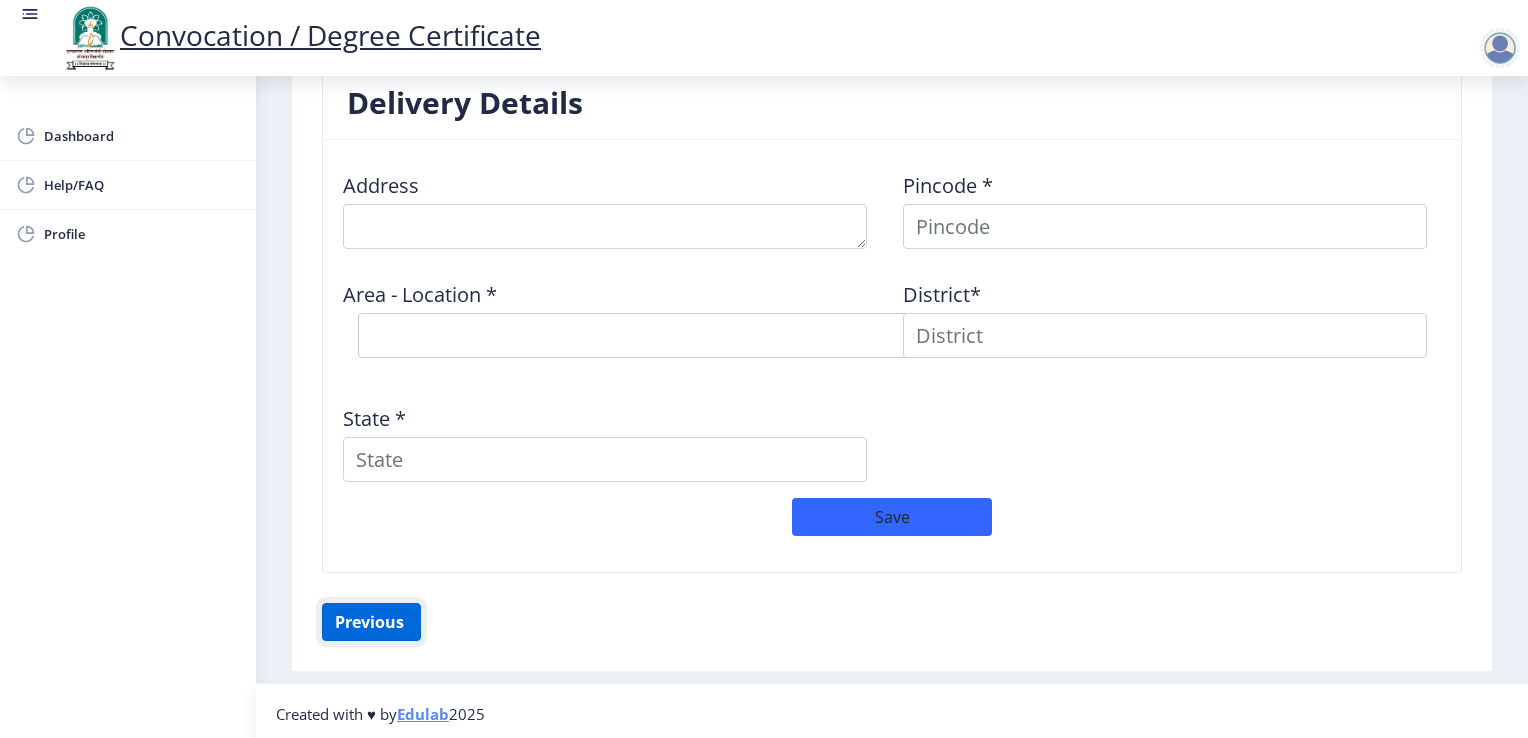 click on "Previous ‍" 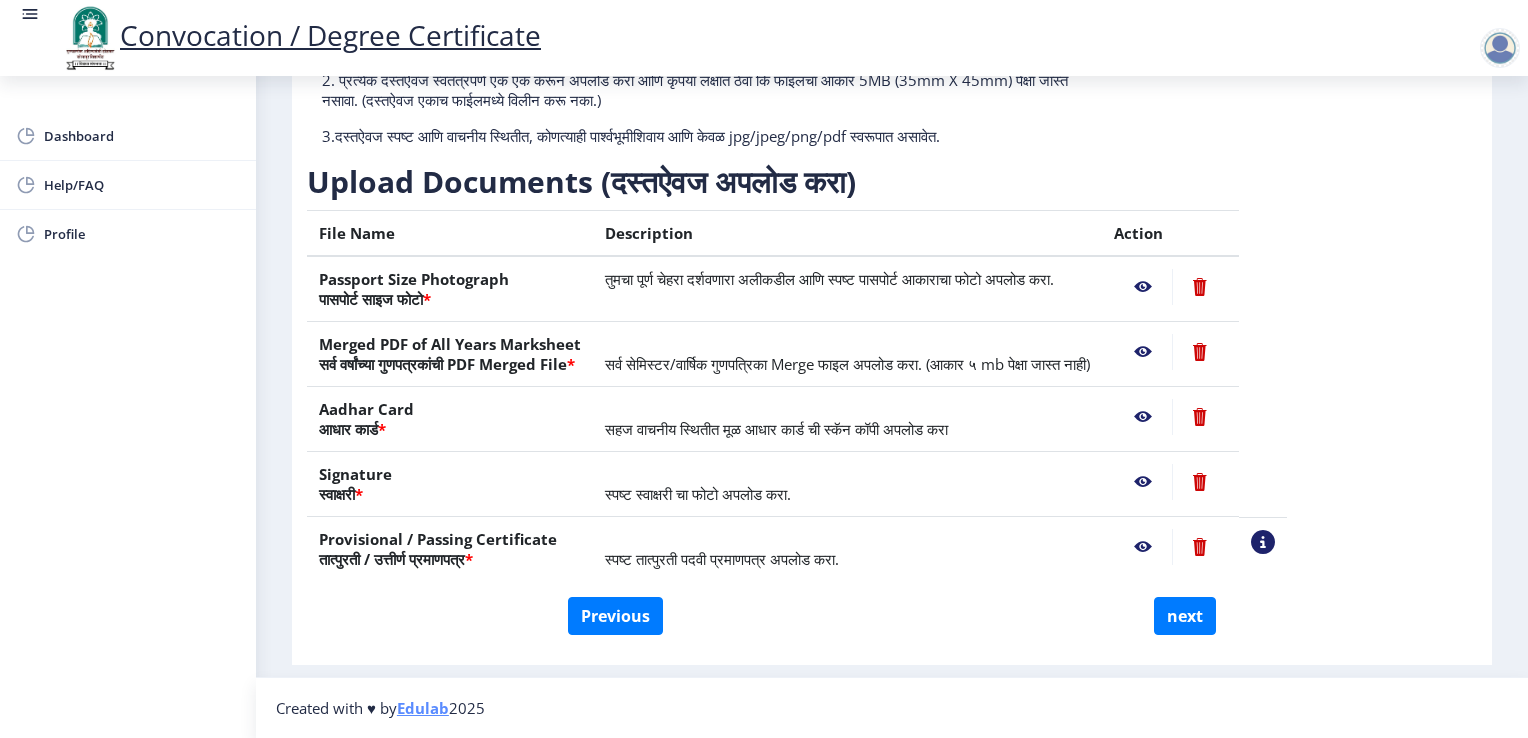 scroll, scrollTop: 229, scrollLeft: 0, axis: vertical 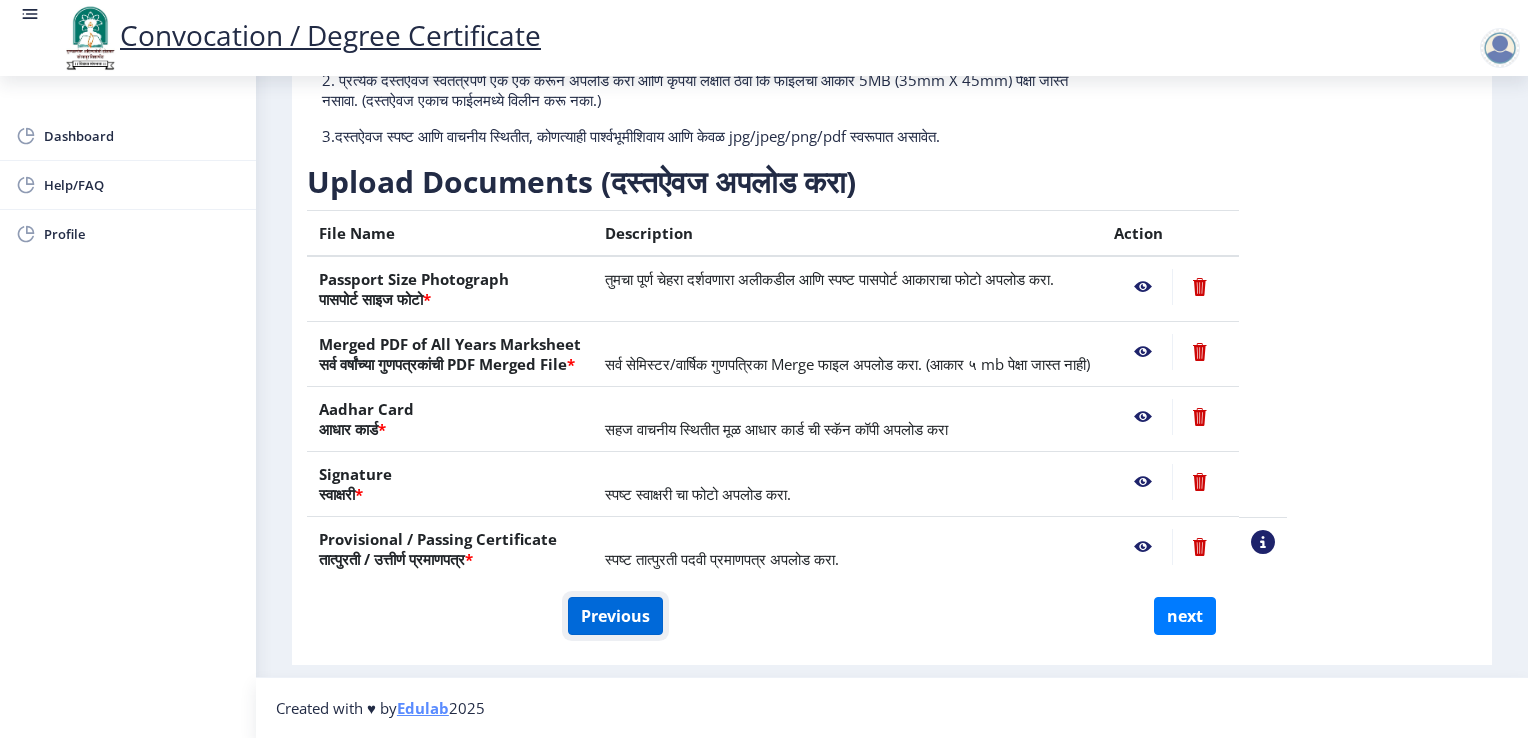 click on "Previous" 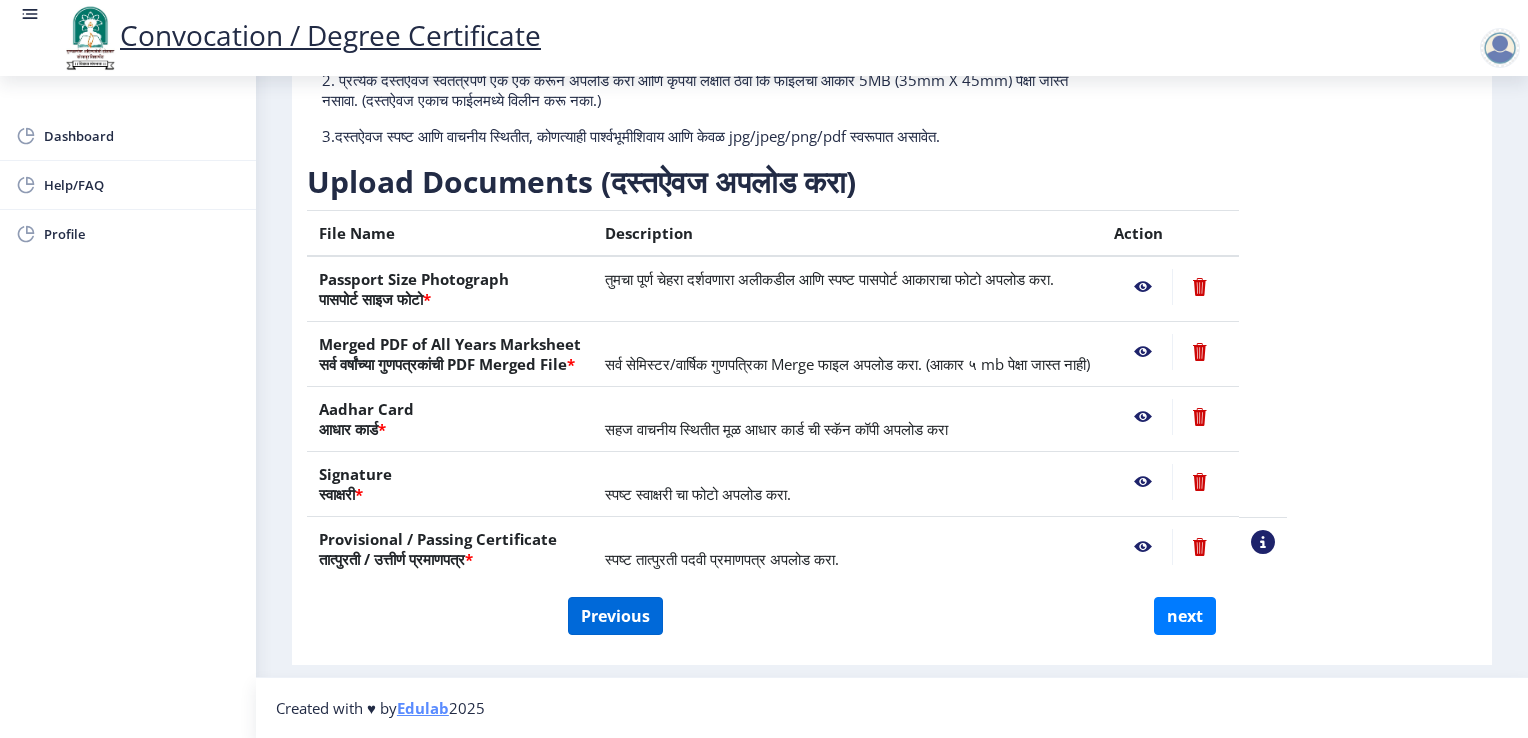 select on "Regular" 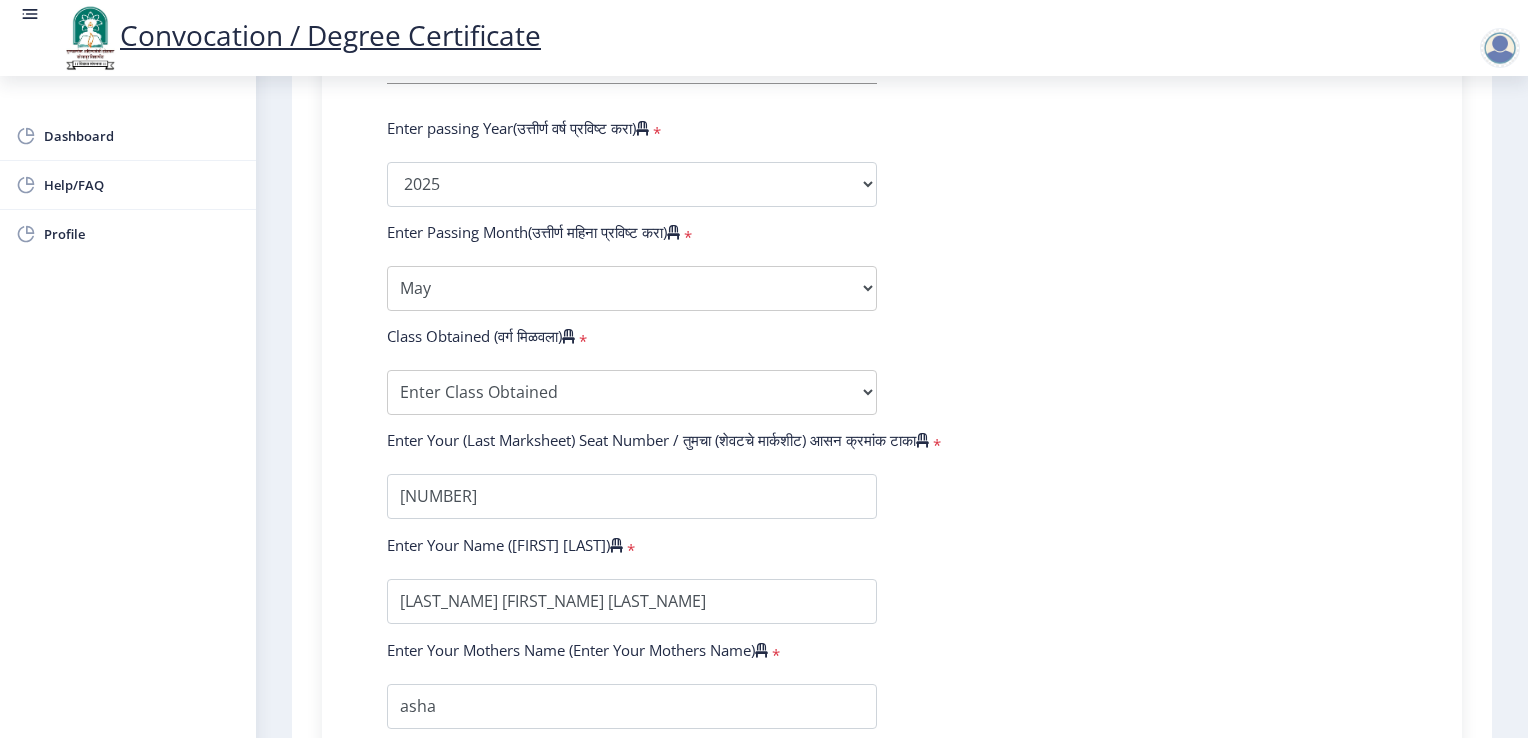 scroll, scrollTop: 933, scrollLeft: 0, axis: vertical 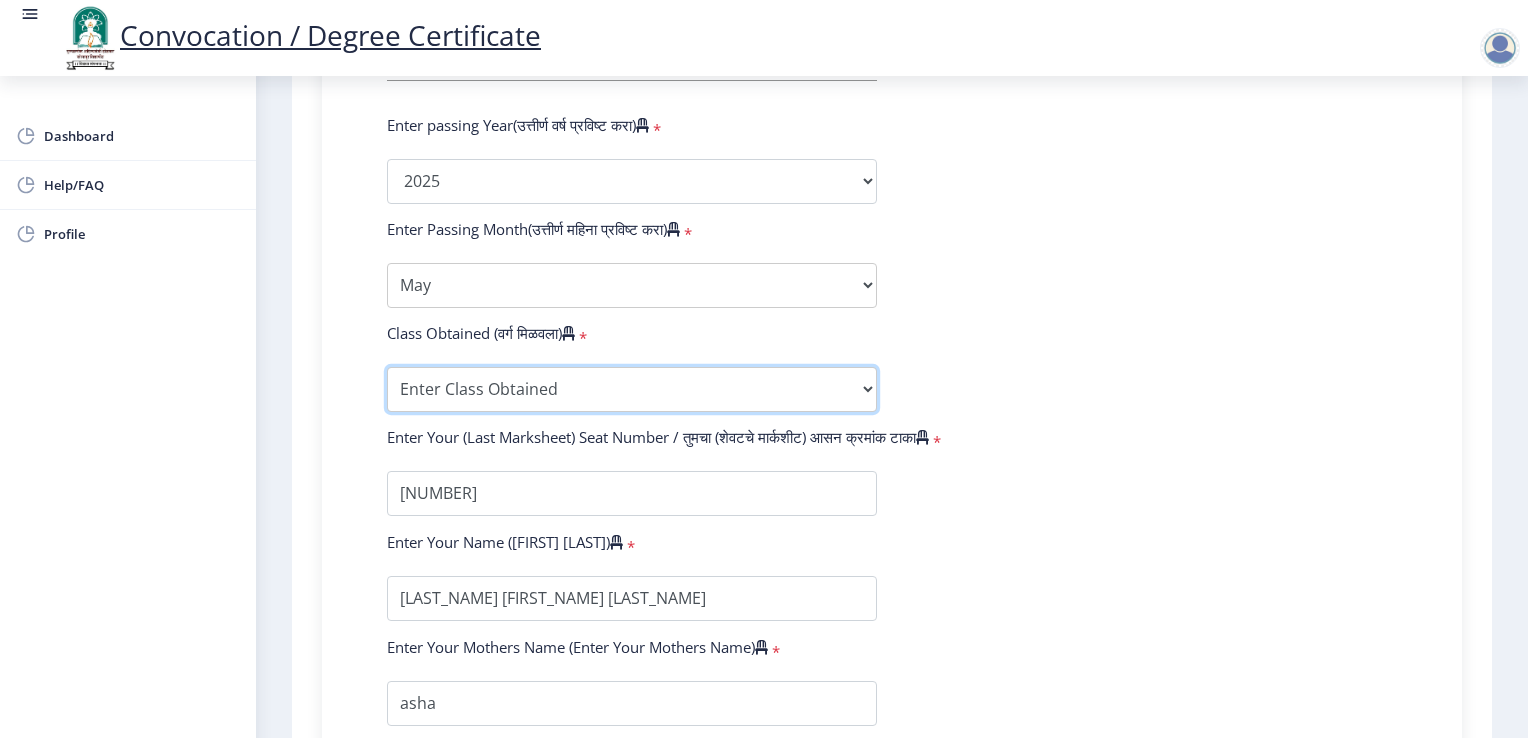 click on "Enter Class Obtained FIRST CLASS WITH DISTINCTION FIRST CLASS HIGHER SECOND CLASS SECOND CLASS PASS CLASS Grade O Grade A+ Grade A Grade B+ Grade B Grade C+ Grade C Grade D Grade E" at bounding box center [632, 389] 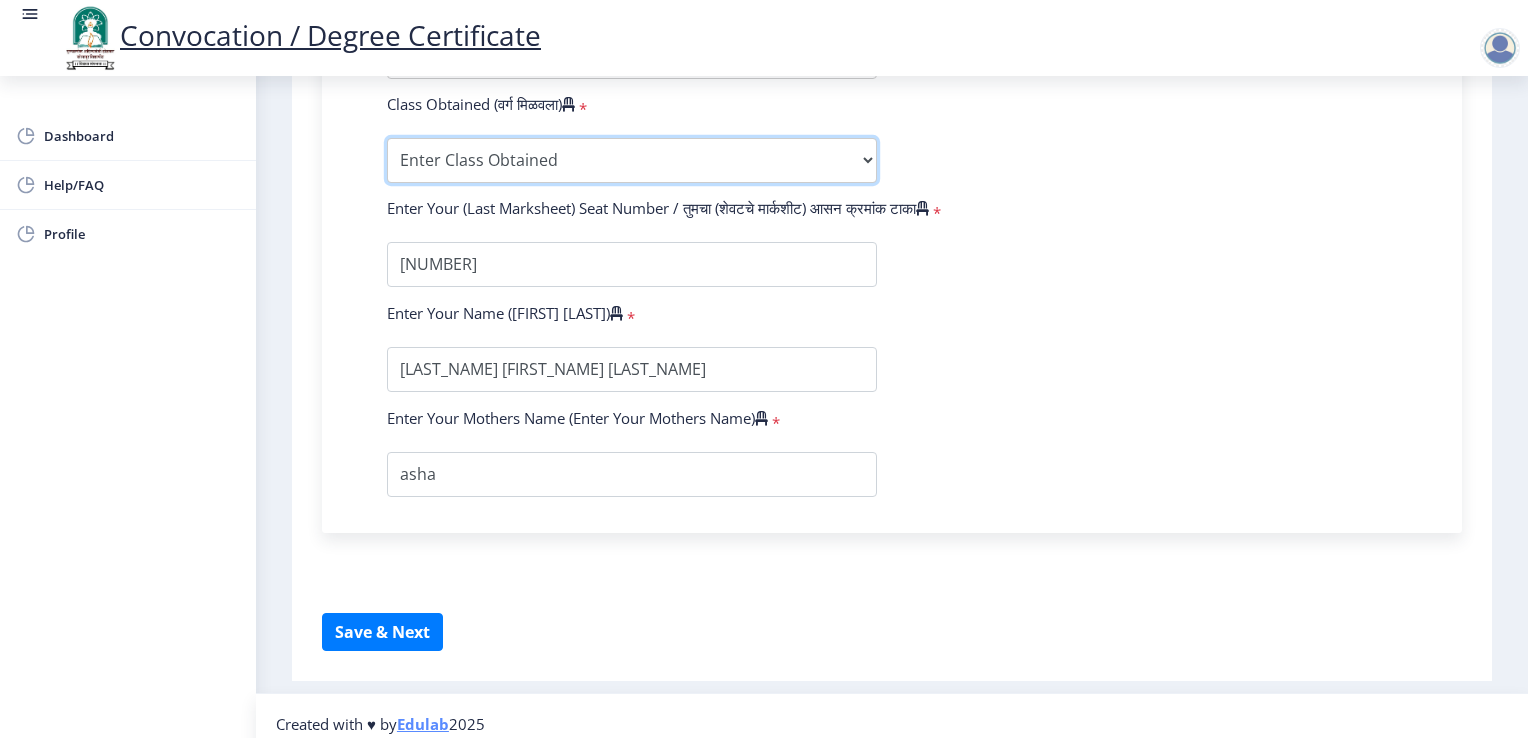 scroll, scrollTop: 1196, scrollLeft: 0, axis: vertical 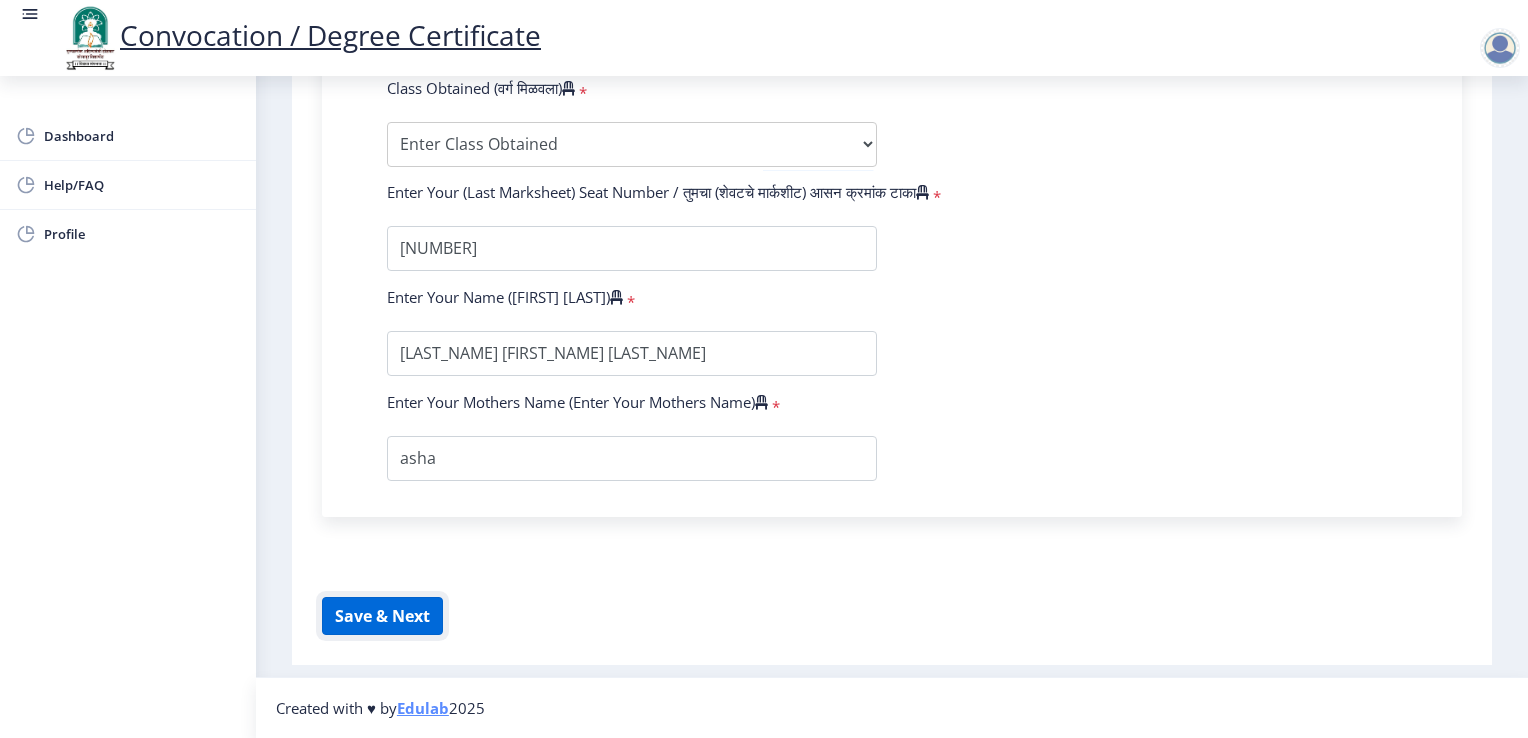 click on "Save & Next" 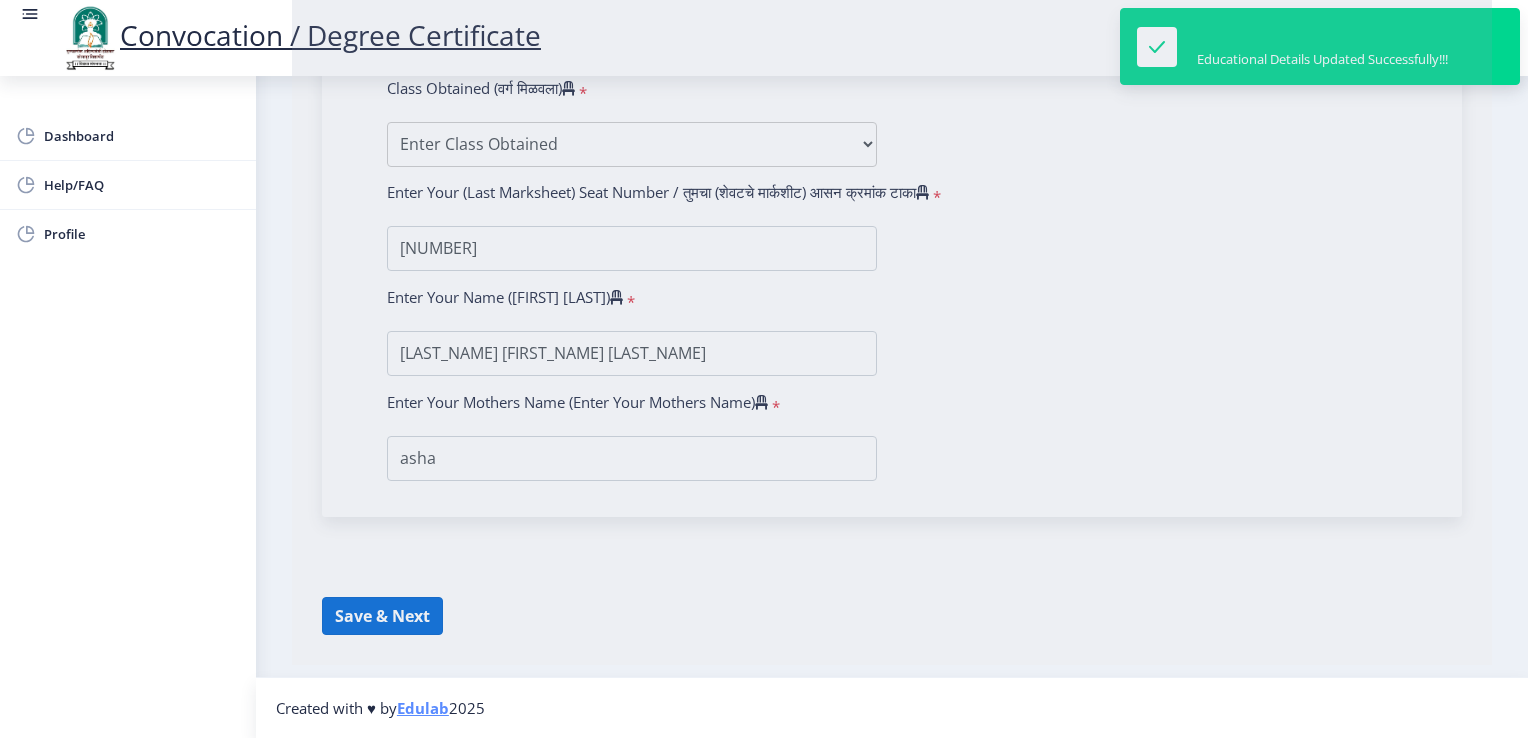 select 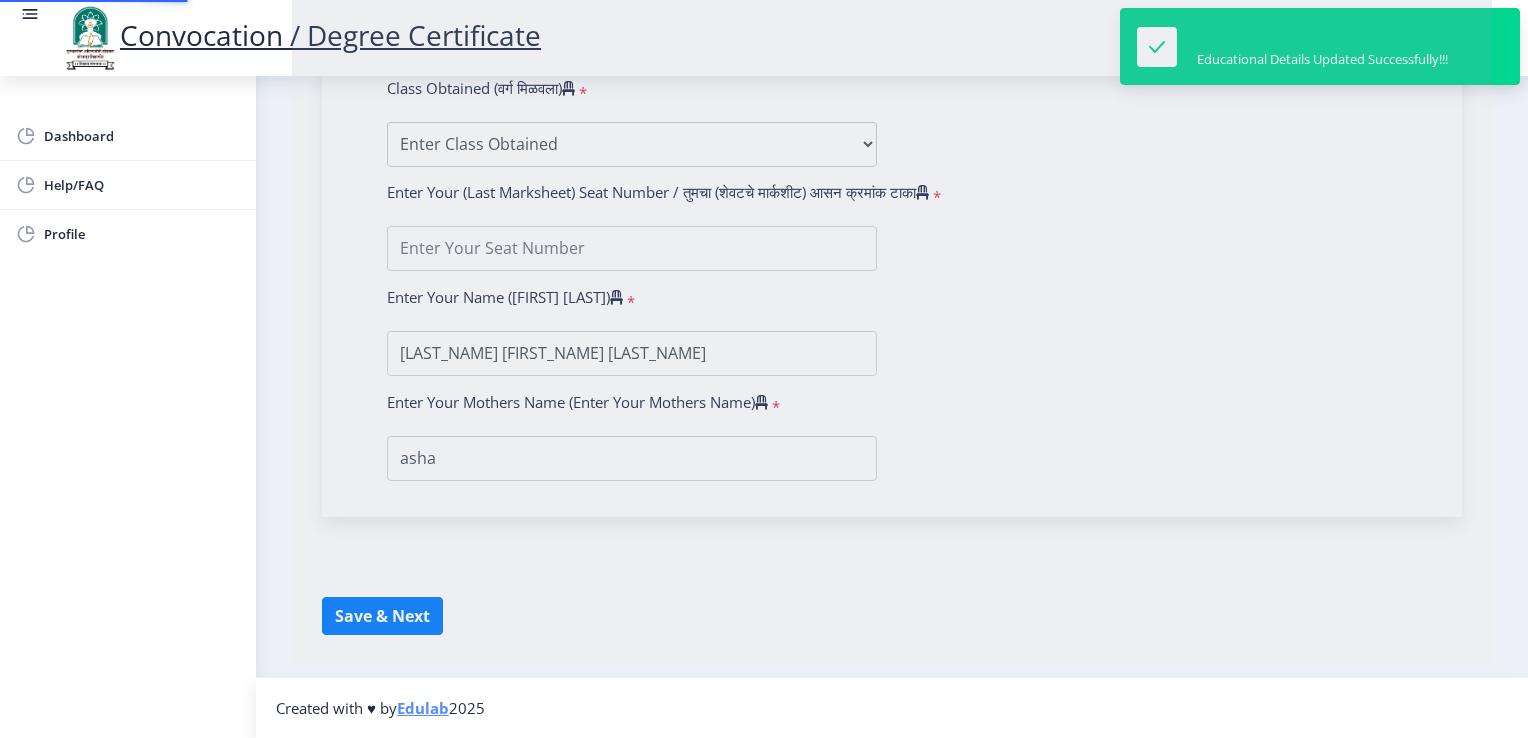 type on "[NUMBER]" 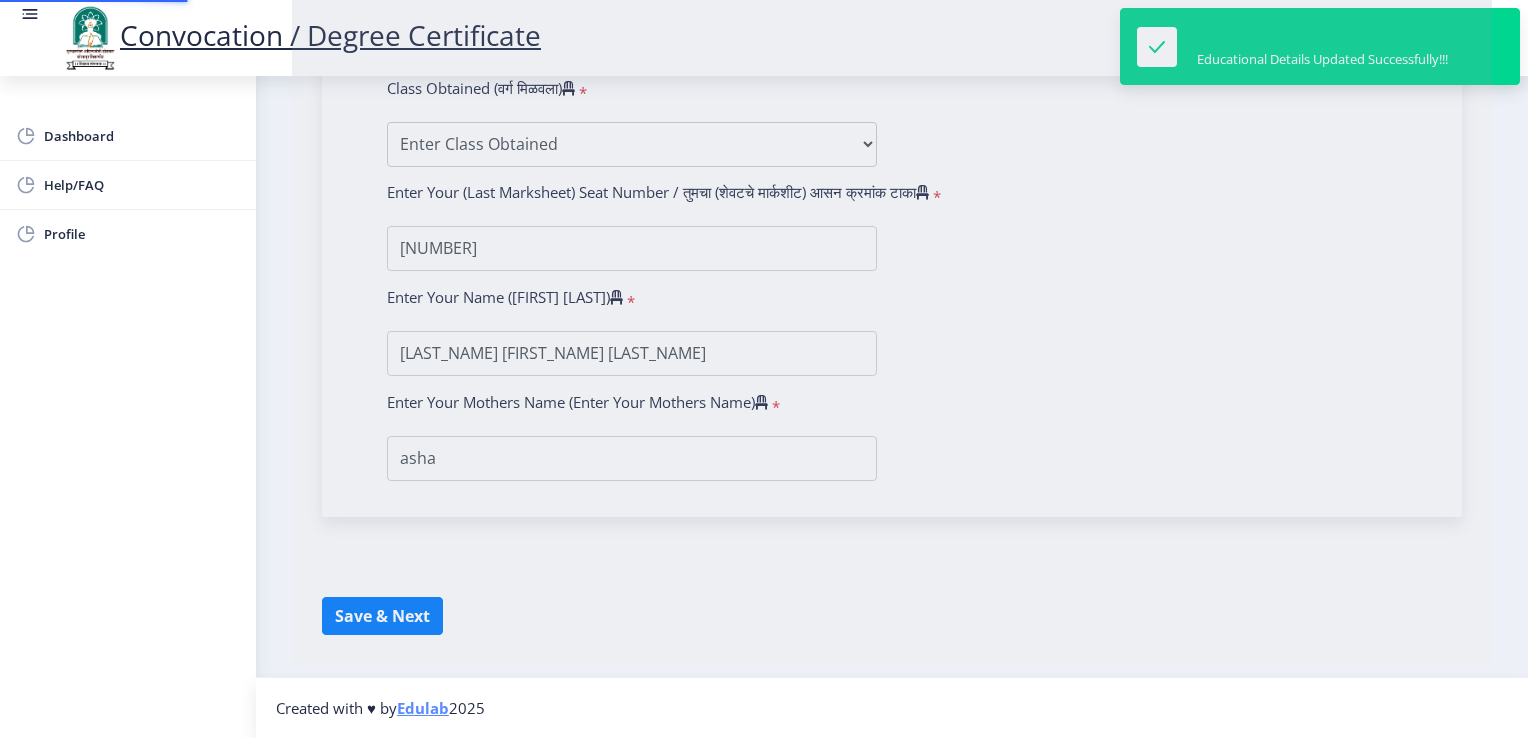 scroll, scrollTop: 0, scrollLeft: 0, axis: both 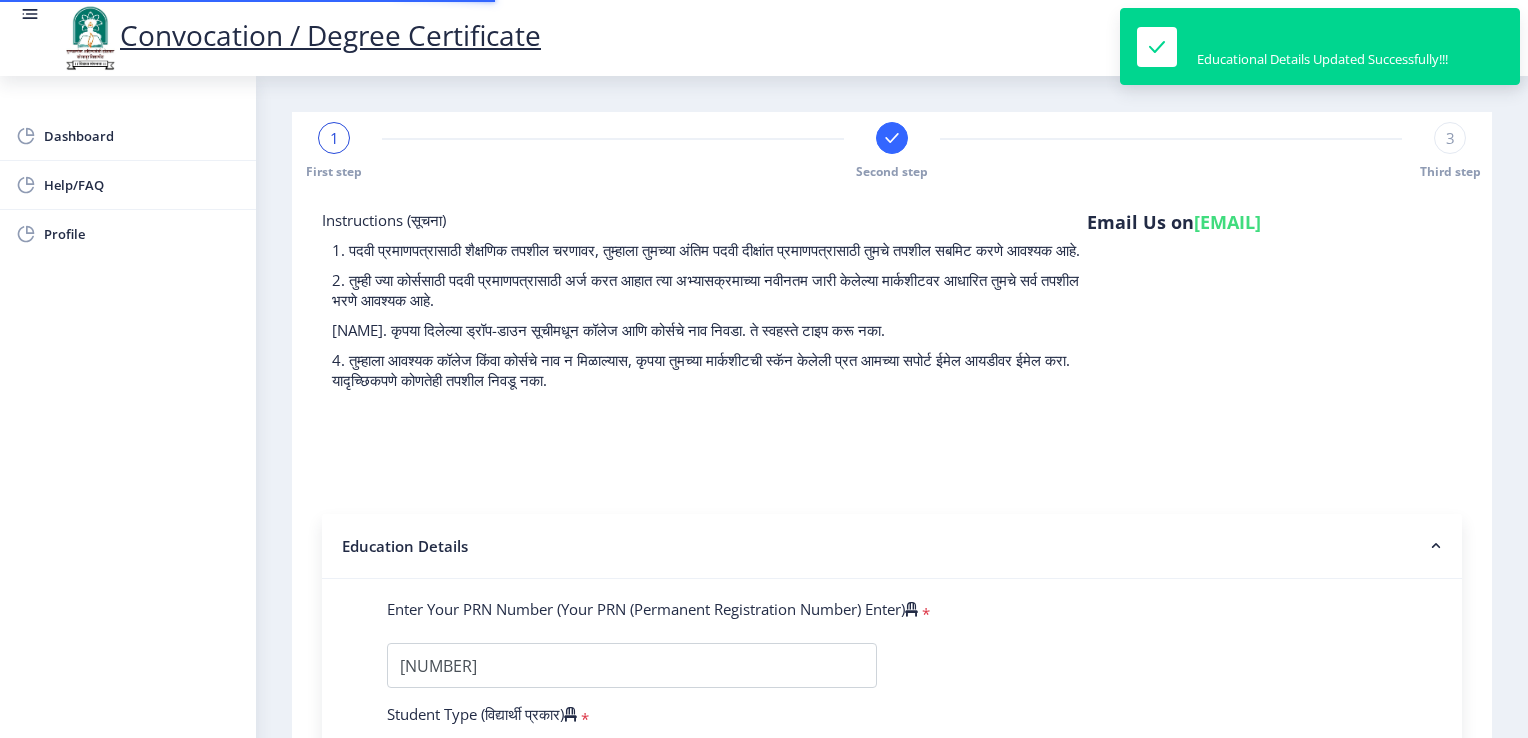 select 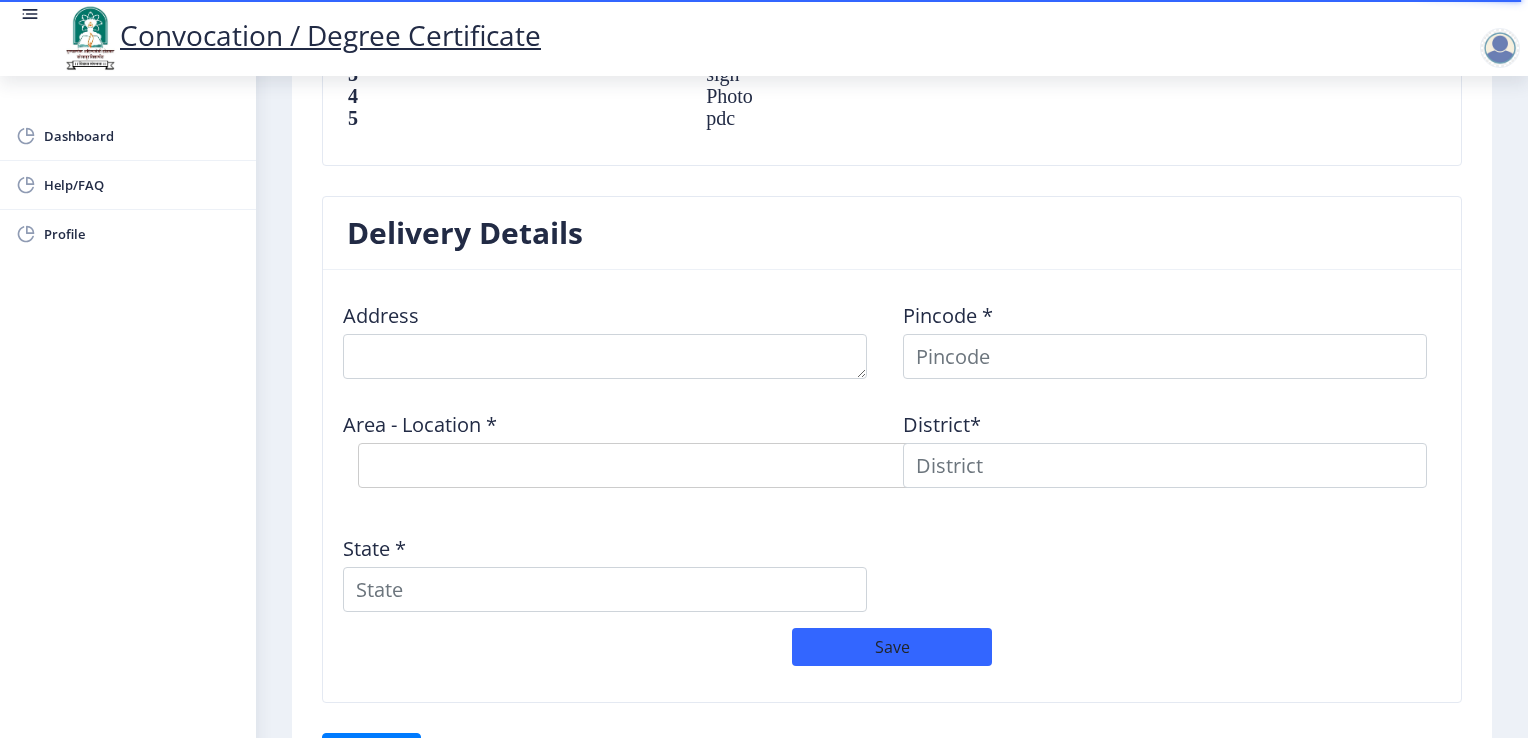 scroll, scrollTop: 1612, scrollLeft: 0, axis: vertical 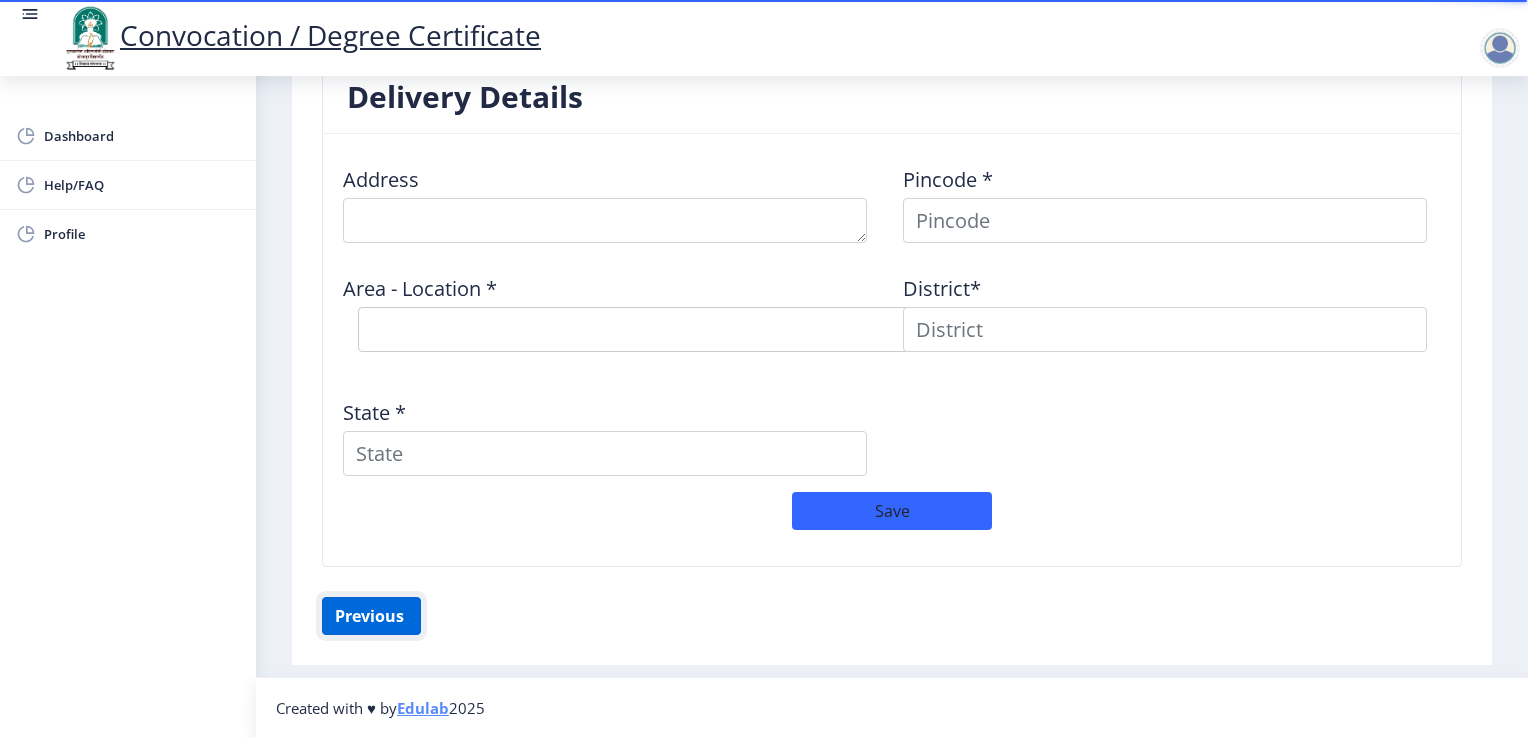 click on "Previous ‍" 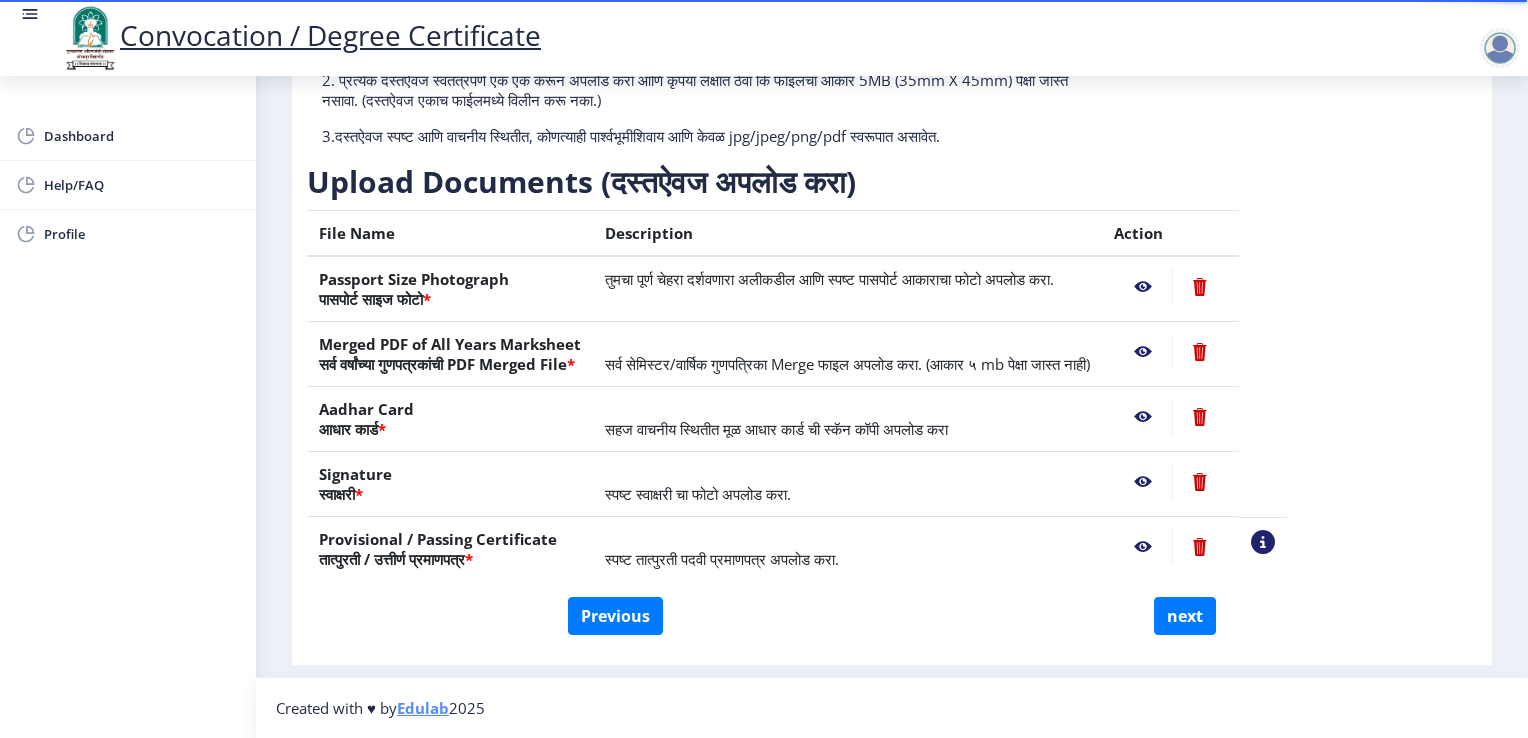 scroll, scrollTop: 229, scrollLeft: 0, axis: vertical 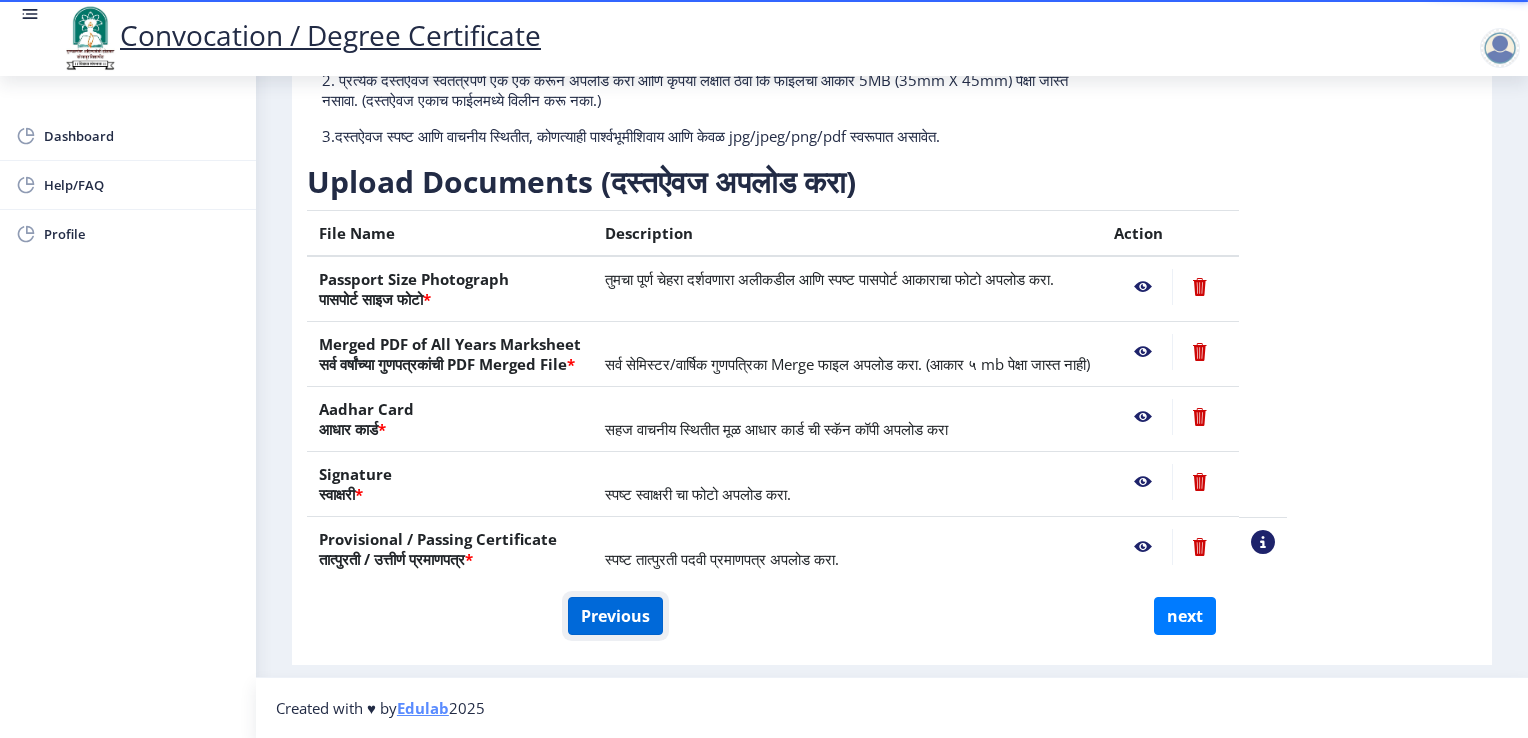 click on "Previous" 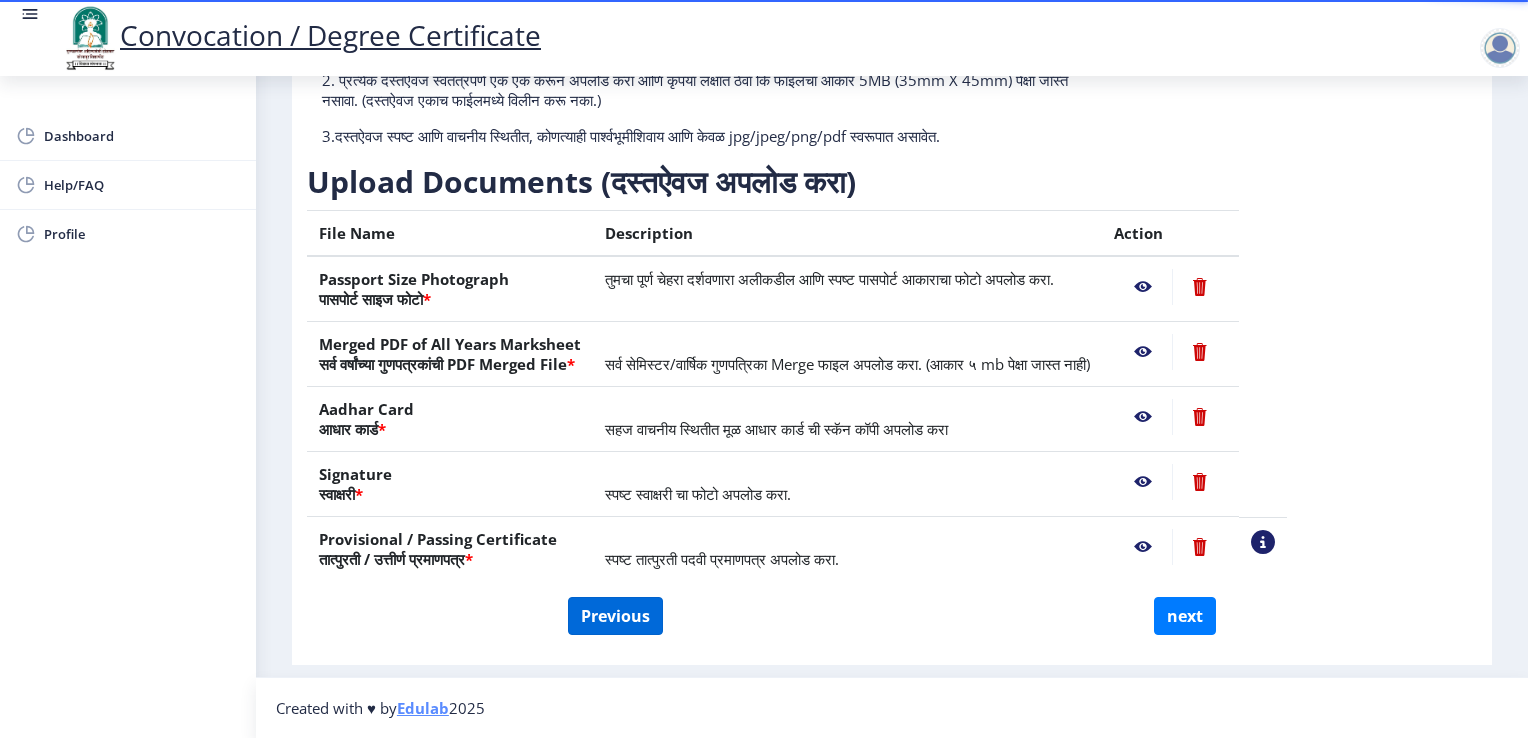 select on "Regular" 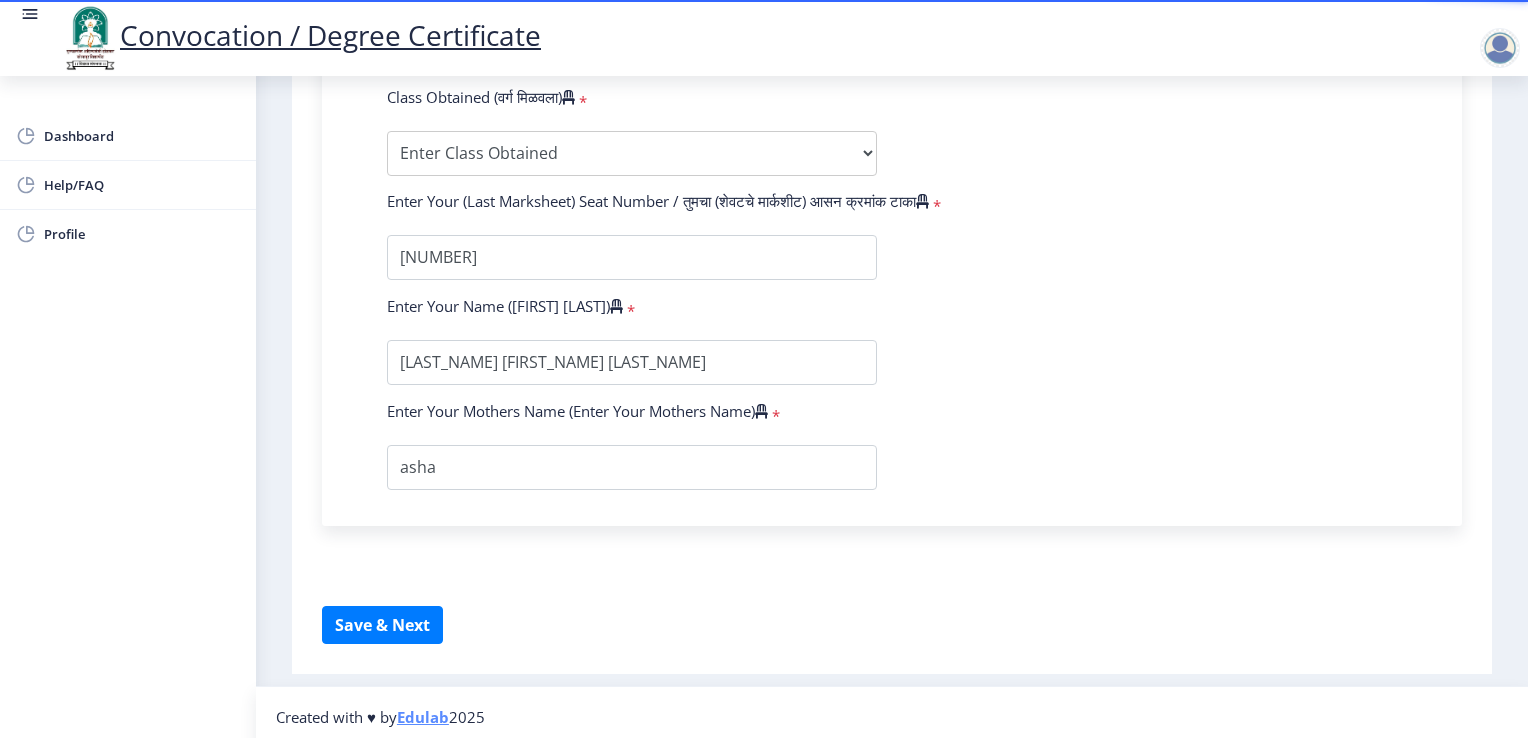 scroll, scrollTop: 1277, scrollLeft: 0, axis: vertical 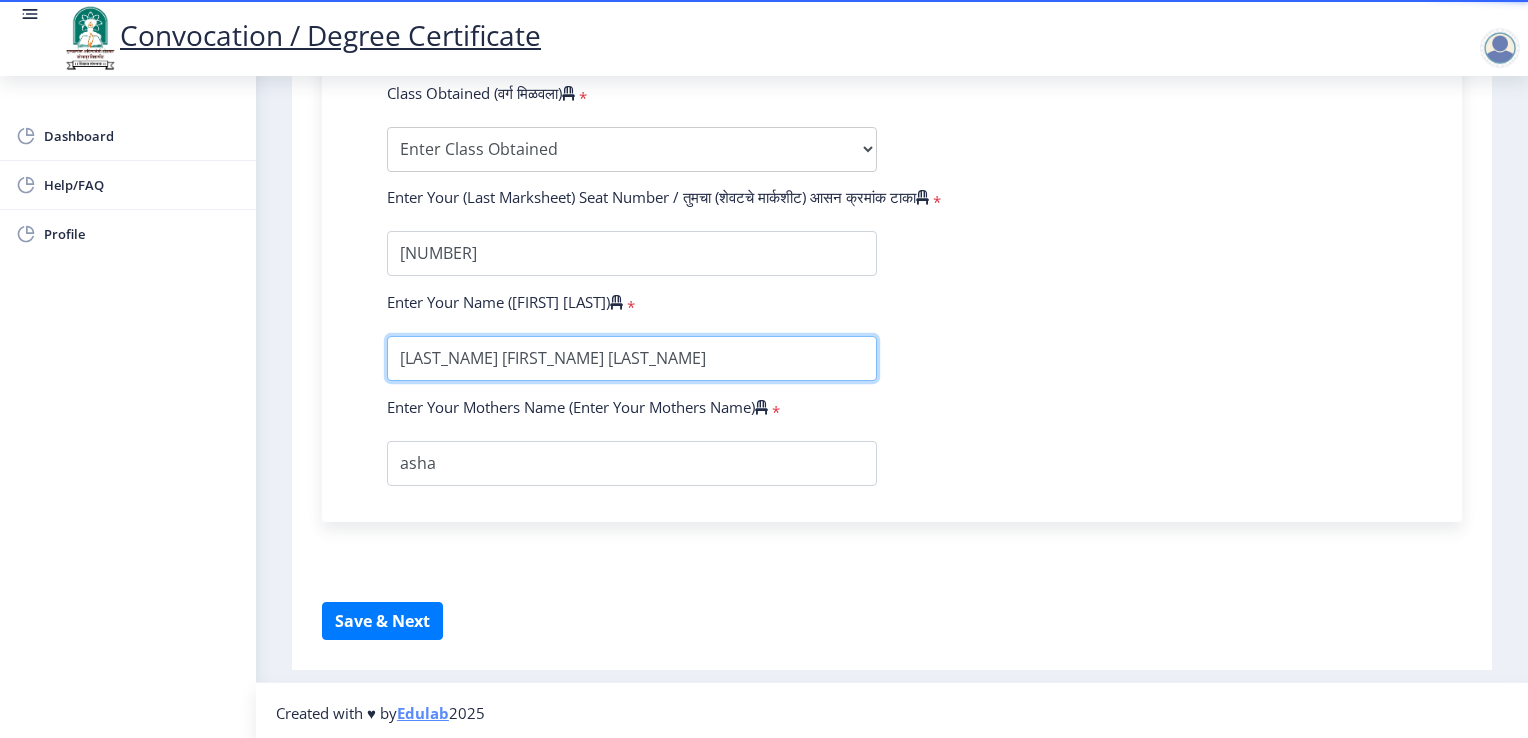 click at bounding box center (632, 358) 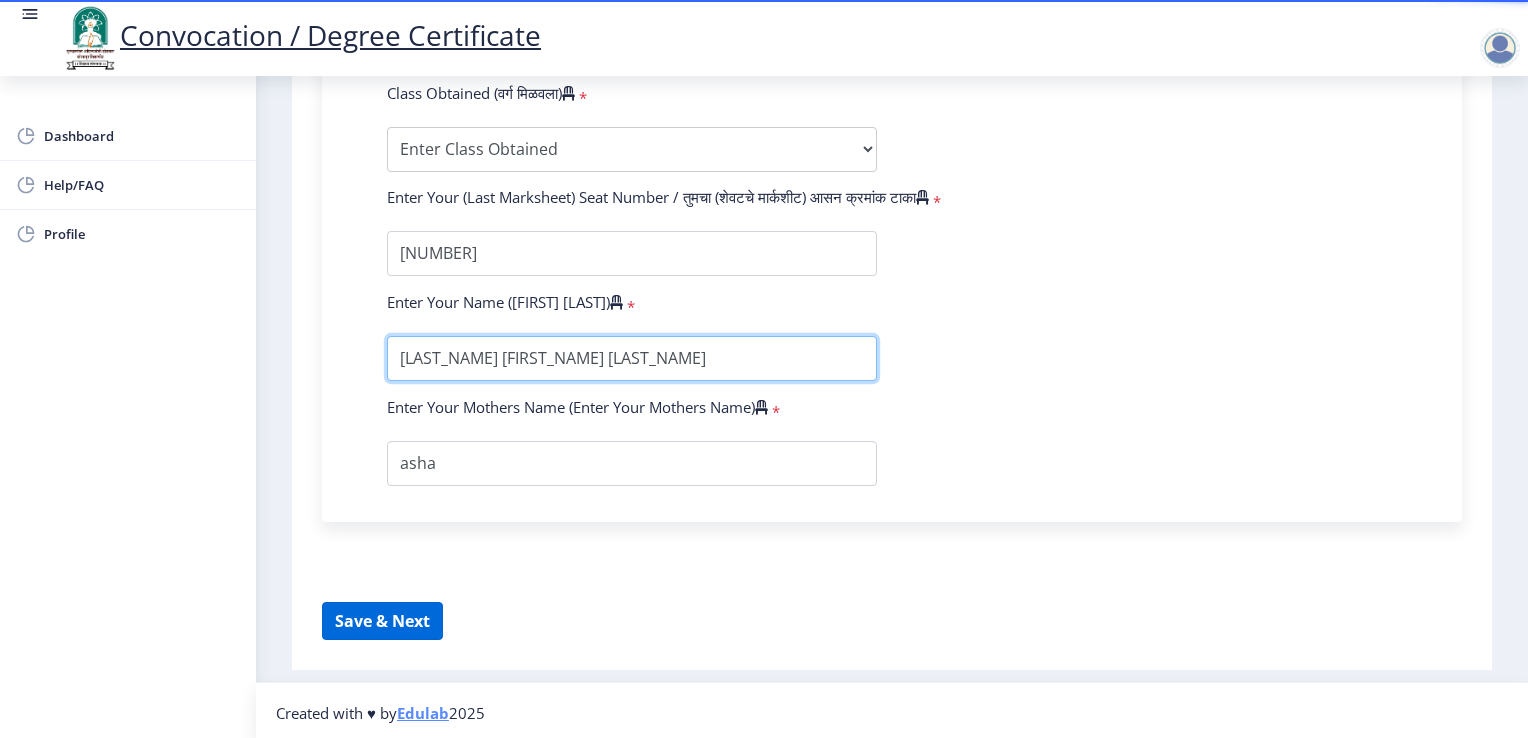 type on "[LAST_NAME] [FIRST_NAME] [LAST_NAME]" 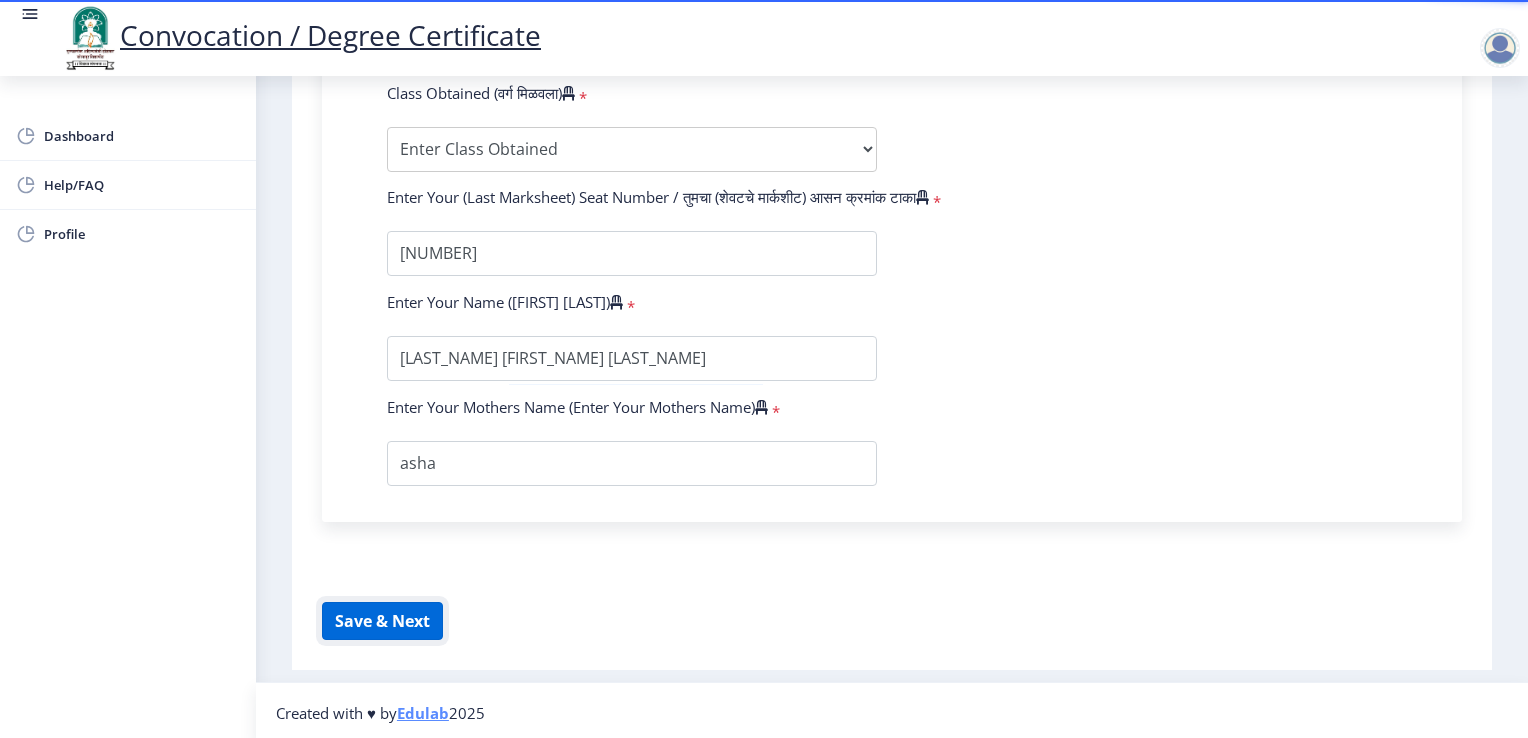 click on "Save & Next" 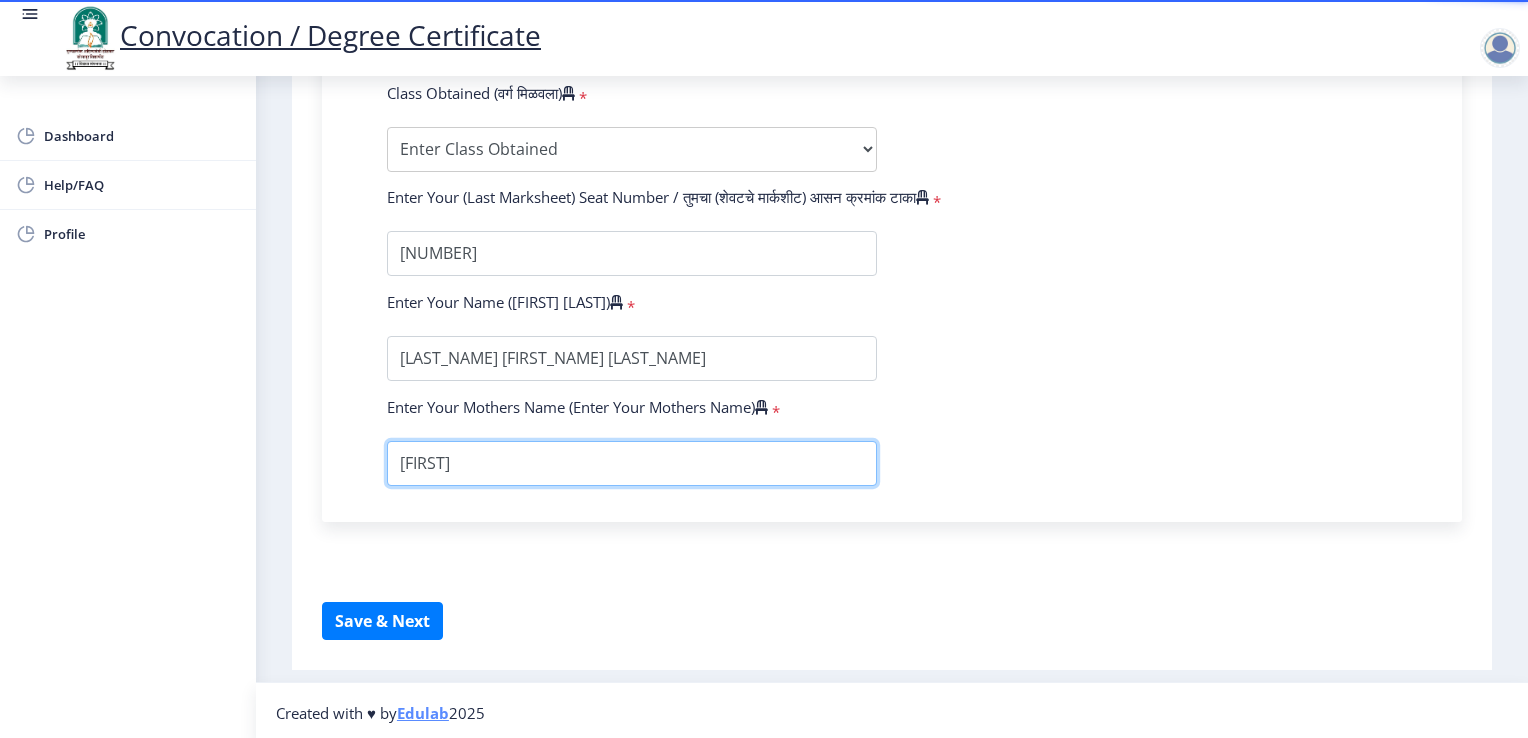 type on "[FIRST]" 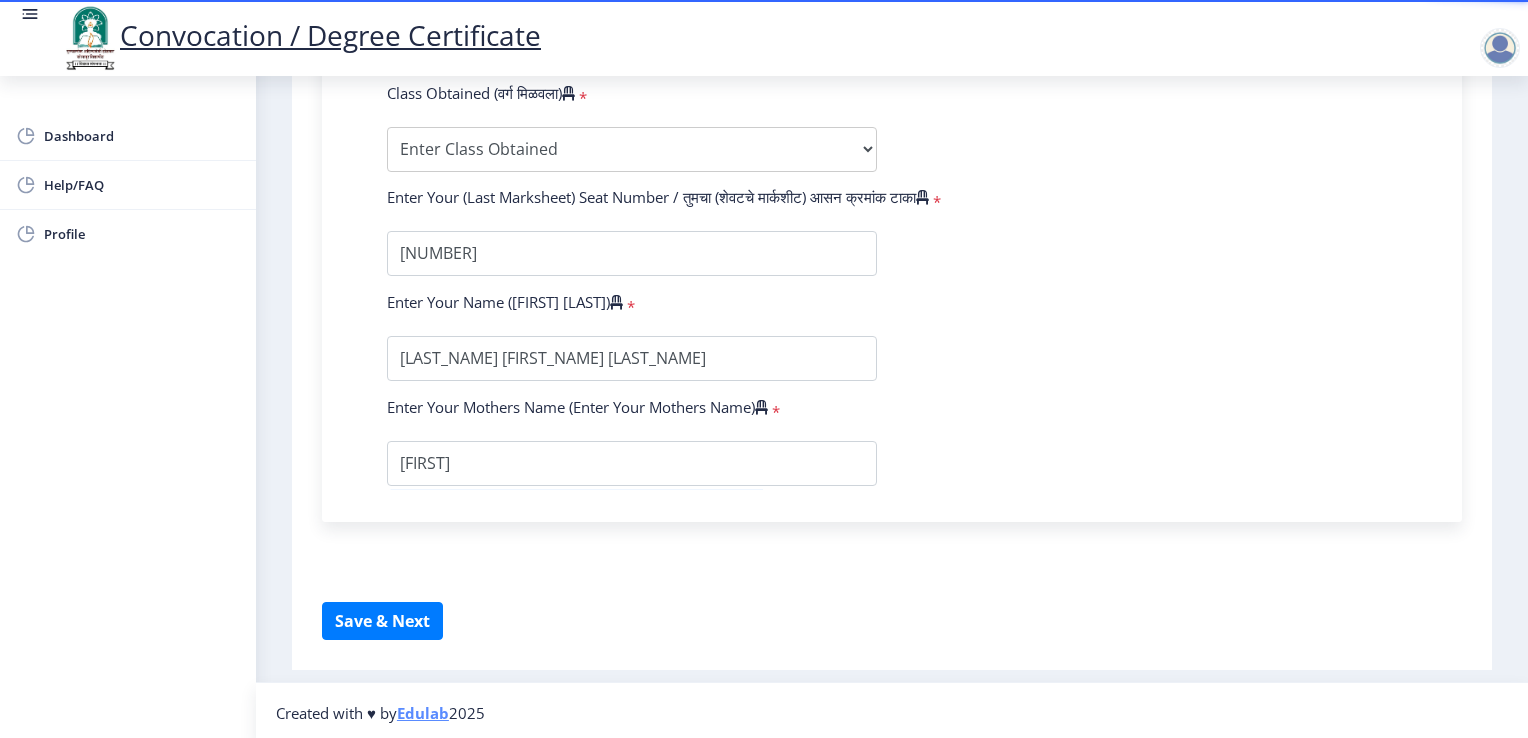 click on "Instructions (सूचना) 1. पदवी प्रमाणपत्रासाठी शैक्षणिक तपशील चरणावर, तुम्हाला तुमच्या अंतिम पदवी दीक्षांत प्रमाणपत्रासाठी तुमचे तपशील सबमिट करणे आवश्यक आहे.   2. तुम्ही ज्या कोर्ससाठी पदवी प्रमाणपत्रासाठी अर्ज करत आहात त्या अभ्यासक्रमाच्या नवीनतम जारी केलेल्या मार्कशीटवर आधारित तुमचे सर्व तपशील भरणे आवश्यक आहे.  Email Us on   [EMAIL] Education Details   Enter Your PRN Number (तुमचा पीआरएन (कायम नोंदणी क्रमांक) एंटर करा)   * * Regular * *" 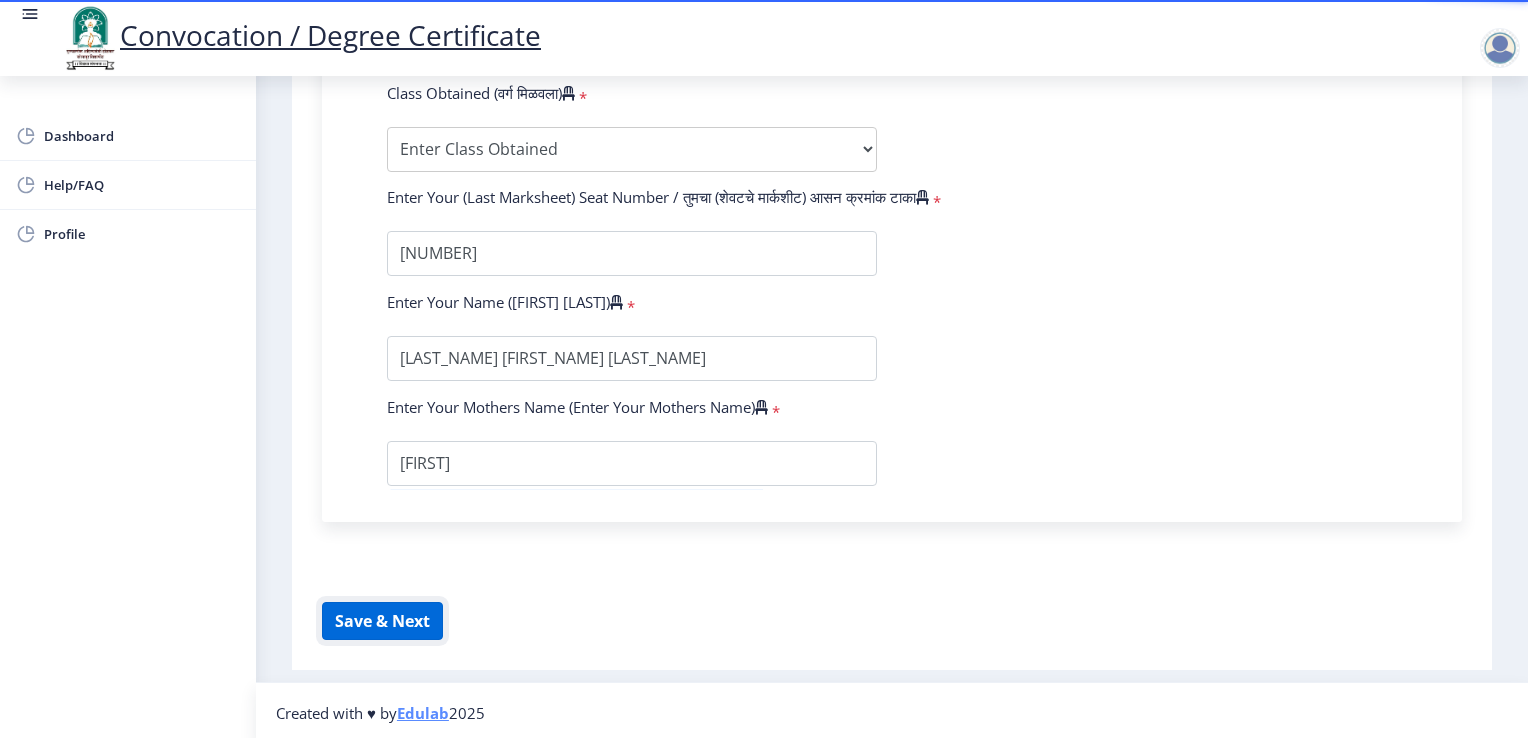click on "Save & Next" 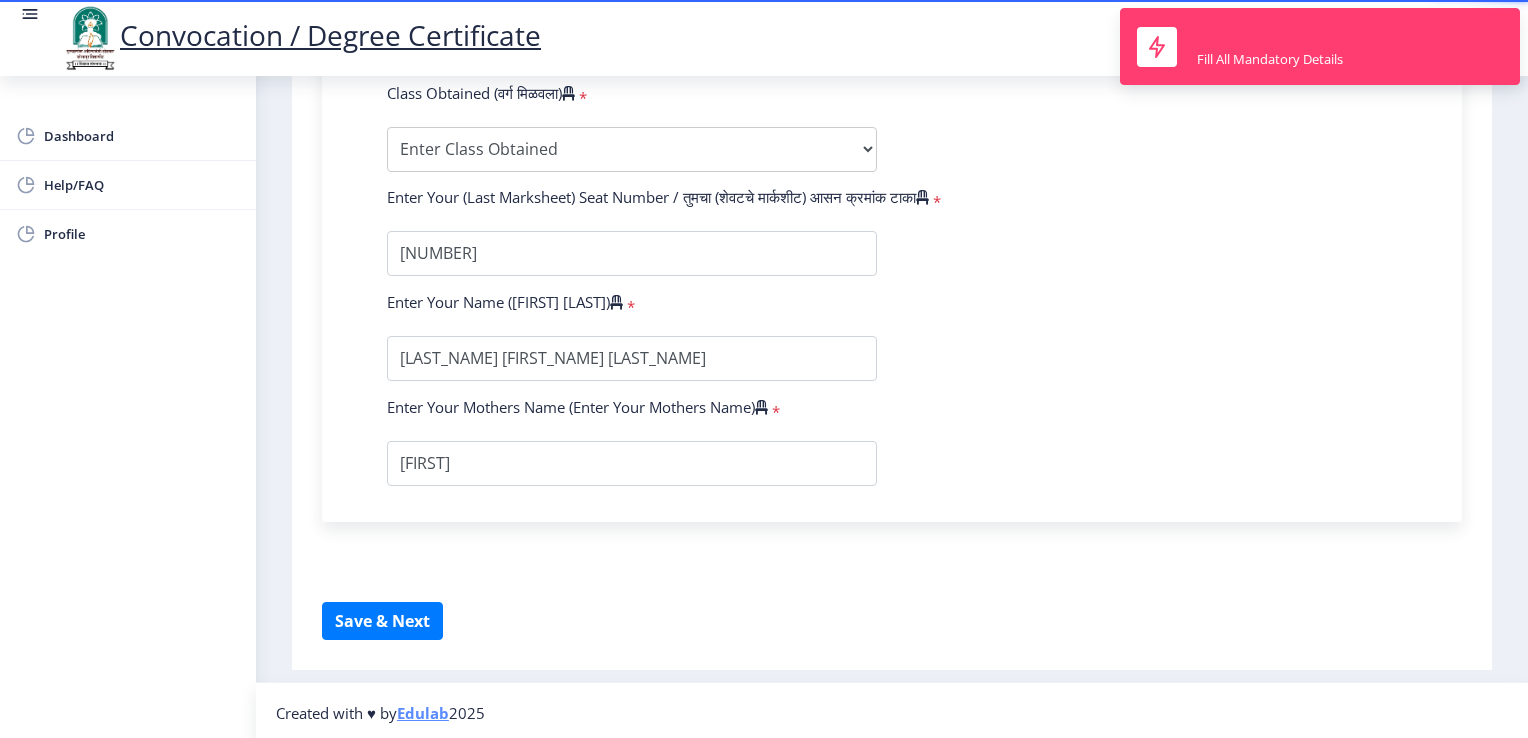 click on "First step Second step Third step Instructions (सूचना) 1. पदवी प्रमाणपत्रासाठी शैक्षणिक तपशील चरणावर, तुम्हाला तुमच्या अंतिम पदवी दीक्षांत प्रमाणपत्रासाठी तुमचे तपशील सबमिट करणे आवश्यक आहे.   2. तुम्ही ज्या कोर्ससाठी पदवी प्रमाणपत्रासाठी अर्ज करत आहात त्या अभ्यासक्रमाच्या नवीनतम जारी केलेल्या मार्कशीटवर आधारित तुमचे सर्व तपशील भरणे आवश्यक आहे.  Email Us on   [EMAIL] Education Details  * Student Type (विद्यार्थी प्रकार)    * Select Student Type Regular External * * * Other" 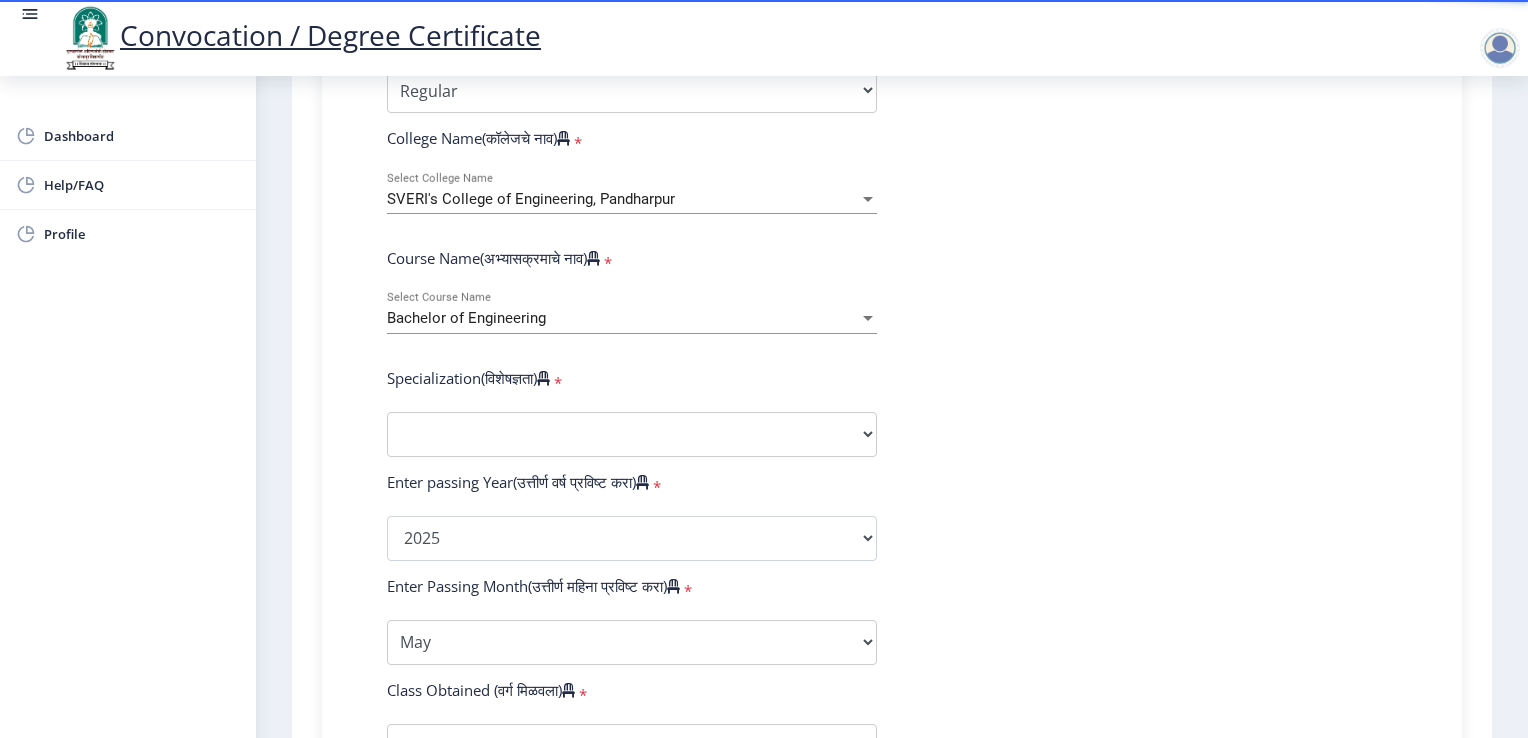 scroll, scrollTop: 720, scrollLeft: 0, axis: vertical 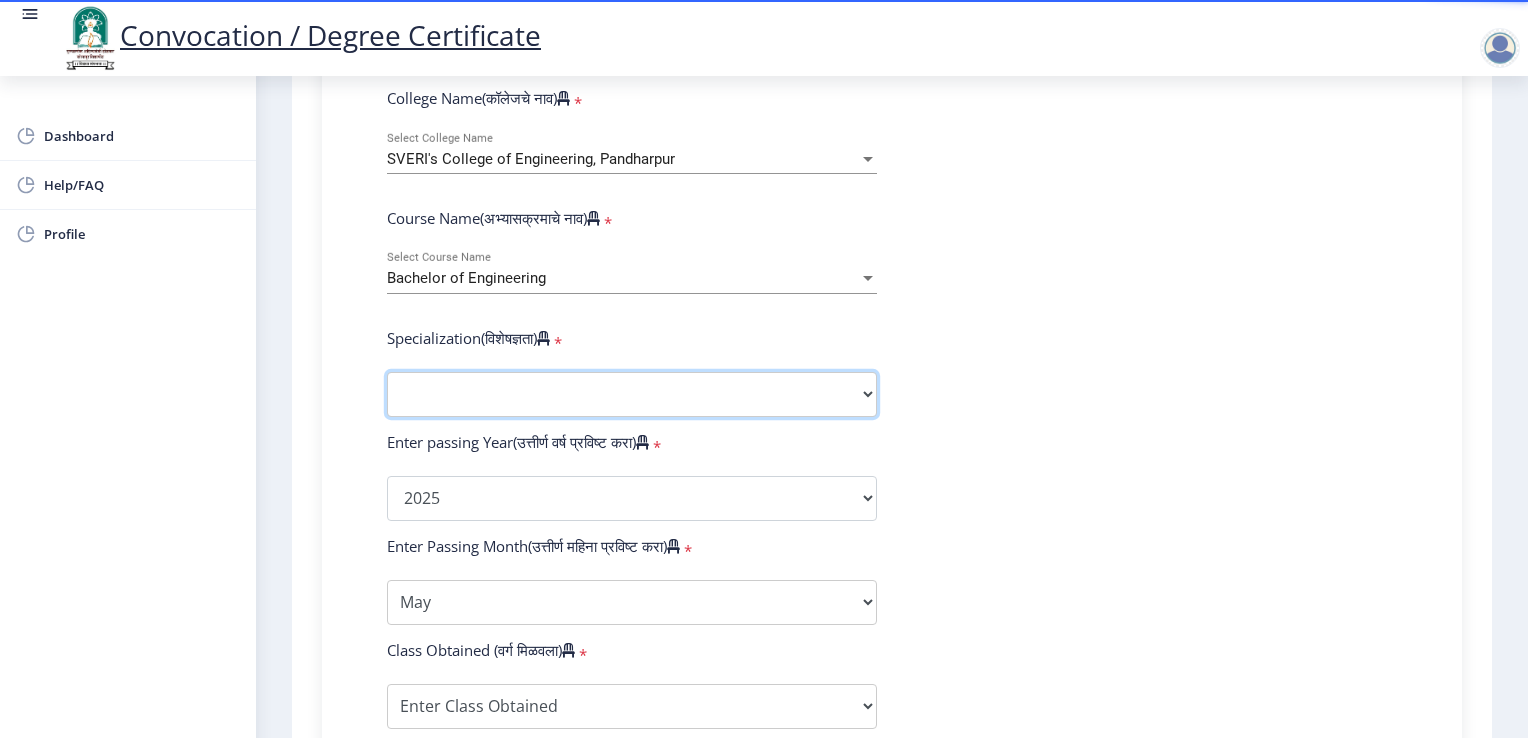 click on "Specialization Bio-Medical Engineering Civil Engineering Computer Science & Engineering Electrical & Electronics Engineering Electrical Engineering Electronics & Telecommunication Engineering Electronics Engineering Information Technology Mechanical Engineering Other" at bounding box center (632, 394) 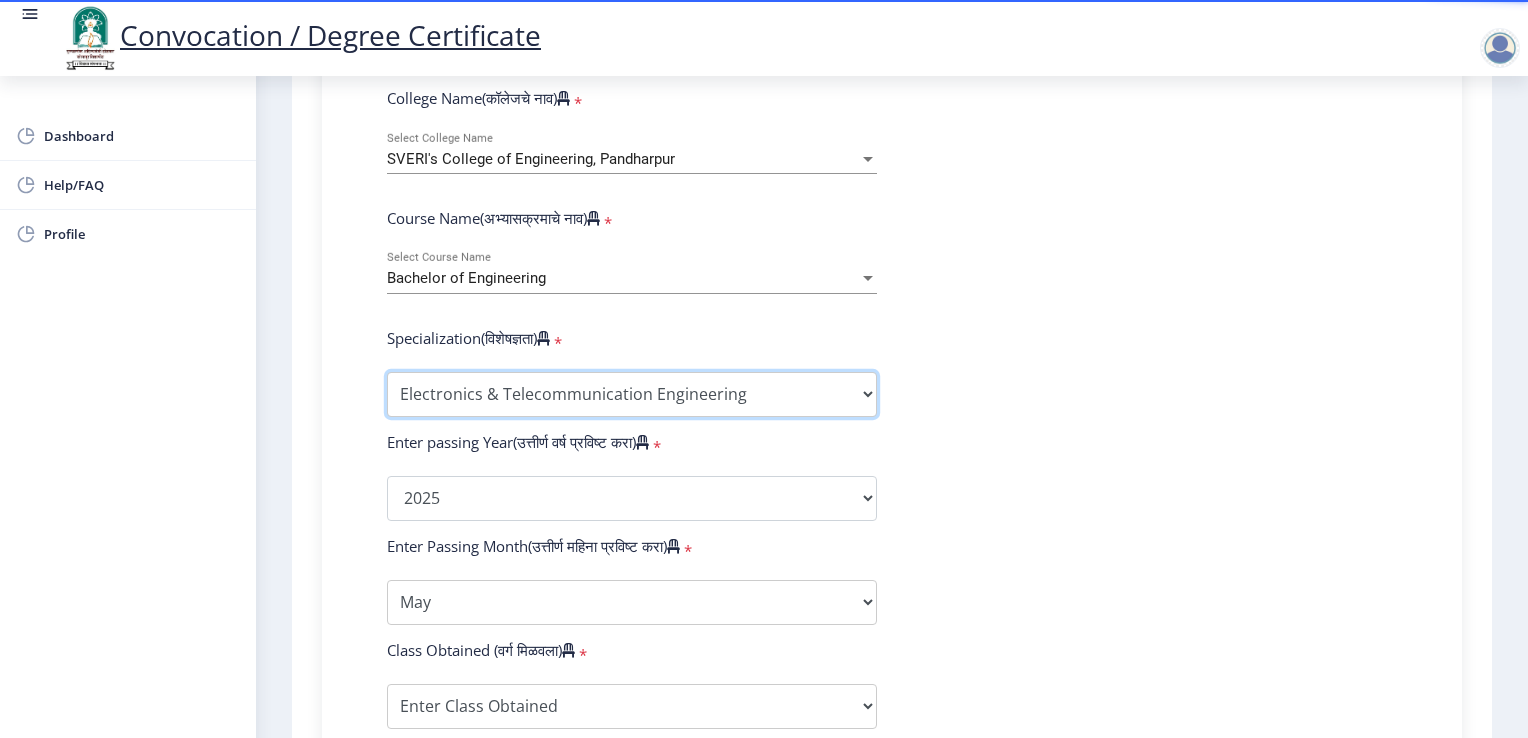 click on "Specialization Bio-Medical Engineering Civil Engineering Computer Science & Engineering Electrical & Electronics Engineering Electrical Engineering Electronics & Telecommunication Engineering Electronics Engineering Information Technology Mechanical Engineering Other" at bounding box center (632, 394) 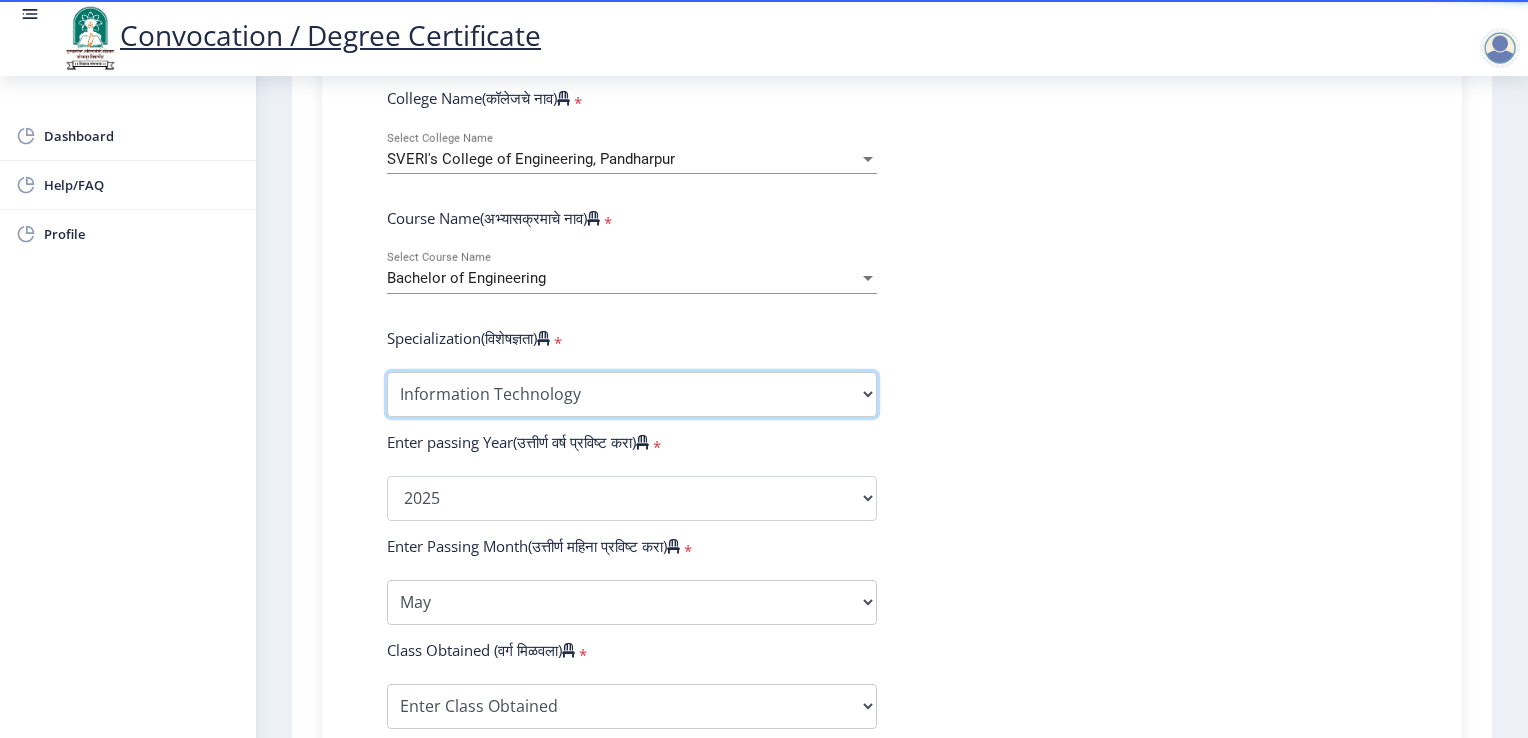 select on "Mechanical Engineering" 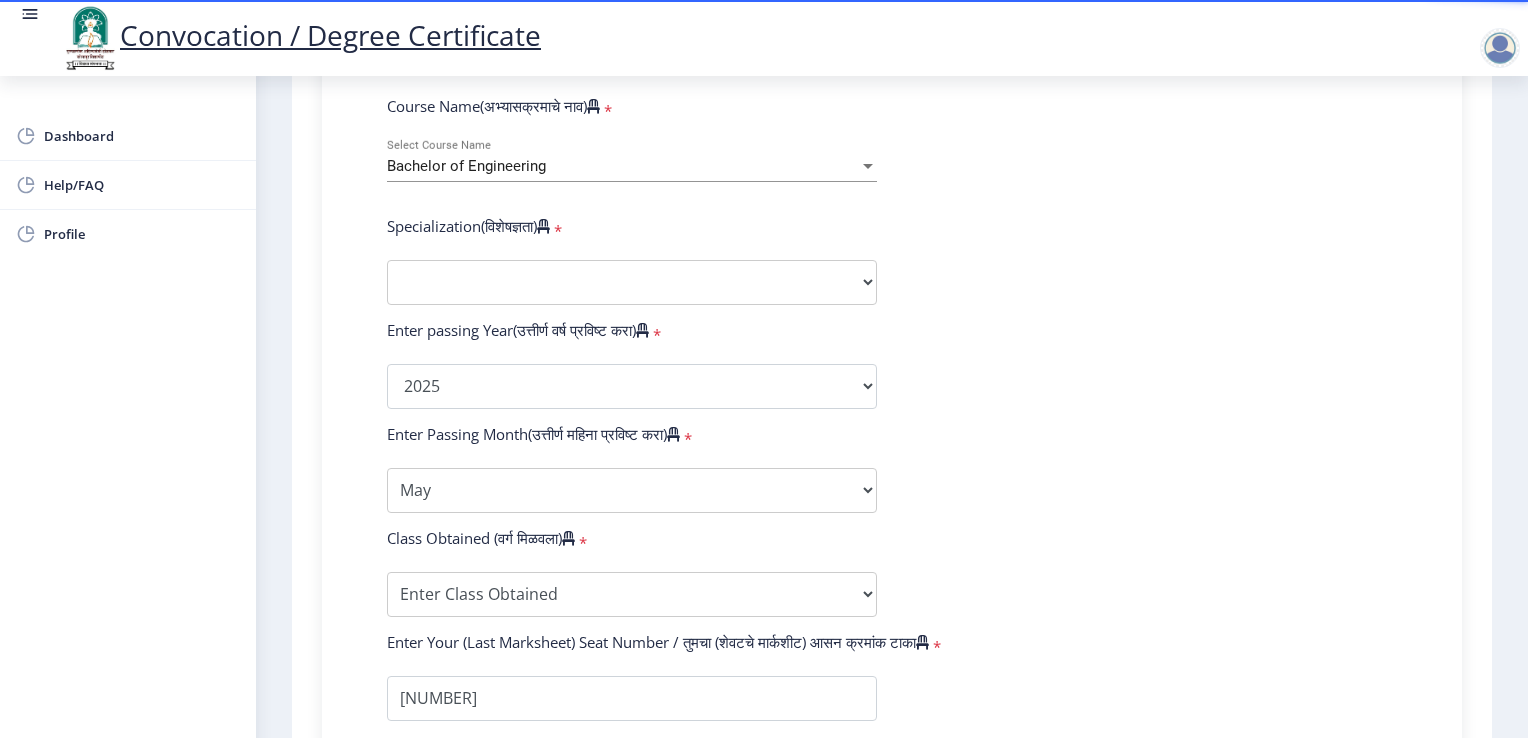 select 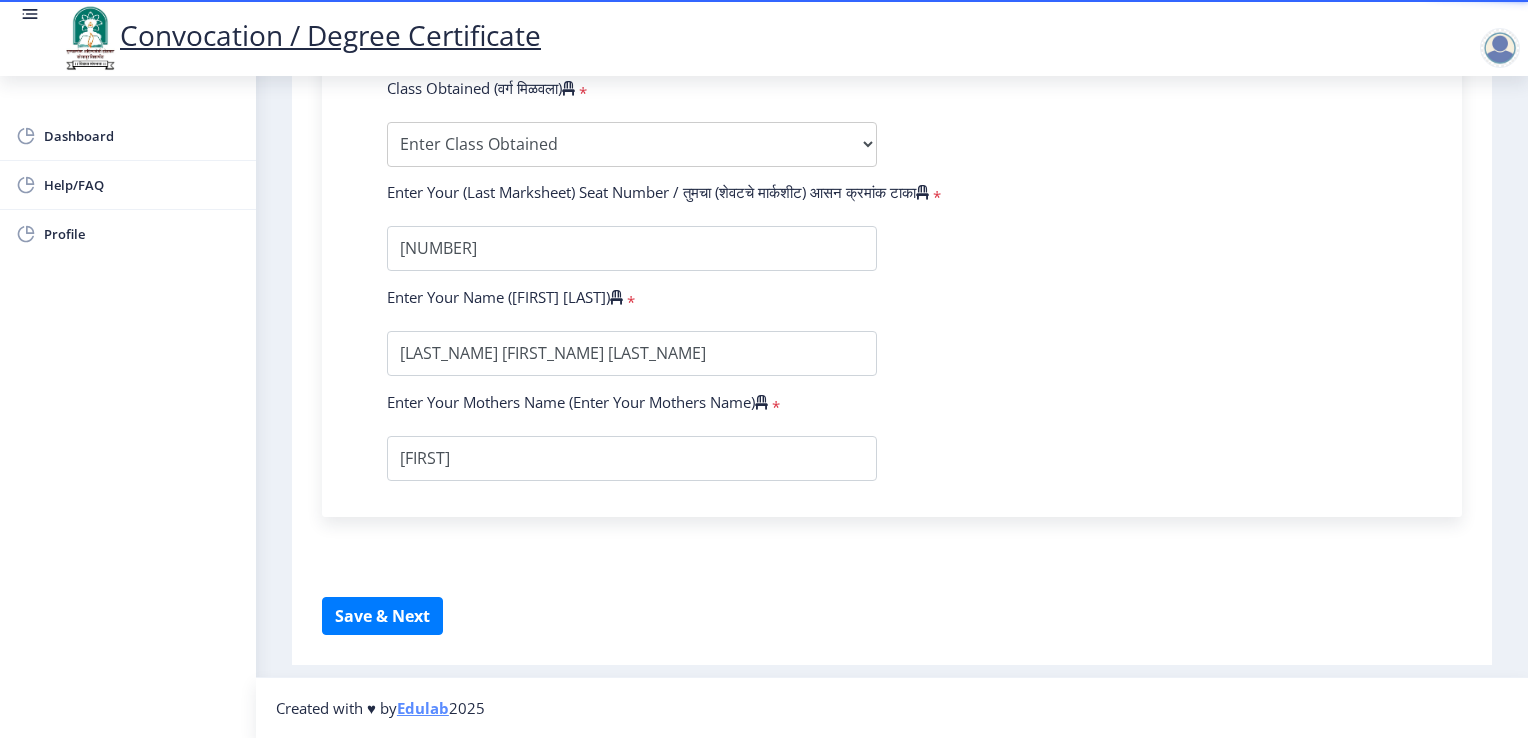 scroll, scrollTop: 1300, scrollLeft: 0, axis: vertical 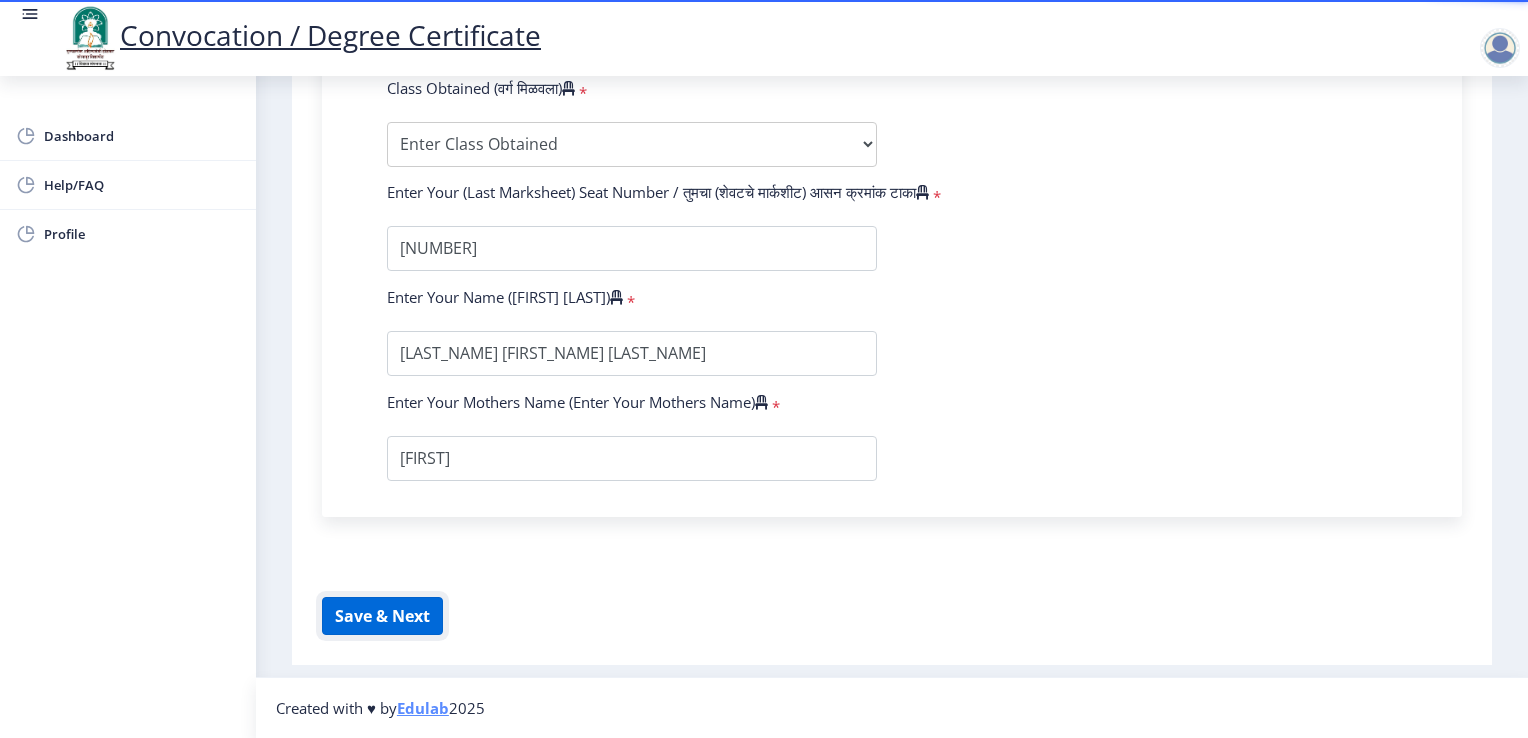 click on "Save & Next" 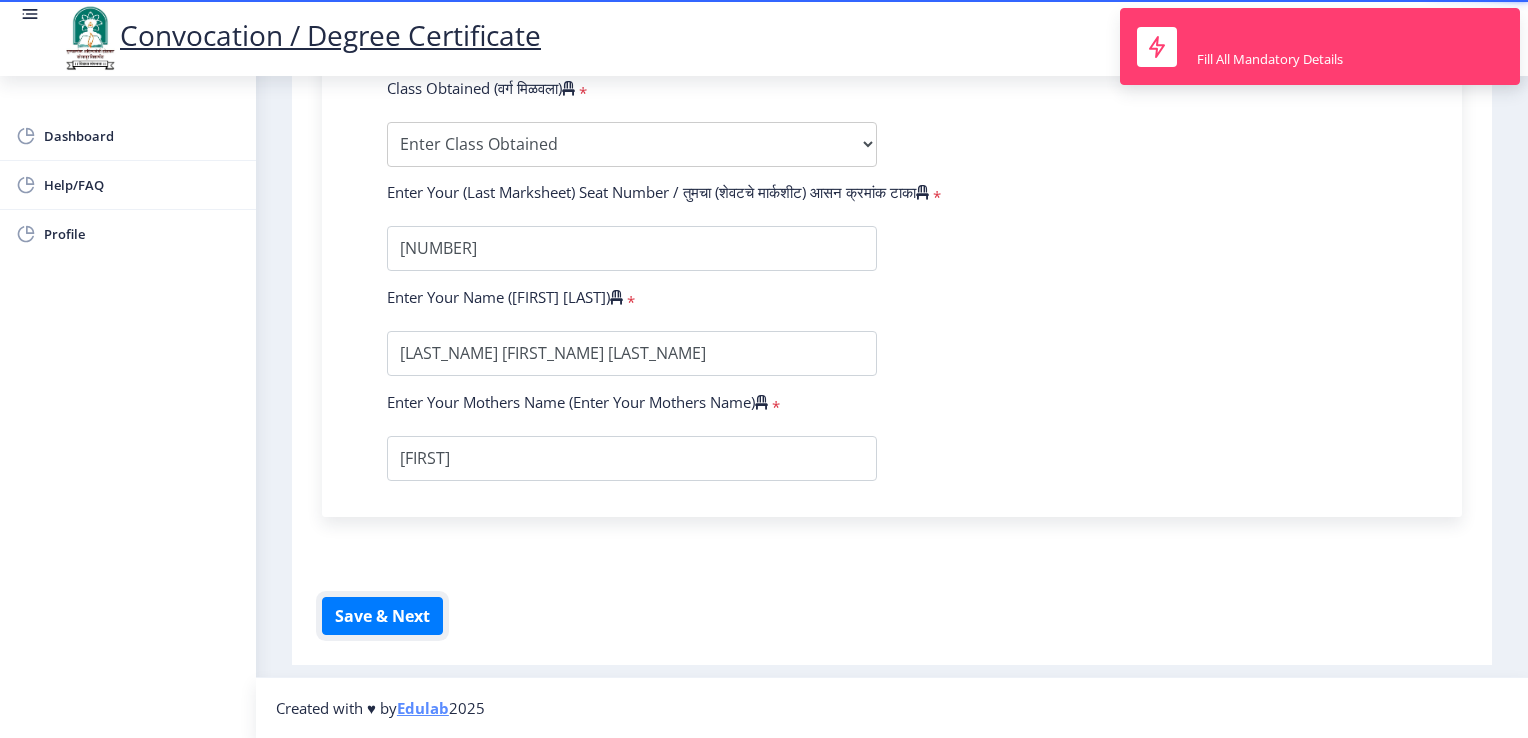 type 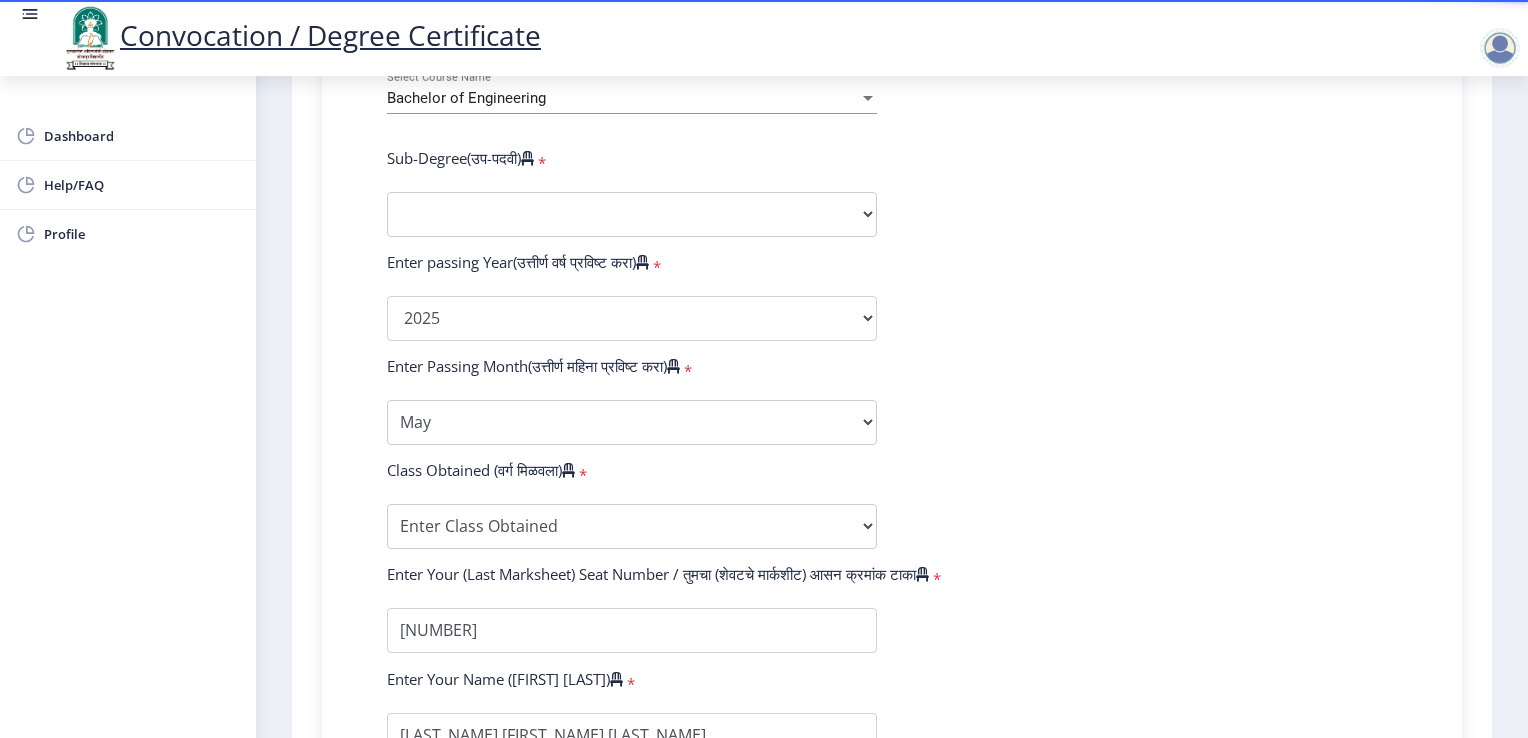 scroll, scrollTop: 860, scrollLeft: 0, axis: vertical 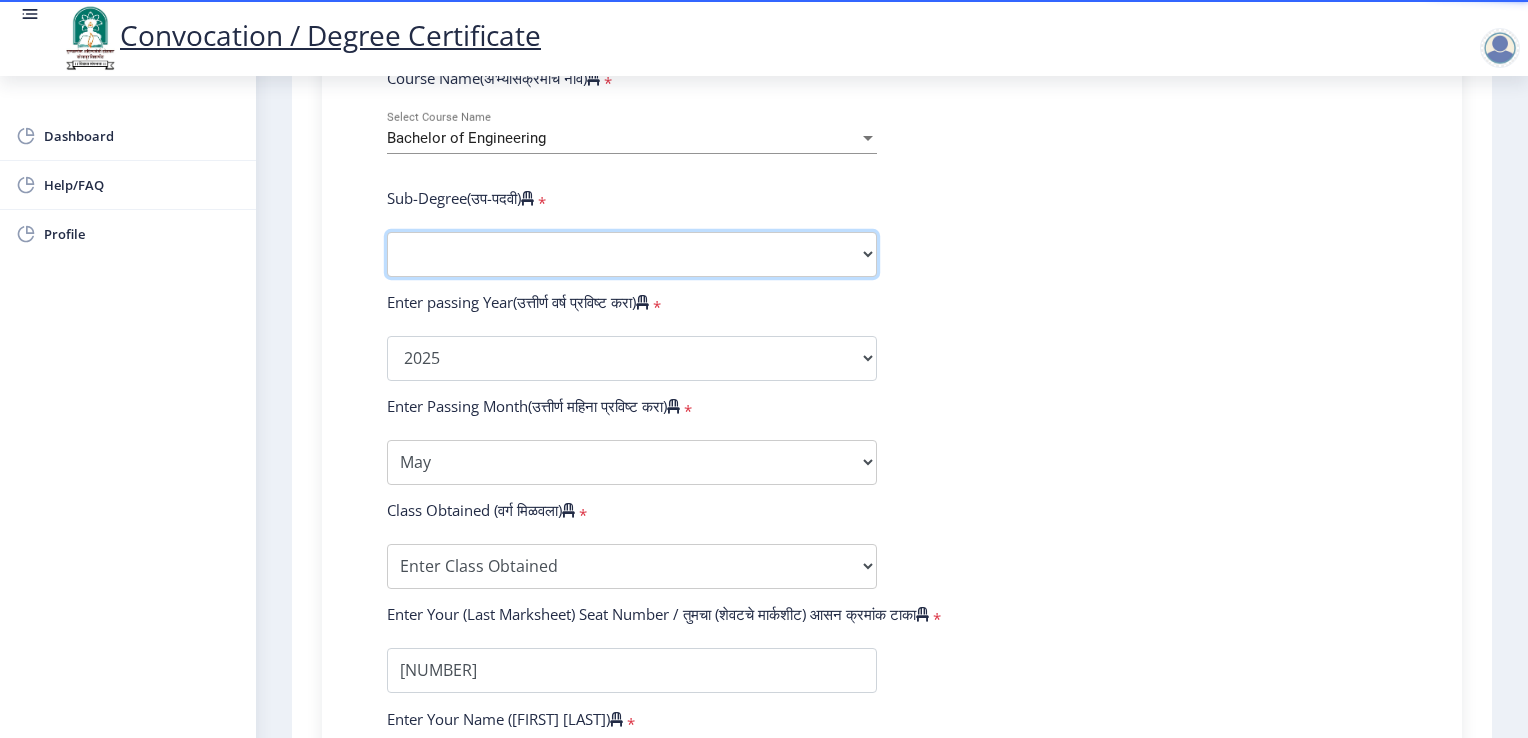 click on "Sub-Degree Other" at bounding box center (632, 254) 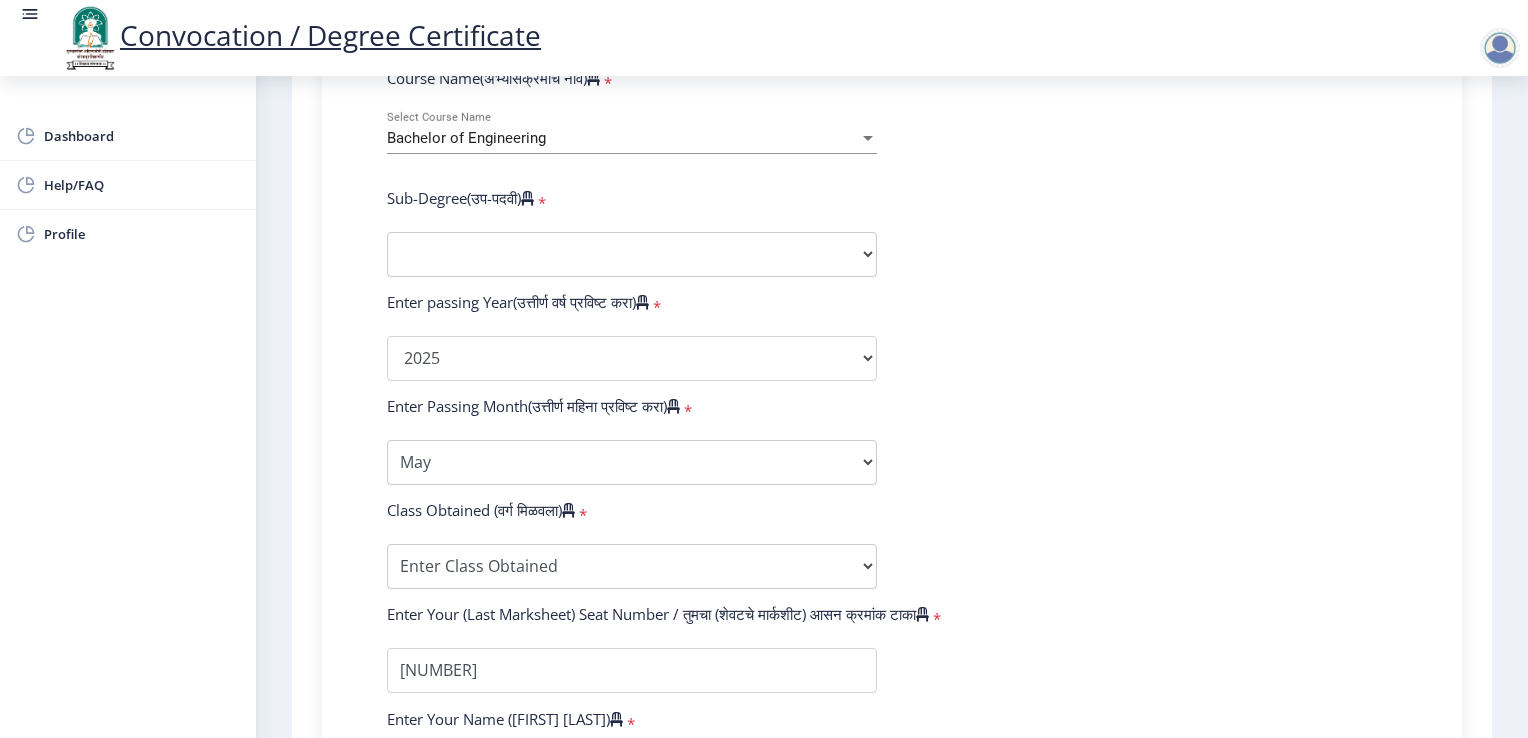 click on "Enter Your PRN Number (तुमचा पीआरएन (कायम नोंदणी क्रमांक) एंटर करा)   * Student Type (विद्यार्थी प्रकार)    * Select Student Type Regular External College Name(कॉलेजचे नाव)   * [INSTITUTION], [CITY] Select College Name Course Name(अभ्यासक्रमाचे नाव)   * Bachelor of Engineering Select Course Name  Sub-Degree(उप-पदवी)   * Sub-Degree Other Enter passing Year(उत्तीर्ण वर्ष प्रविष्ट करा)   *  2025   2024   2023   2022   2021   2020   2019   2018   2017   2016   2015   2014   2013   2012   2011   2010   2009   2008   2007   2006   2005   2004   2003   2002   2001   2000   1999   1998   1997   1996   1995   1994   1993   1992   1991   1990   1989   1988   1987   1986   1985   1984   1983   1982   1981   1980   1979   1978   1977   1976  * Enter Passing Month March April May" 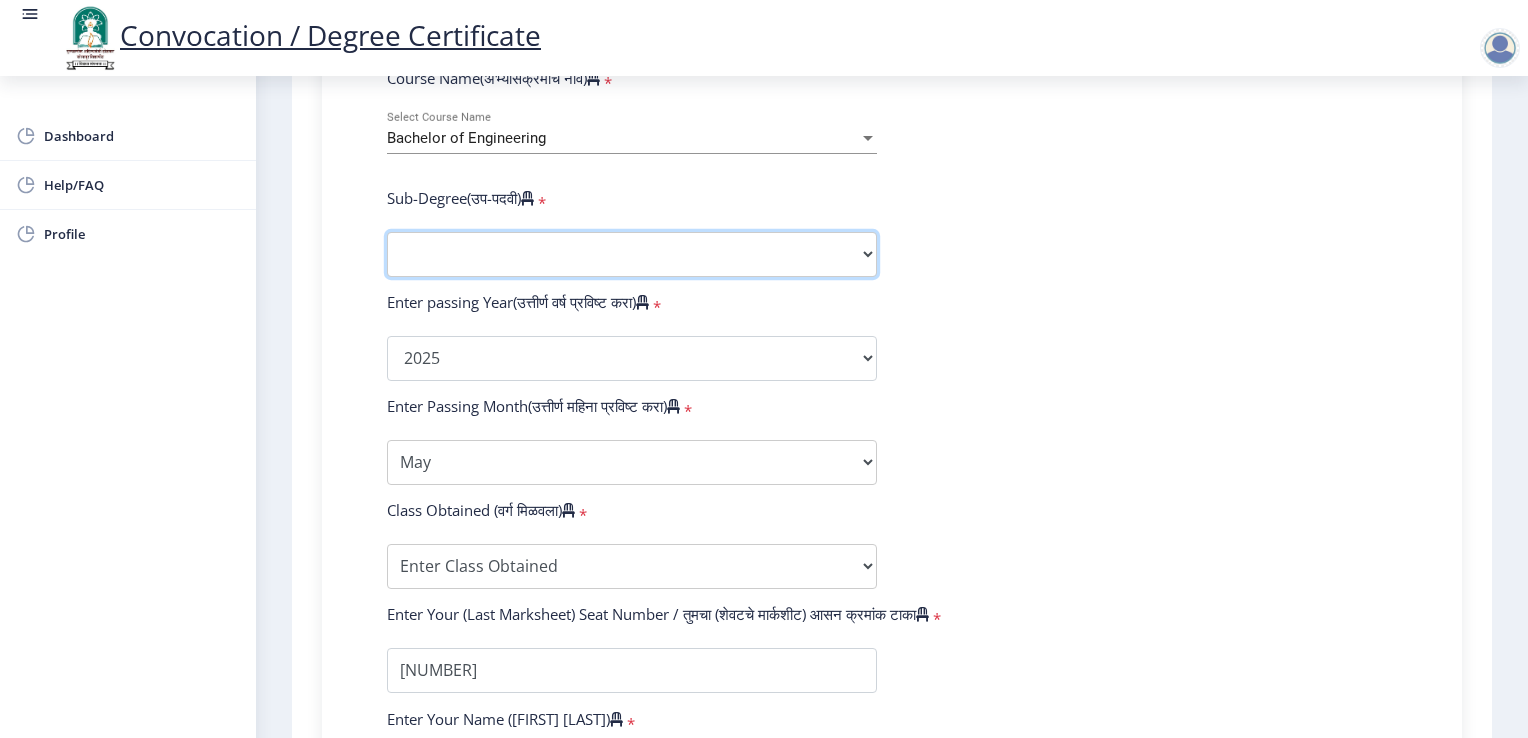 click on "Sub-Degree Other" at bounding box center (632, 254) 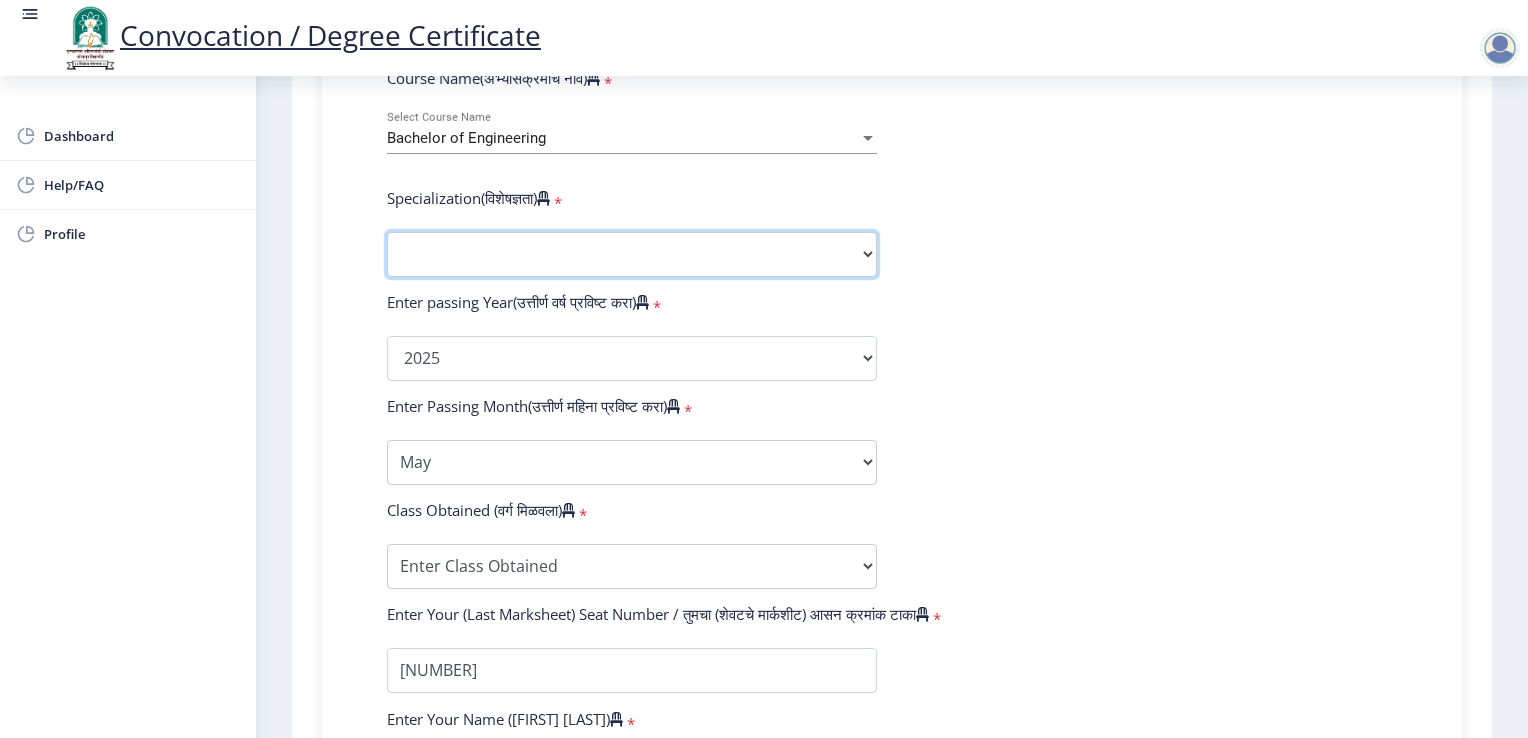 click on "Specialization Bio-Medical Engineering Civil Engineering Computer Science & Engineering Electrical & Electronics Engineering Electrical Engineering Electronics & Telecommunication Engineering Electronics Engineering Information Technology Mechanical Engineering Other" at bounding box center (632, 254) 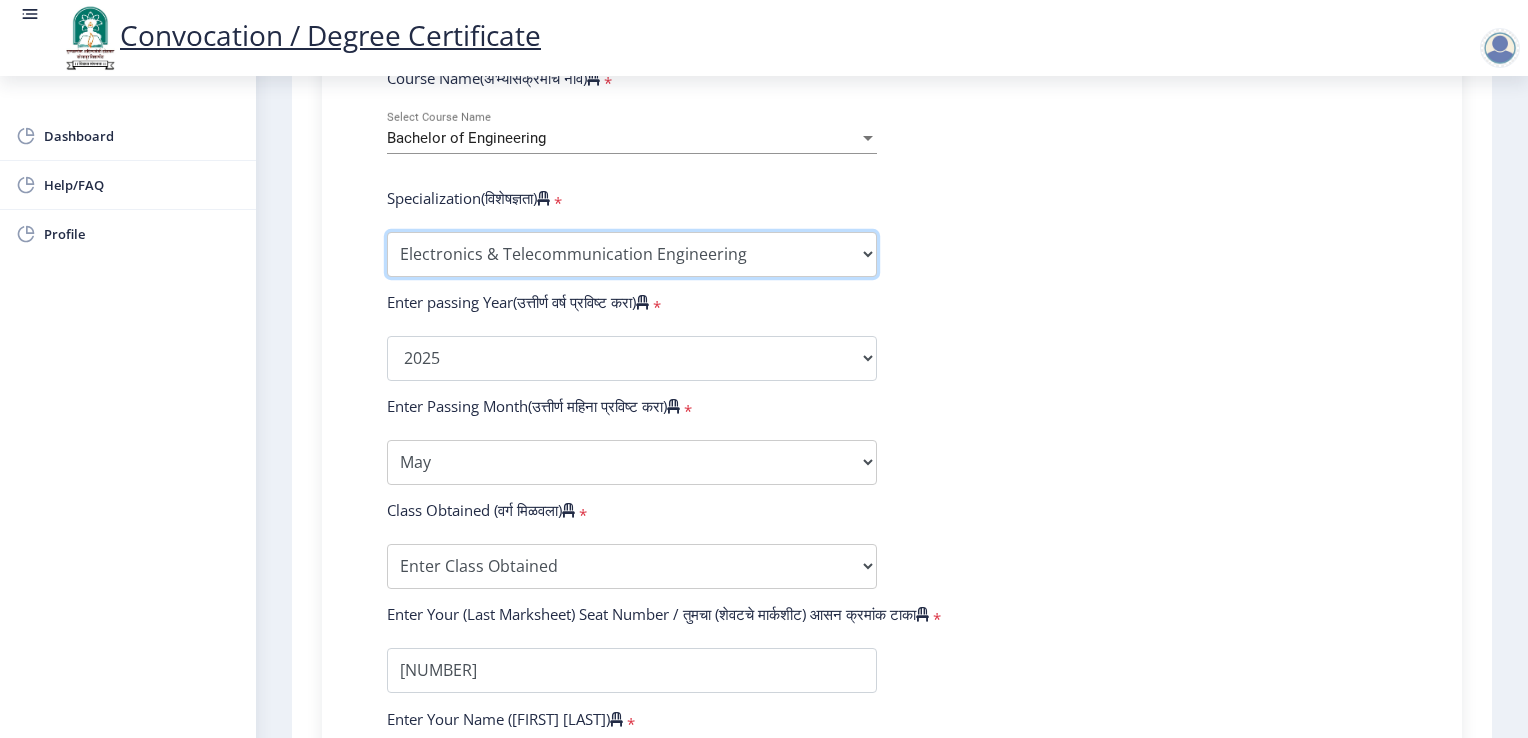click on "Specialization Bio-Medical Engineering Civil Engineering Computer Science & Engineering Electrical & Electronics Engineering Electrical Engineering Electronics & Telecommunication Engineering Electronics Engineering Information Technology Mechanical Engineering Other" at bounding box center [632, 254] 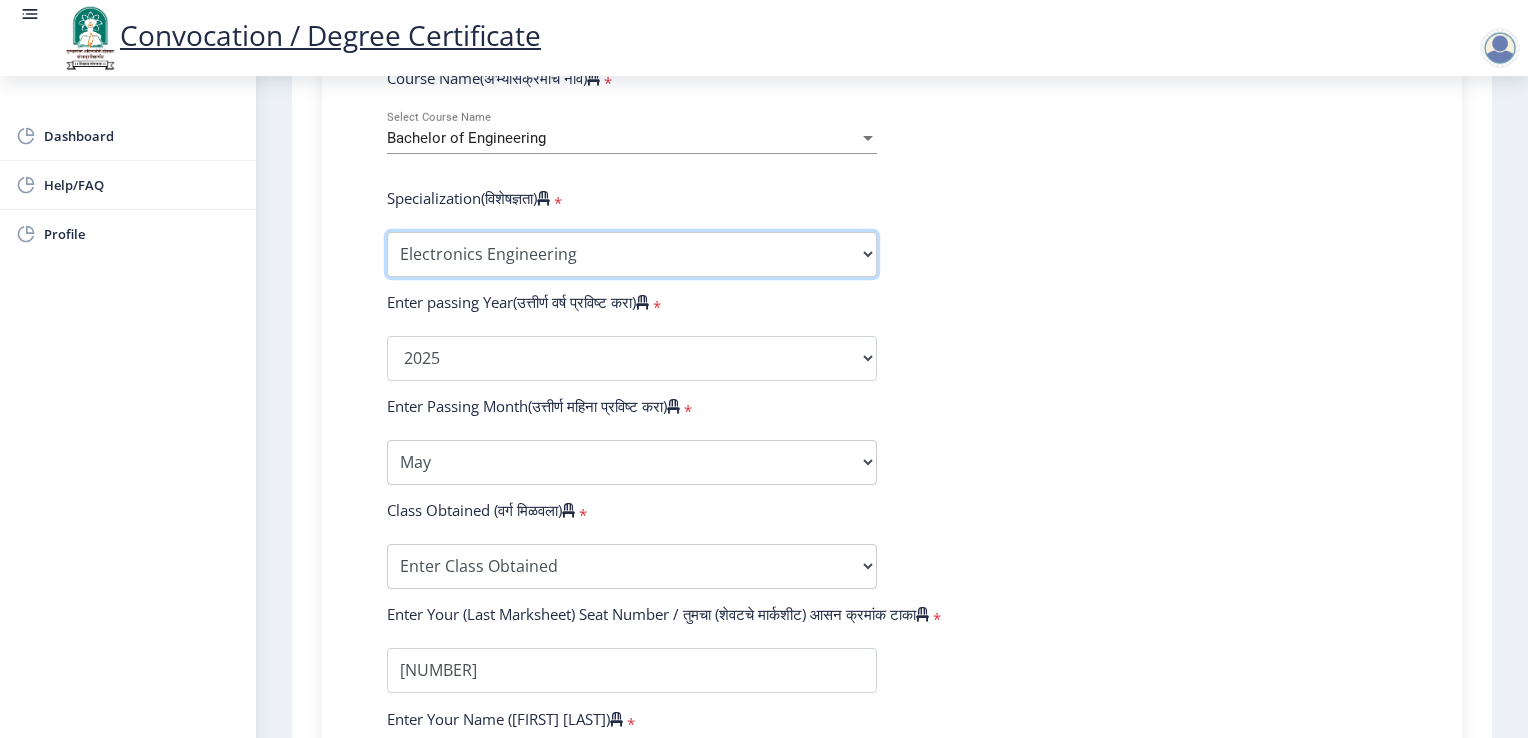 select on "Electronics & Telecommunication Engineering" 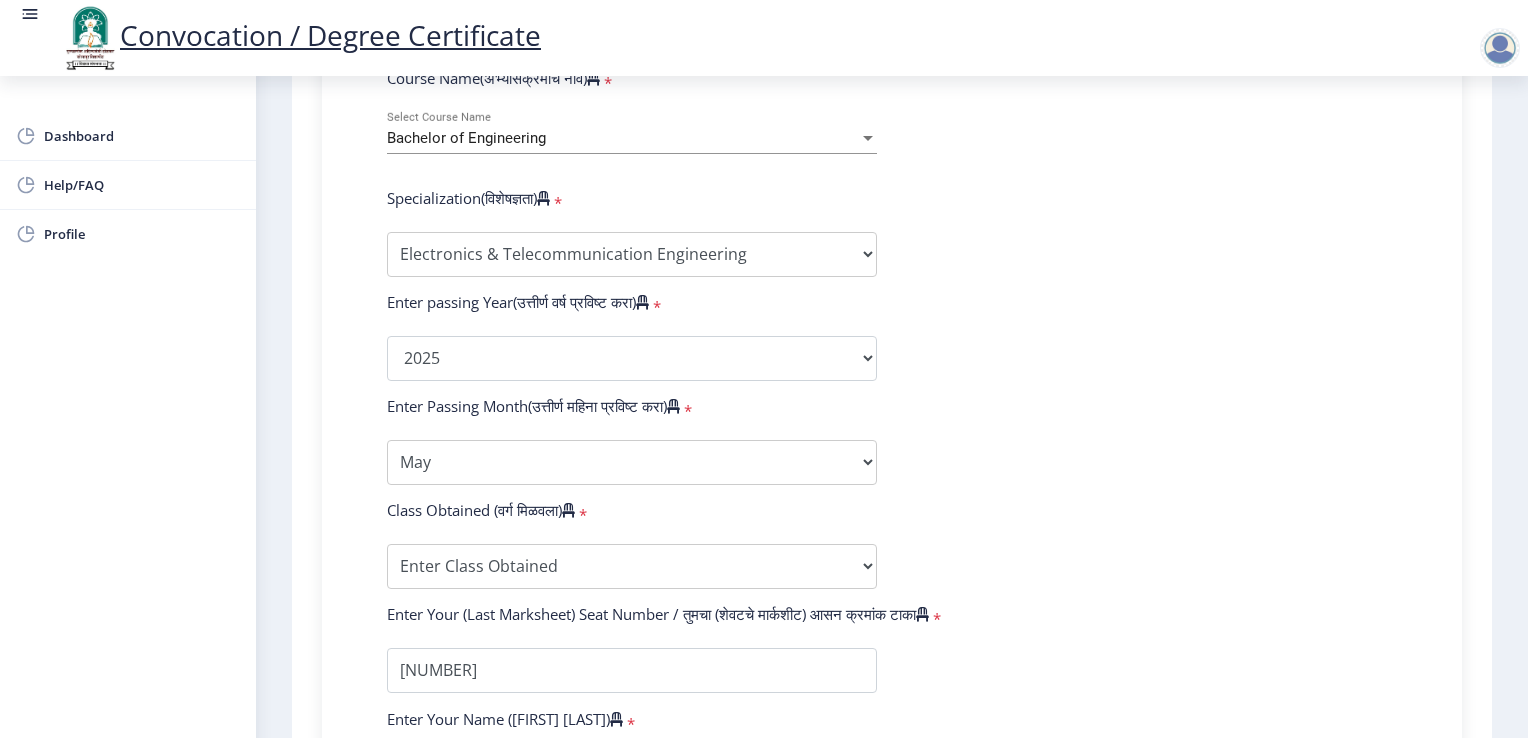 click on "Enter Your PRN Number (तुमचा पीआरएन (कायम नोंदणी क्रमांक) एंटर करा)   * Student Type (विद्यार्थी प्रकार)    * Select Student Type Regular External College Name(कॉलेजचे नाव)   * SVERI's College of Engineering, Pandharpur Select College Name Course Name(अभ्यासक्रमाचे नाव)   * Bachelor of Engineering Select Course Name  Specialization(विशेषज्ञता)   * Specialization Bio-Medical Engineering Civil Engineering Computer Science & Engineering Electrical & Electronics Engineering Electrical Engineering Electronics & Telecommunication Engineering Electronics Engineering Information Technology Mechanical Engineering Other Enter passing Year(उत्तीर्ण वर्ष प्रविष्ट करा)   *  2025   2024   2023   2022   2021   2020   2019   2018   2017   2016   2015   2014   2013   2012   2011   2010   2009  * *" 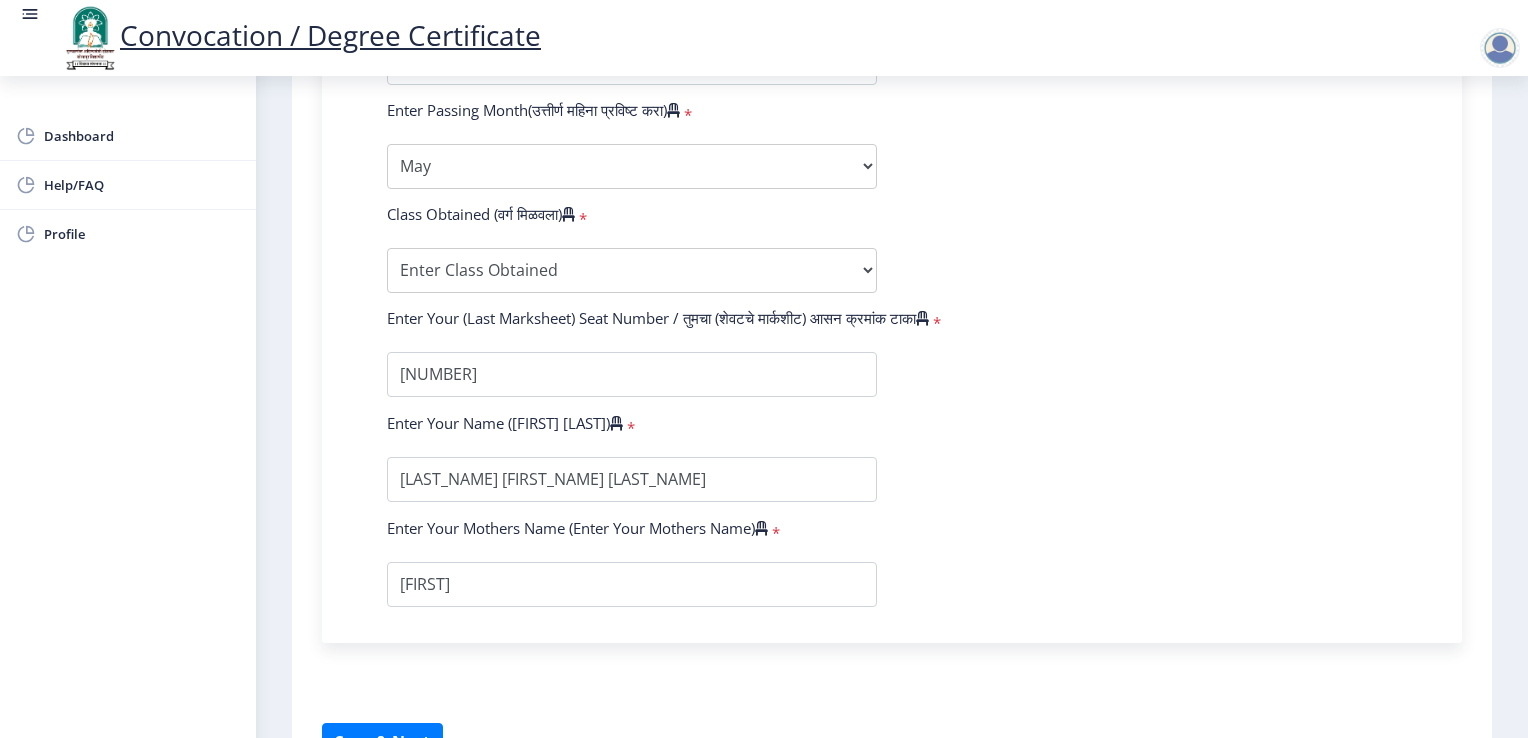 scroll, scrollTop: 1300, scrollLeft: 0, axis: vertical 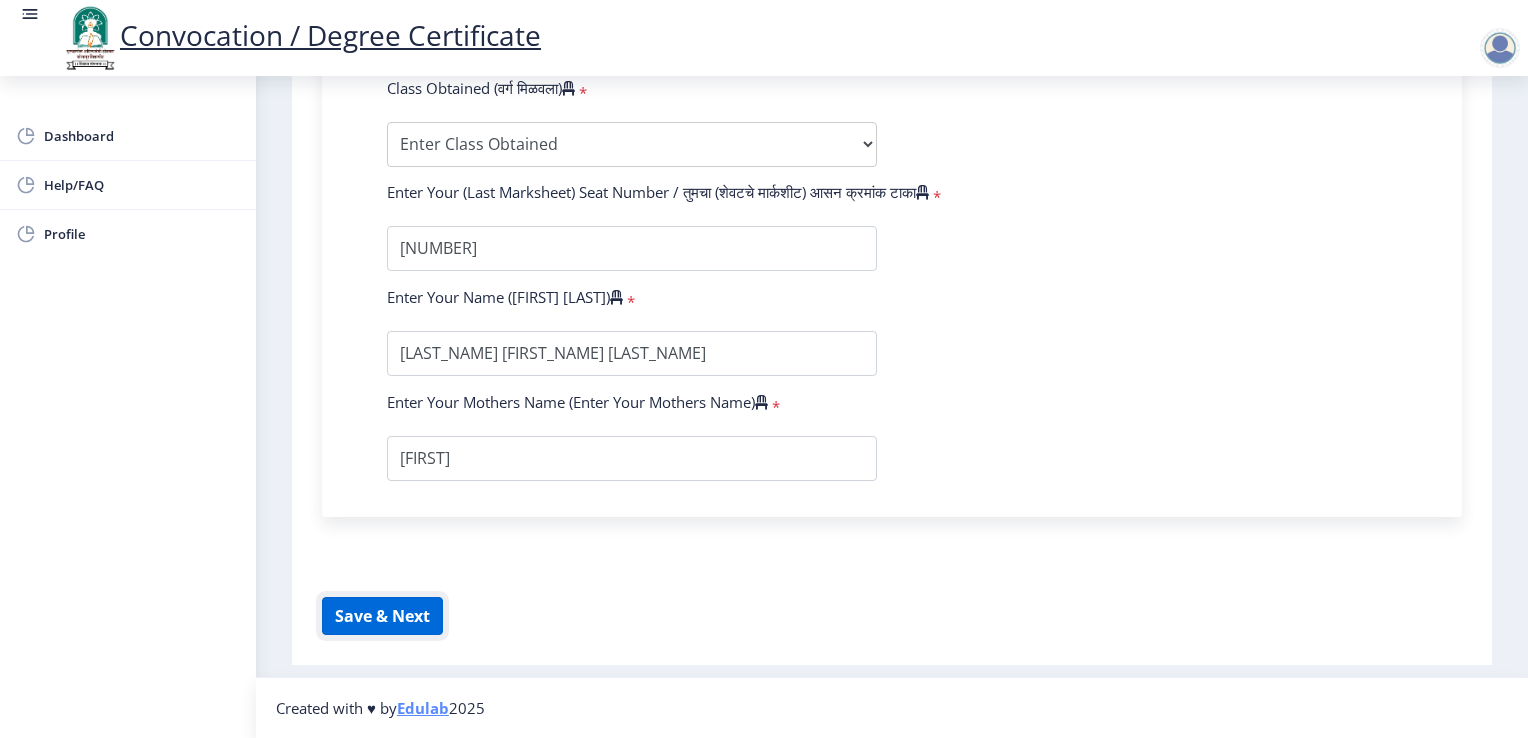 click on "Save & Next" 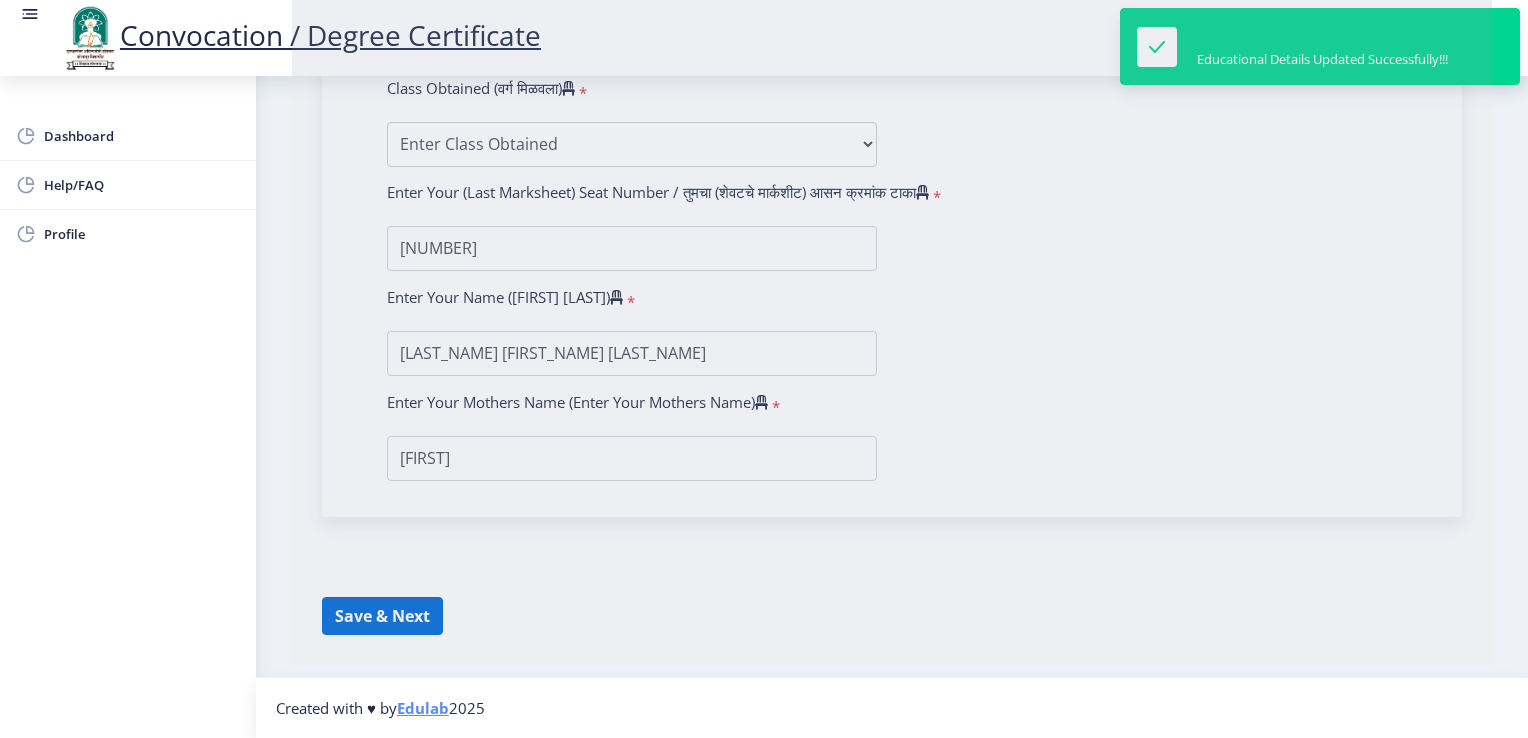 scroll, scrollTop: 0, scrollLeft: 0, axis: both 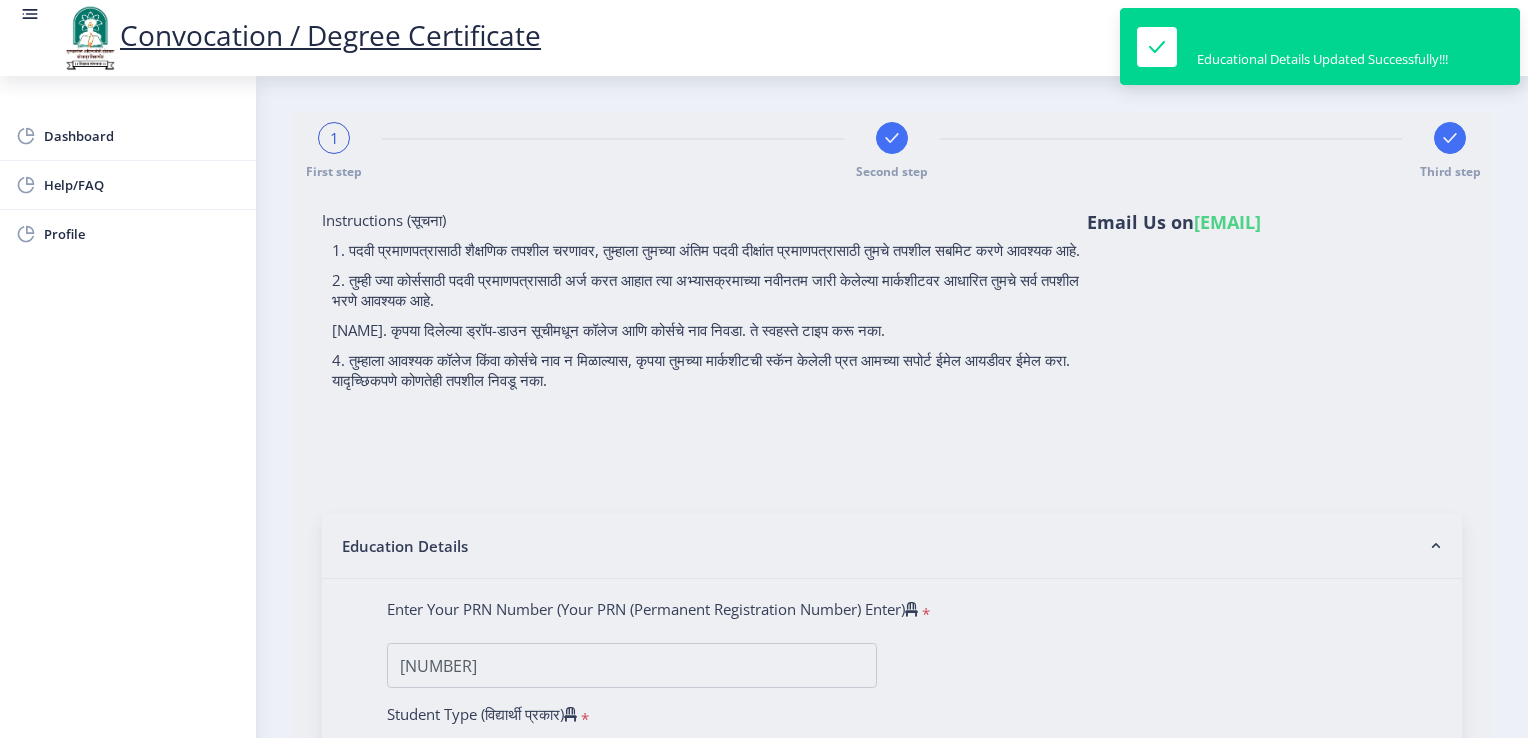 select on "Regular" 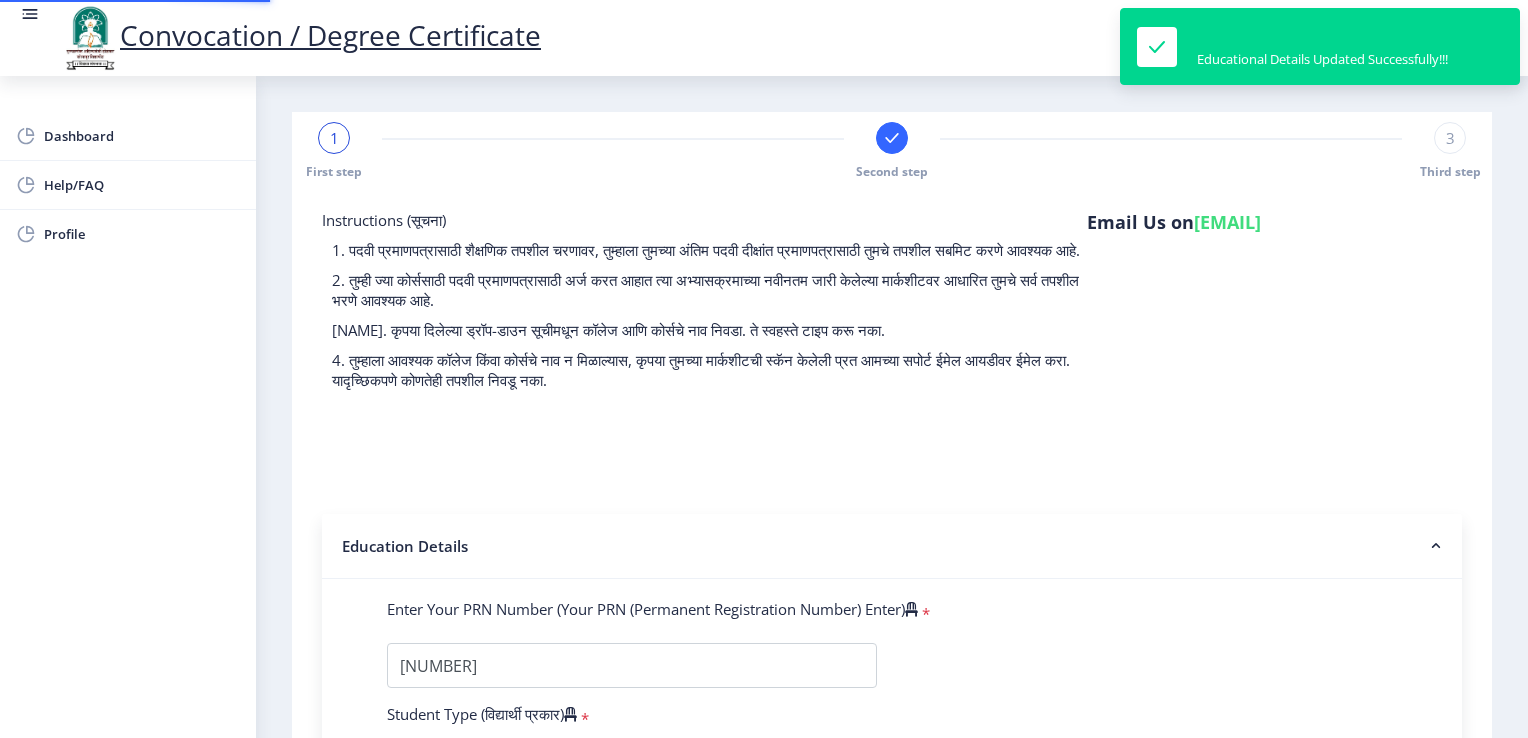 select 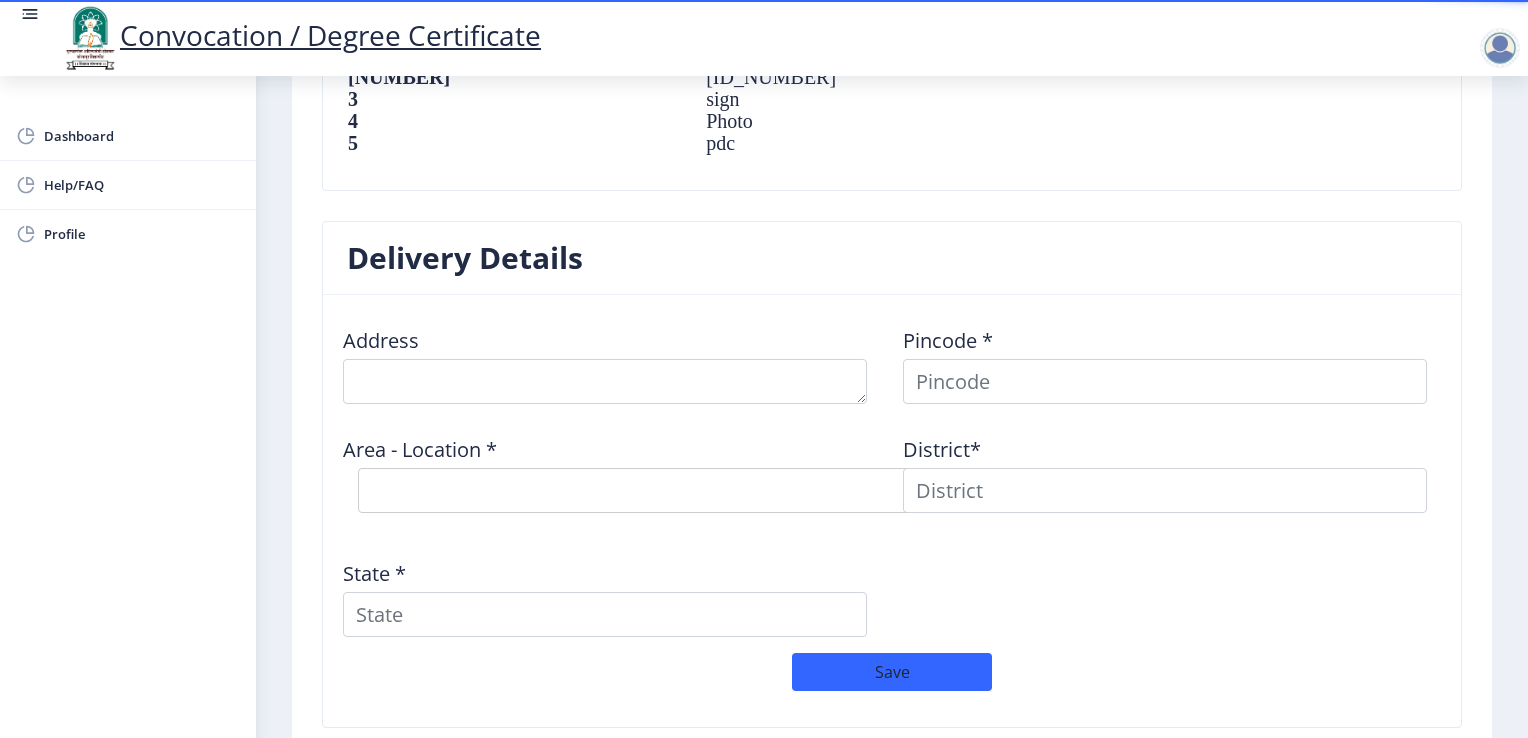 scroll, scrollTop: 1440, scrollLeft: 0, axis: vertical 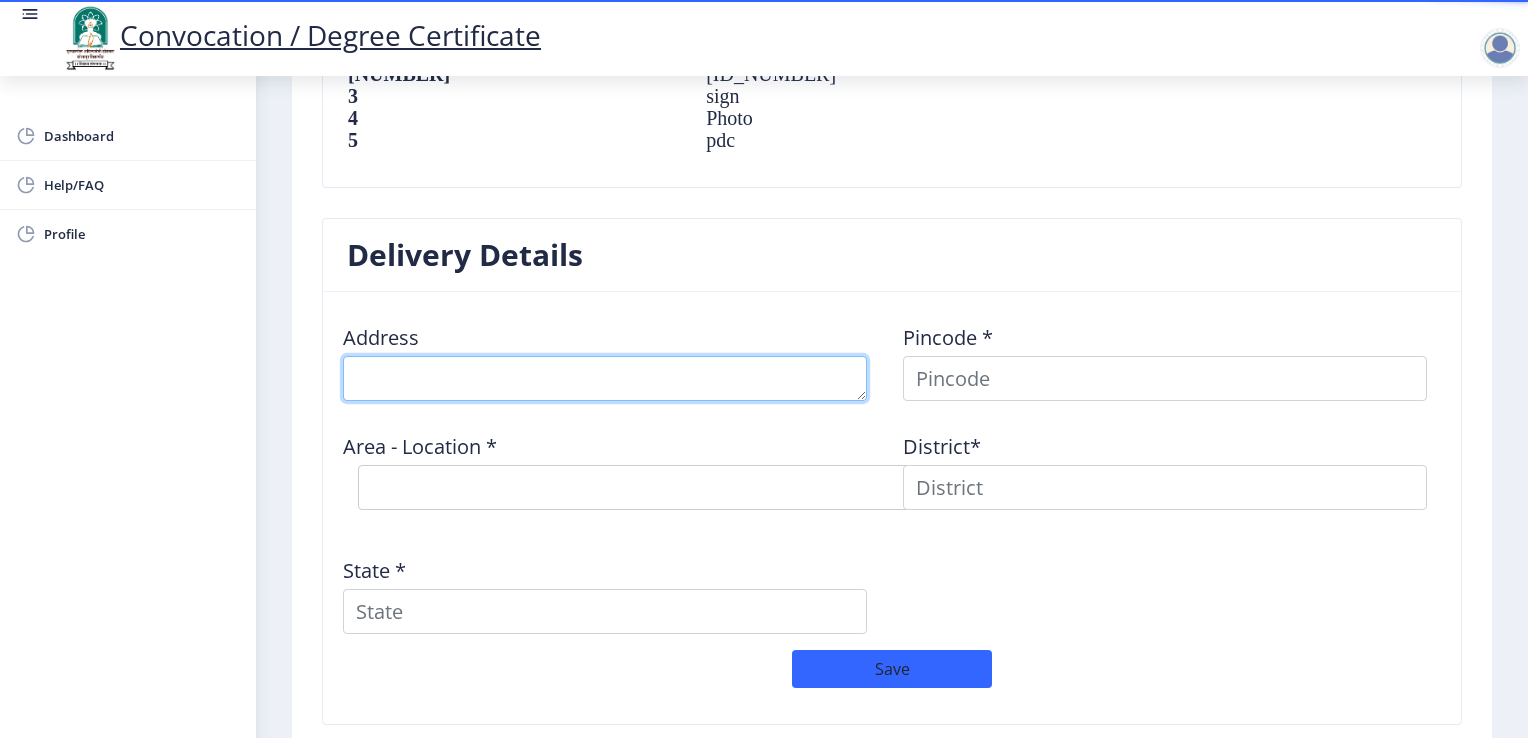 click at bounding box center [605, 378] 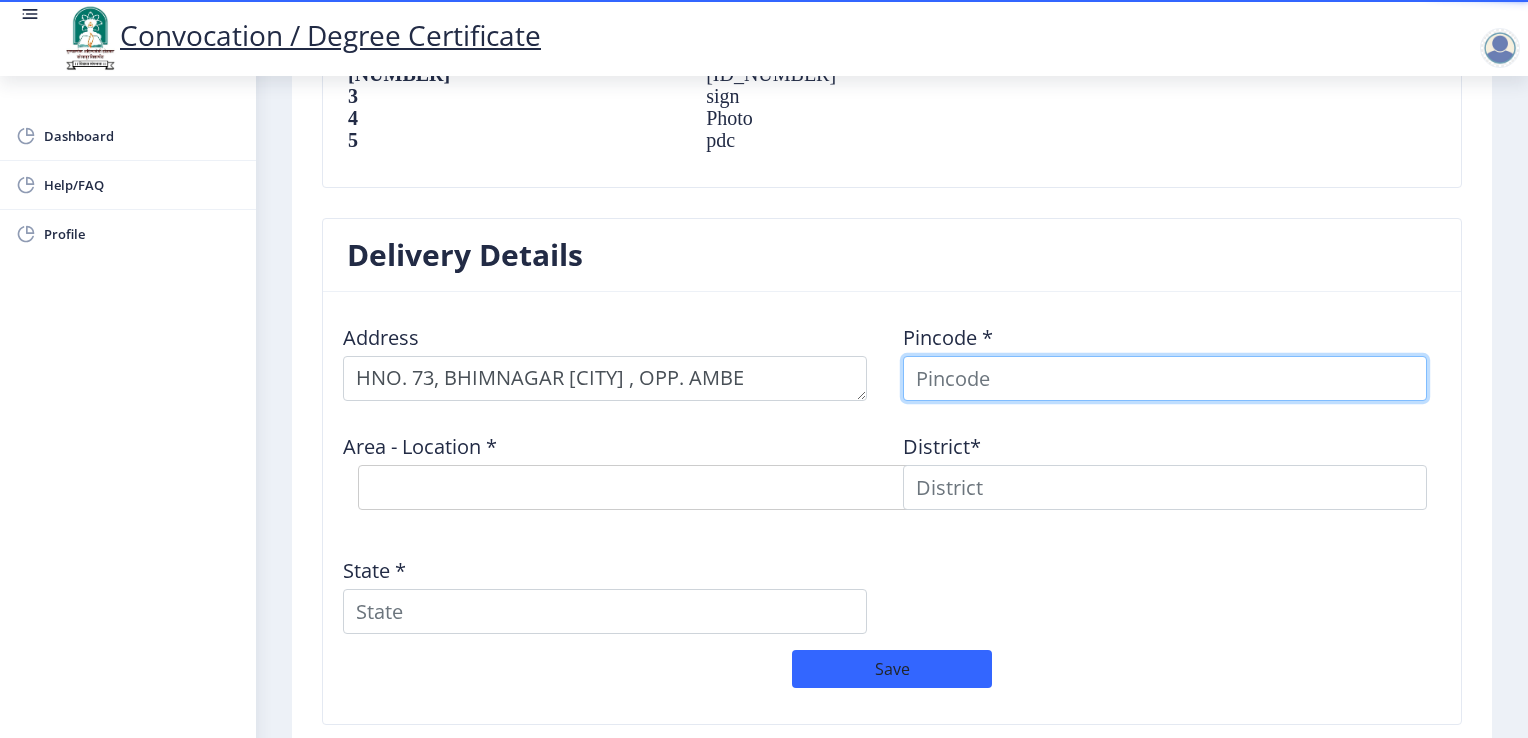 type on "[NAME_PART] [LAST_NAME_PART]" 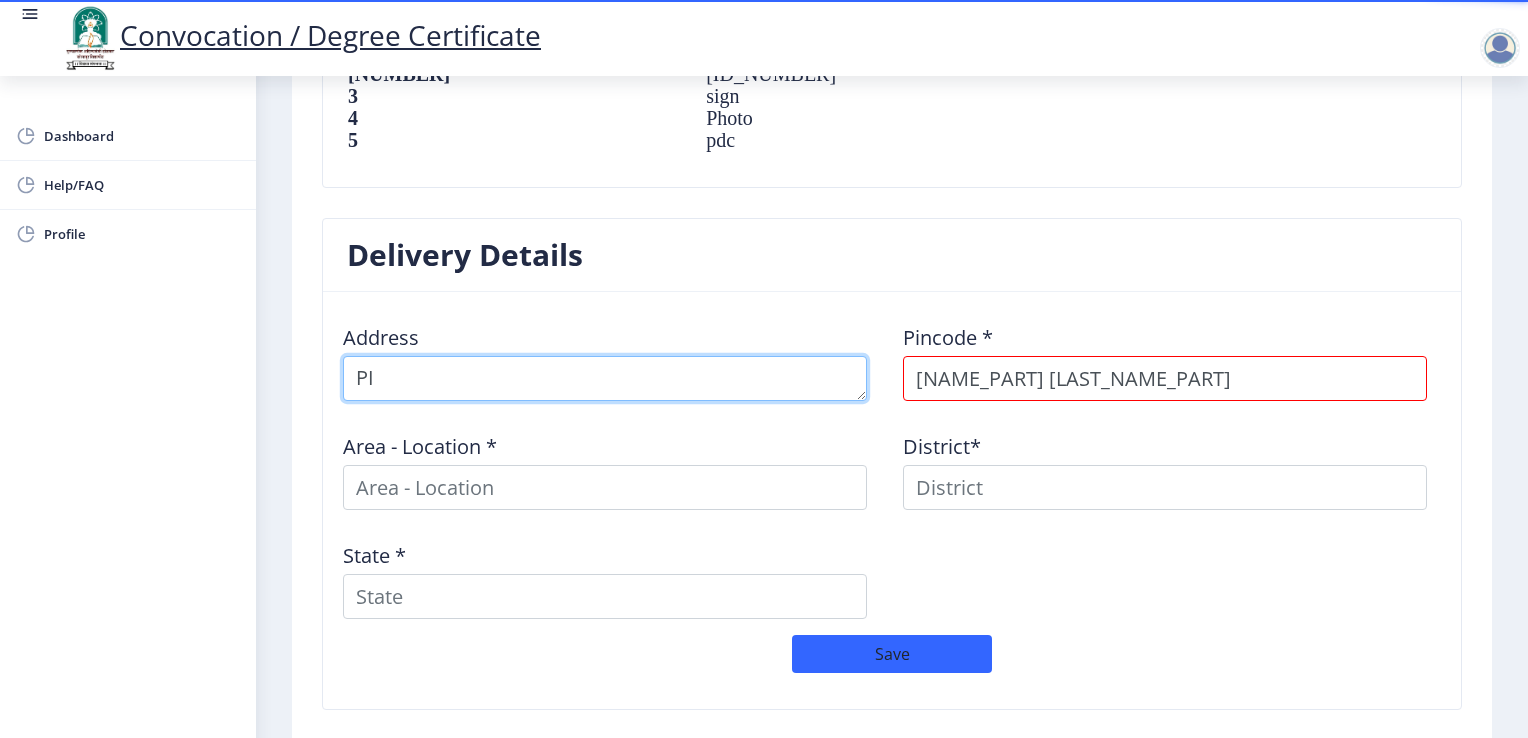 type on "P" 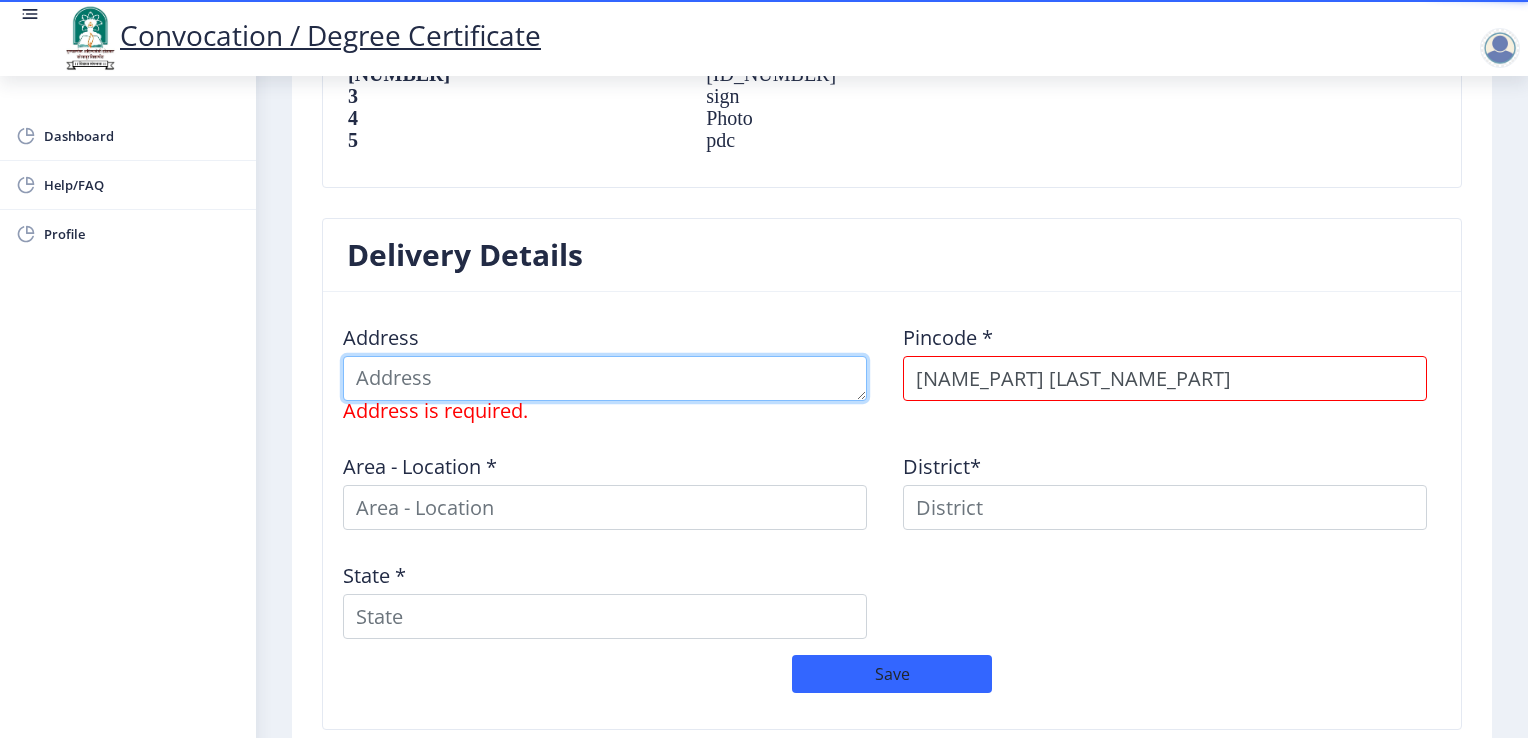 click at bounding box center [605, 378] 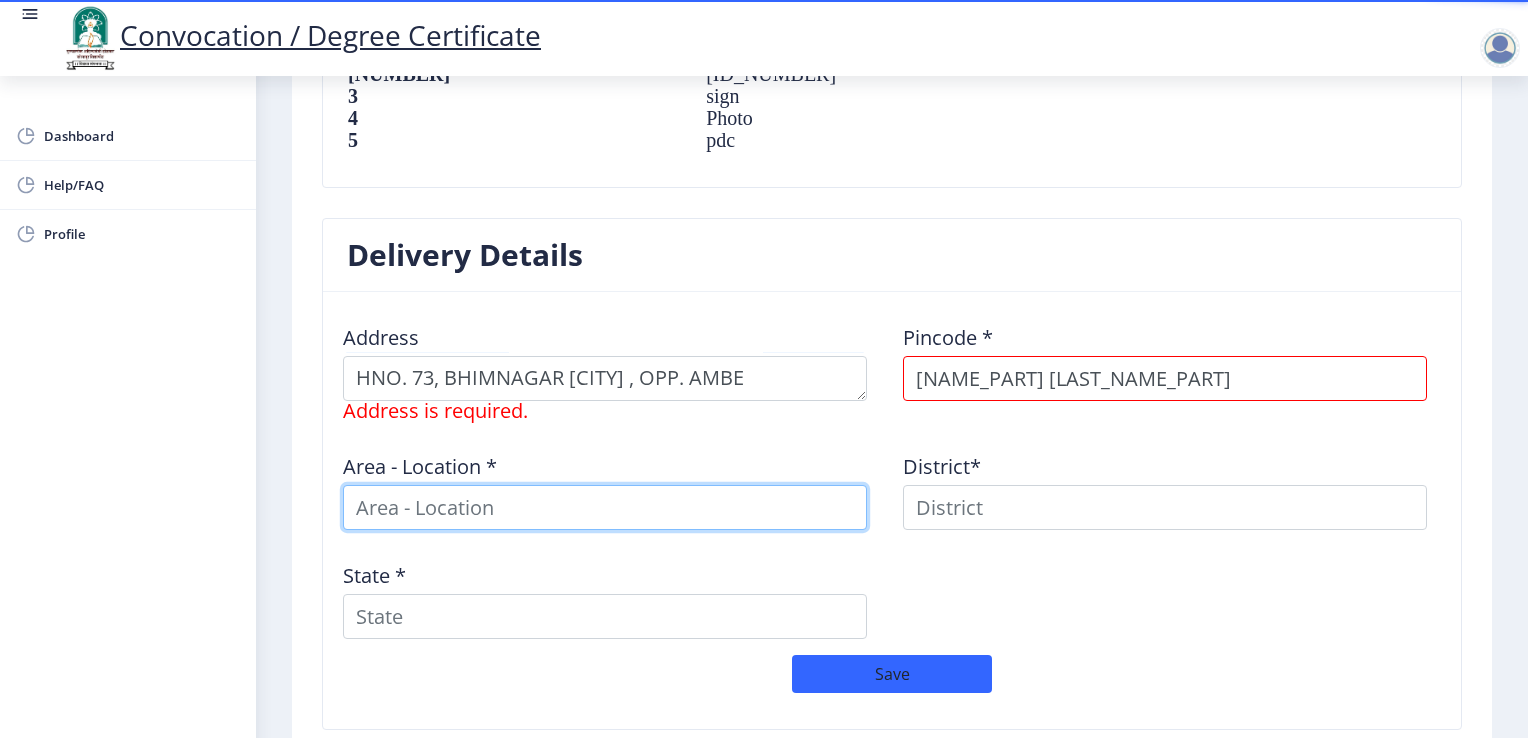 type on "[NAME_PART] [LAST_NAME_PART]" 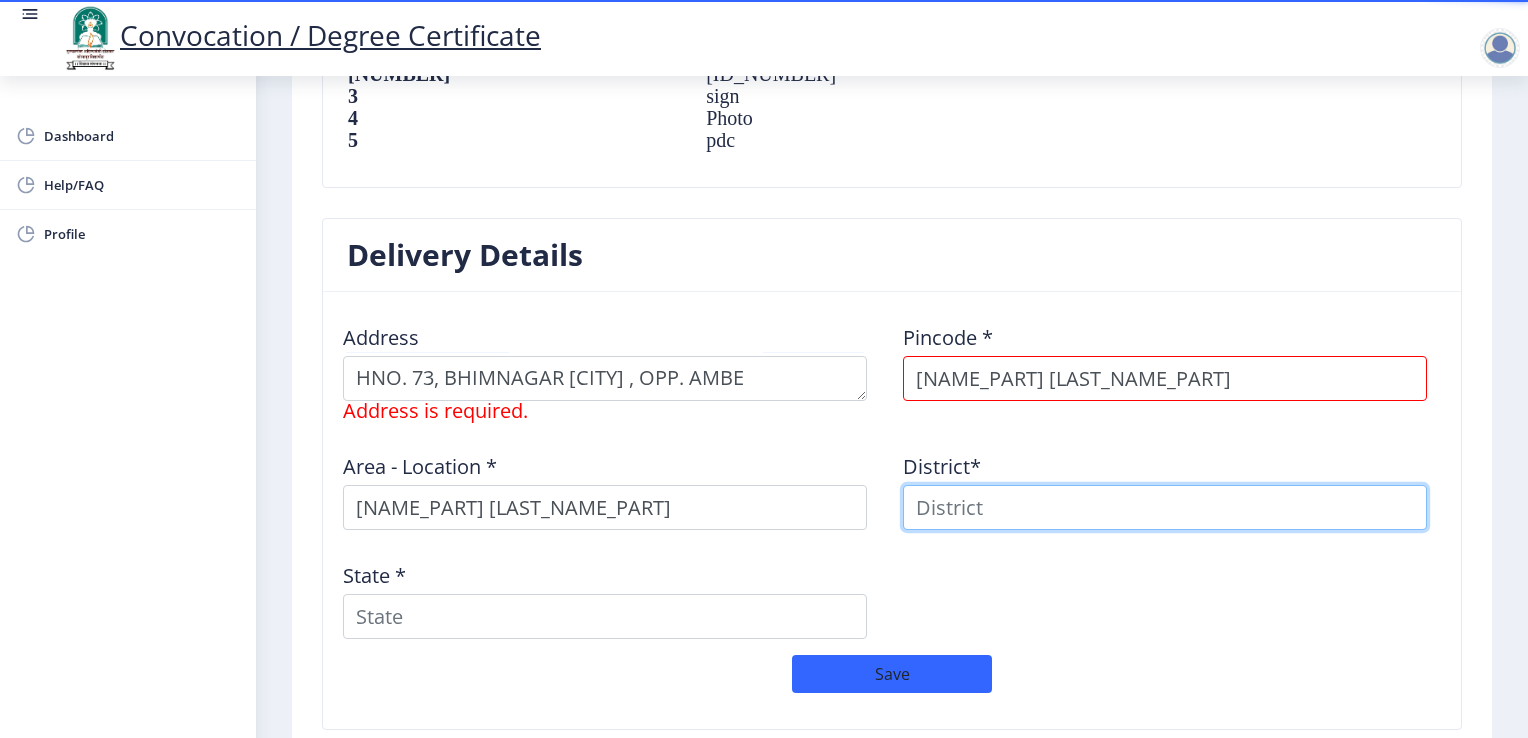 type on "[NAME_PART] [LAST_NAME_PART]" 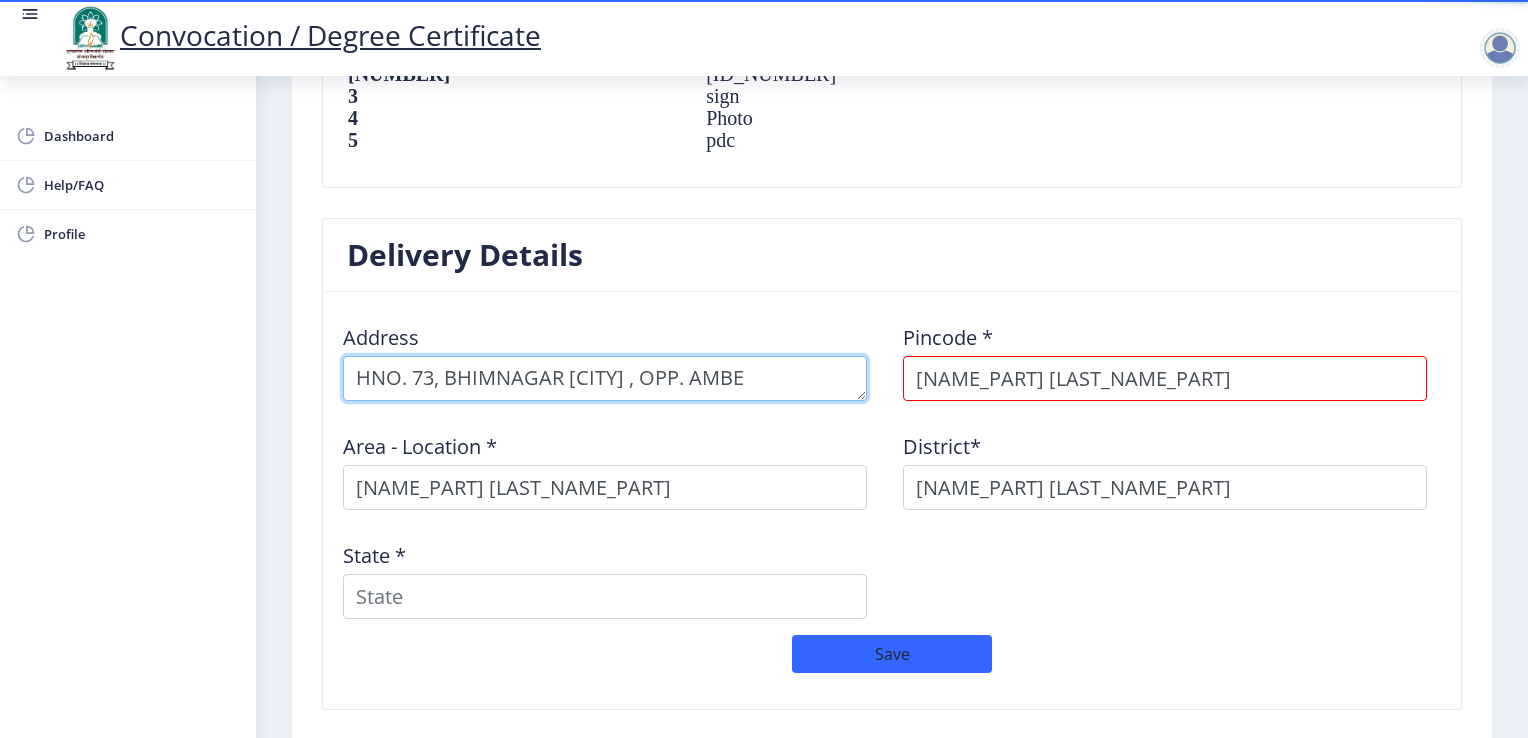 type on "PIMPRI BHOSARI ROAD" 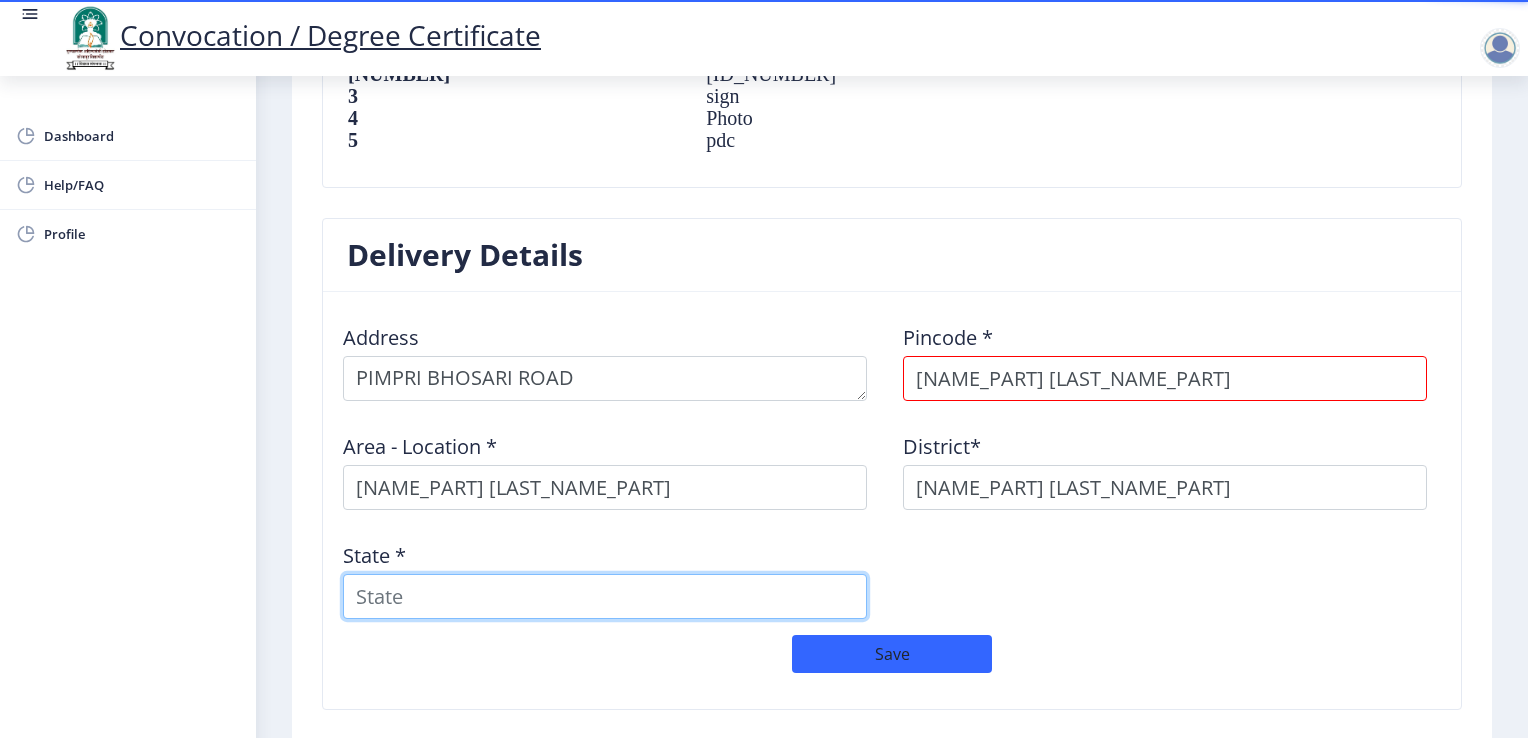 type on "[STATE]" 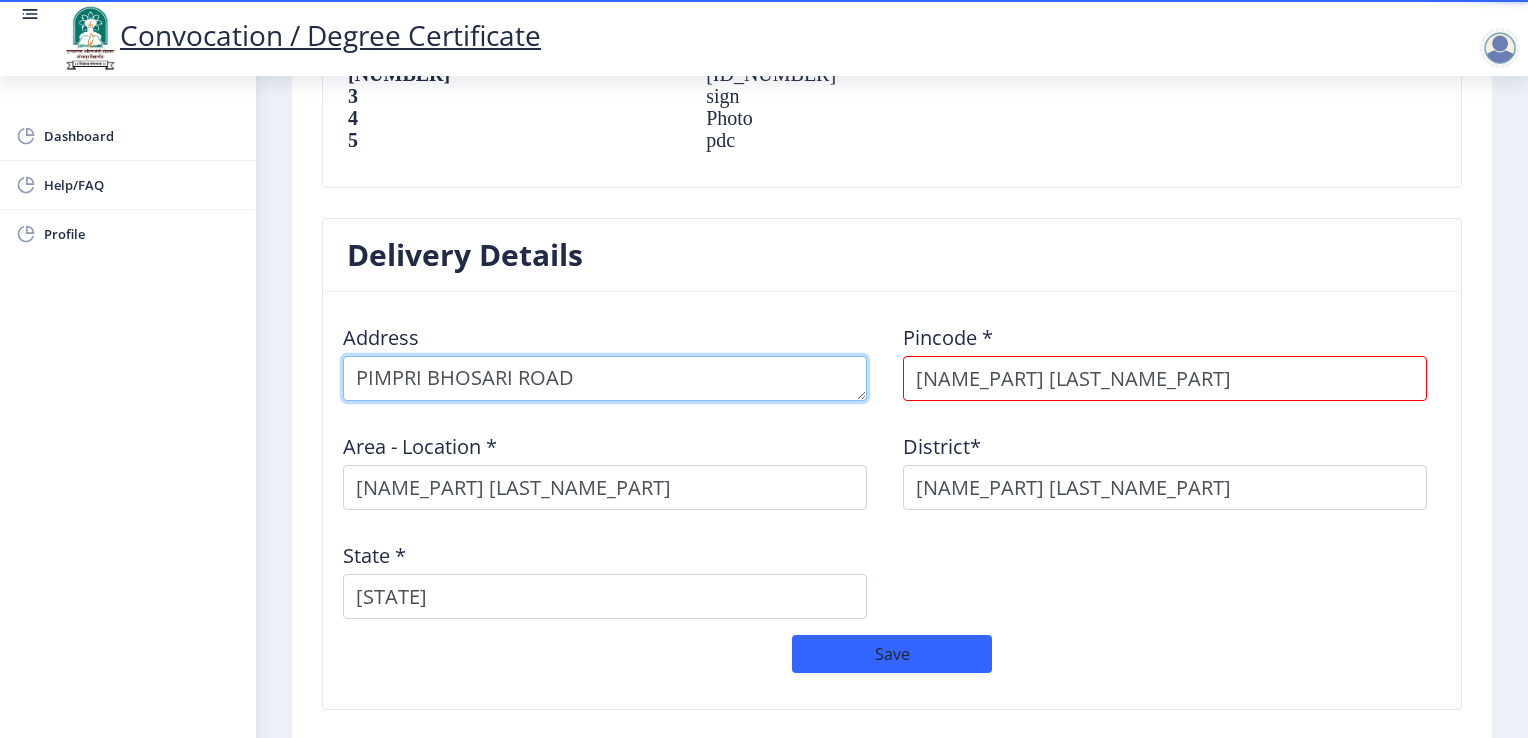 click at bounding box center [605, 378] 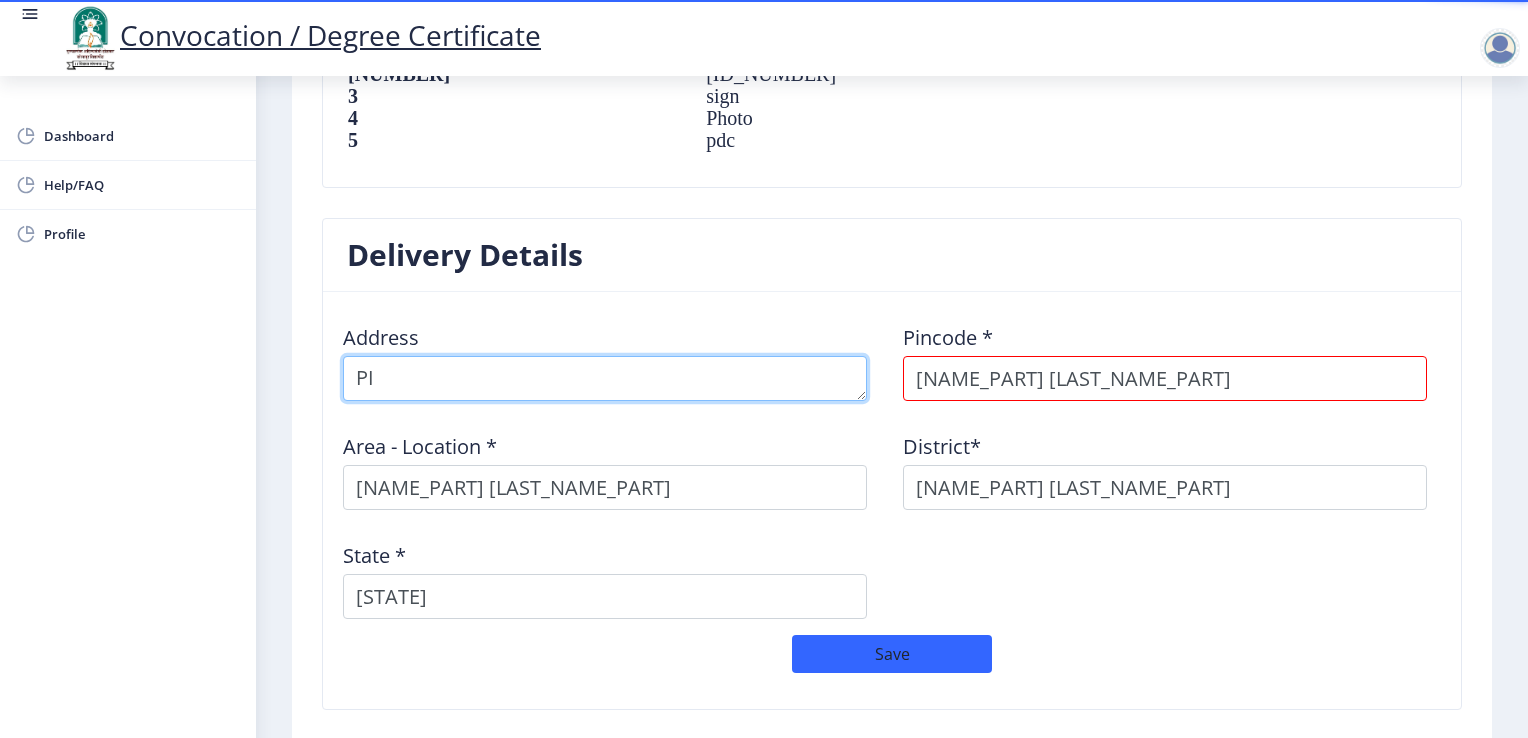 type on "P" 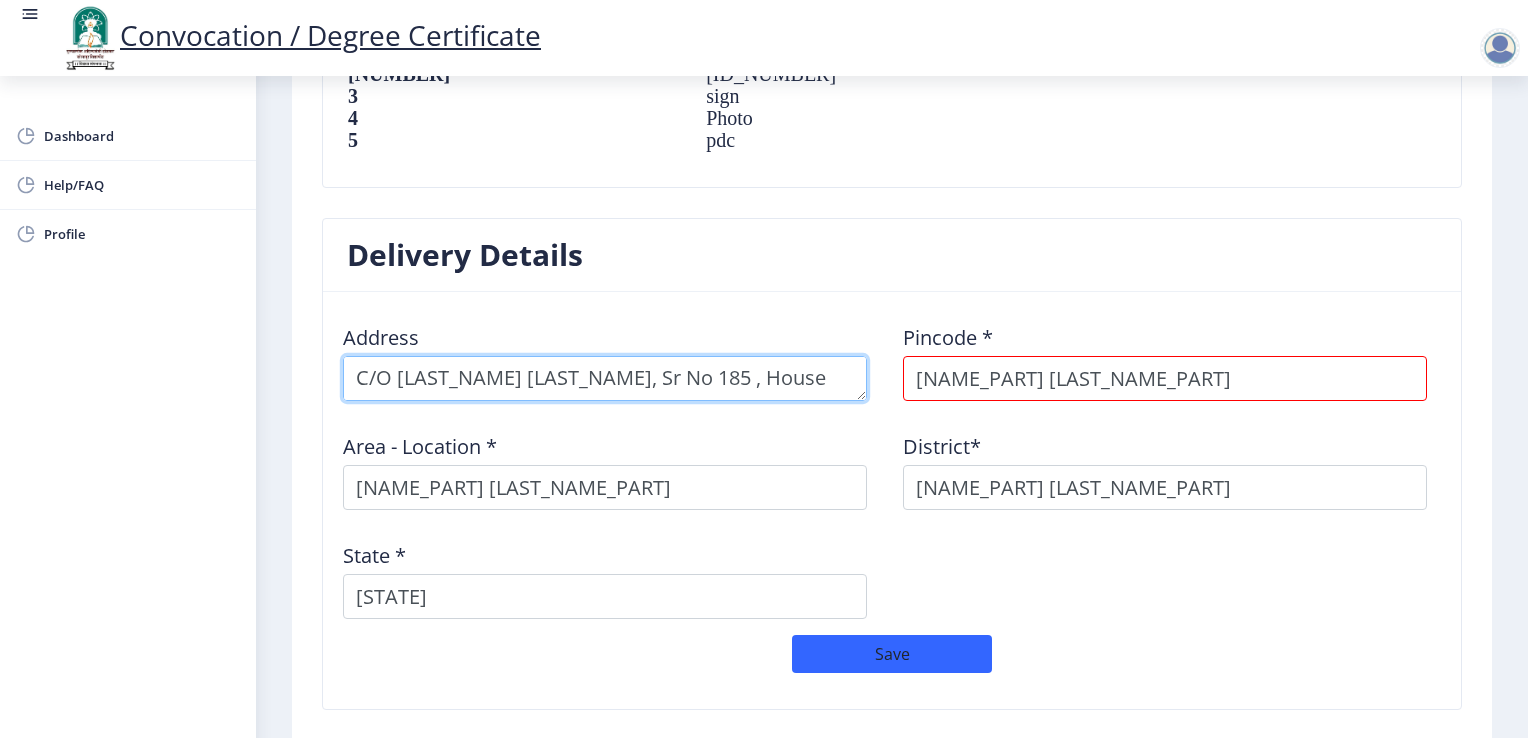 scroll, scrollTop: 20, scrollLeft: 0, axis: vertical 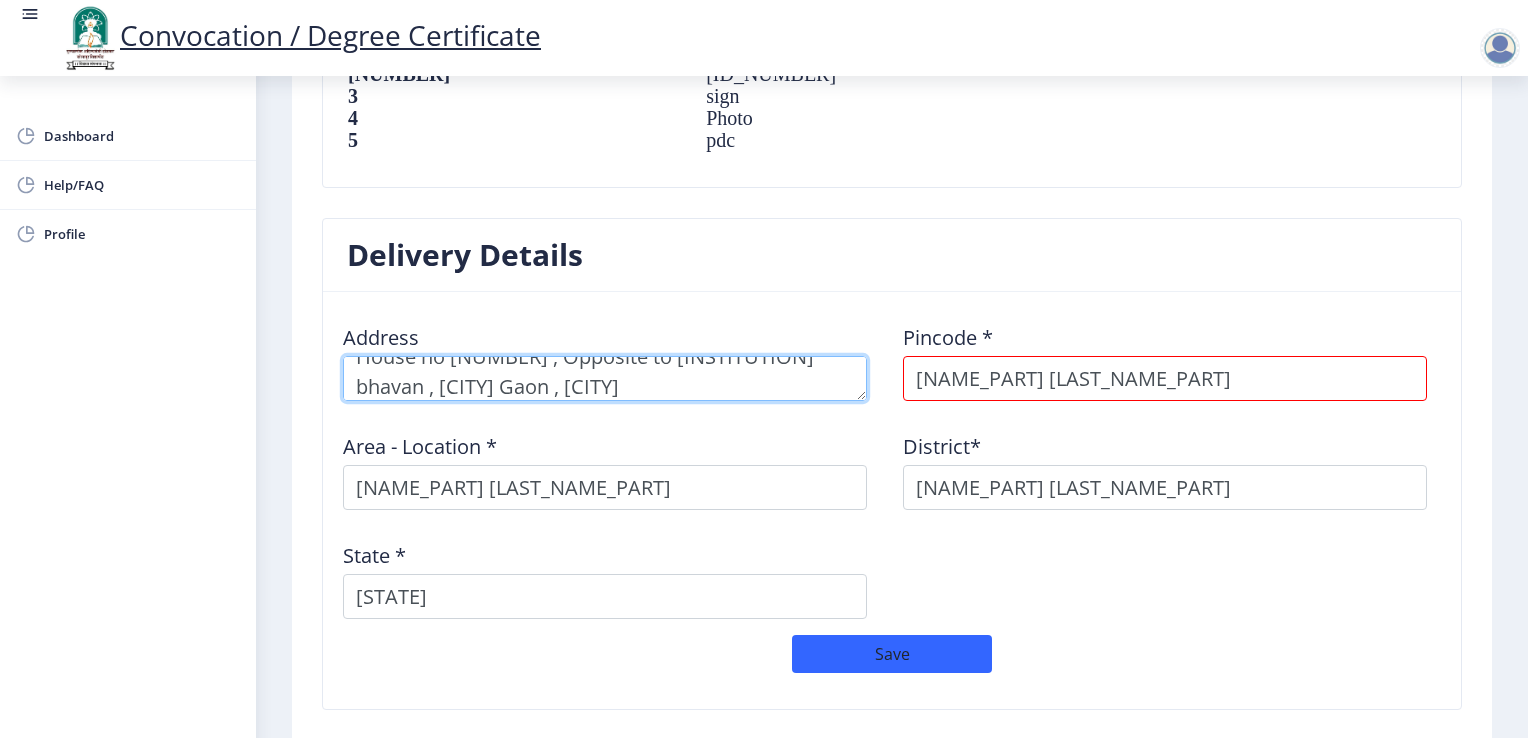 type on "C/O [LAST_NAME] [FIRST_NAME], Sr No [NUMBER] , House no [NUMBER] , Opposite to [INSTITUTION] bhavan , [CITY] Gaon , [CITY]" 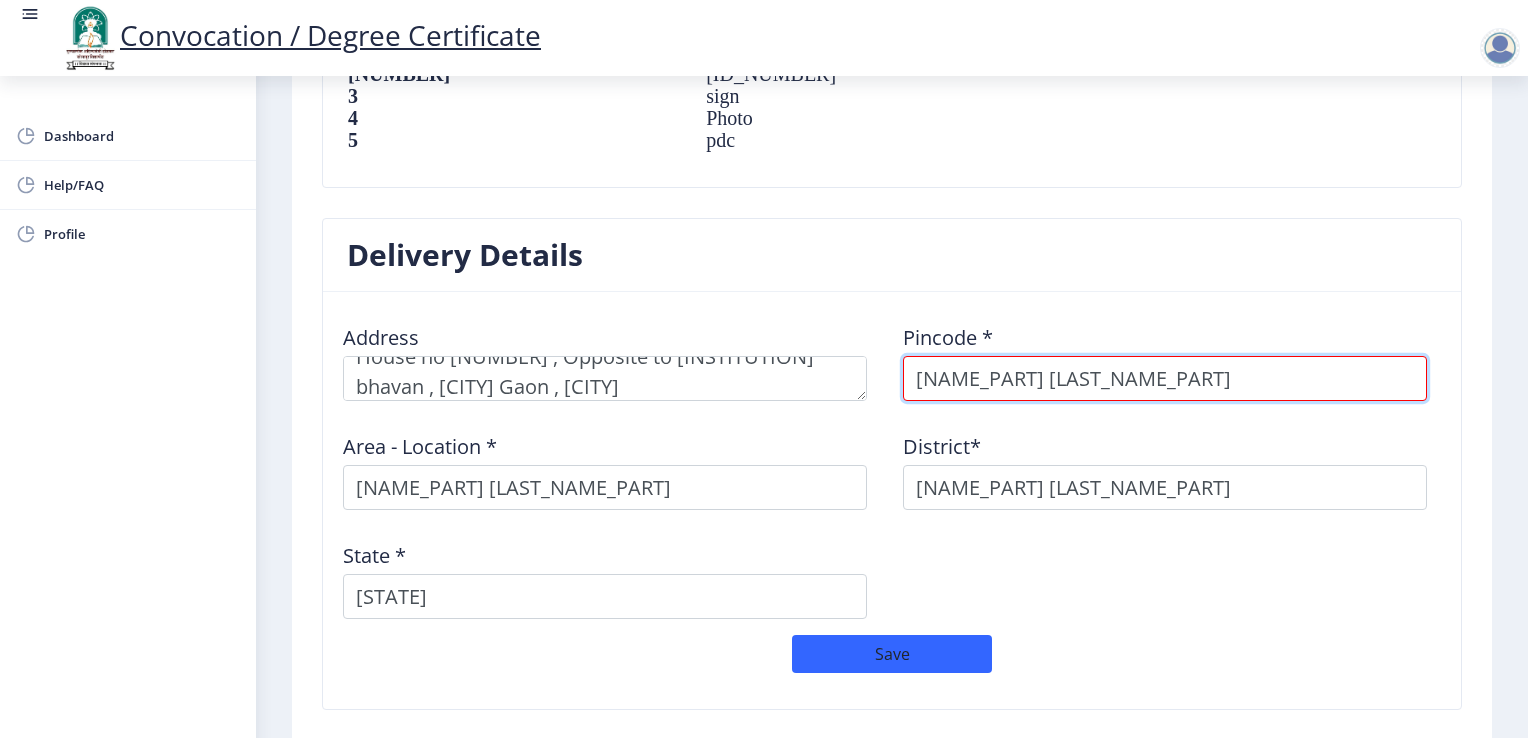 click on "[NAME_PART] [LAST_NAME_PART]" at bounding box center [1165, 378] 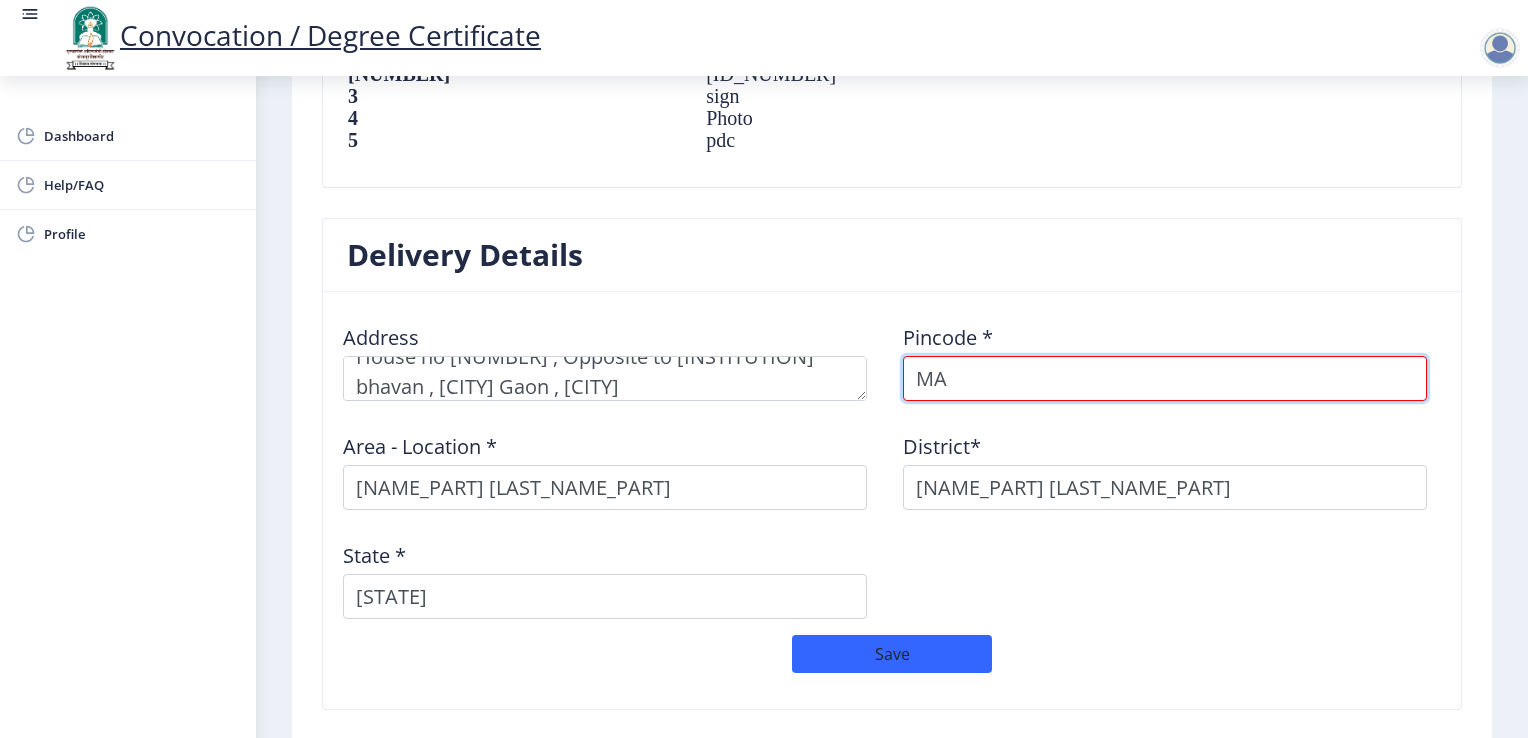 type on "M" 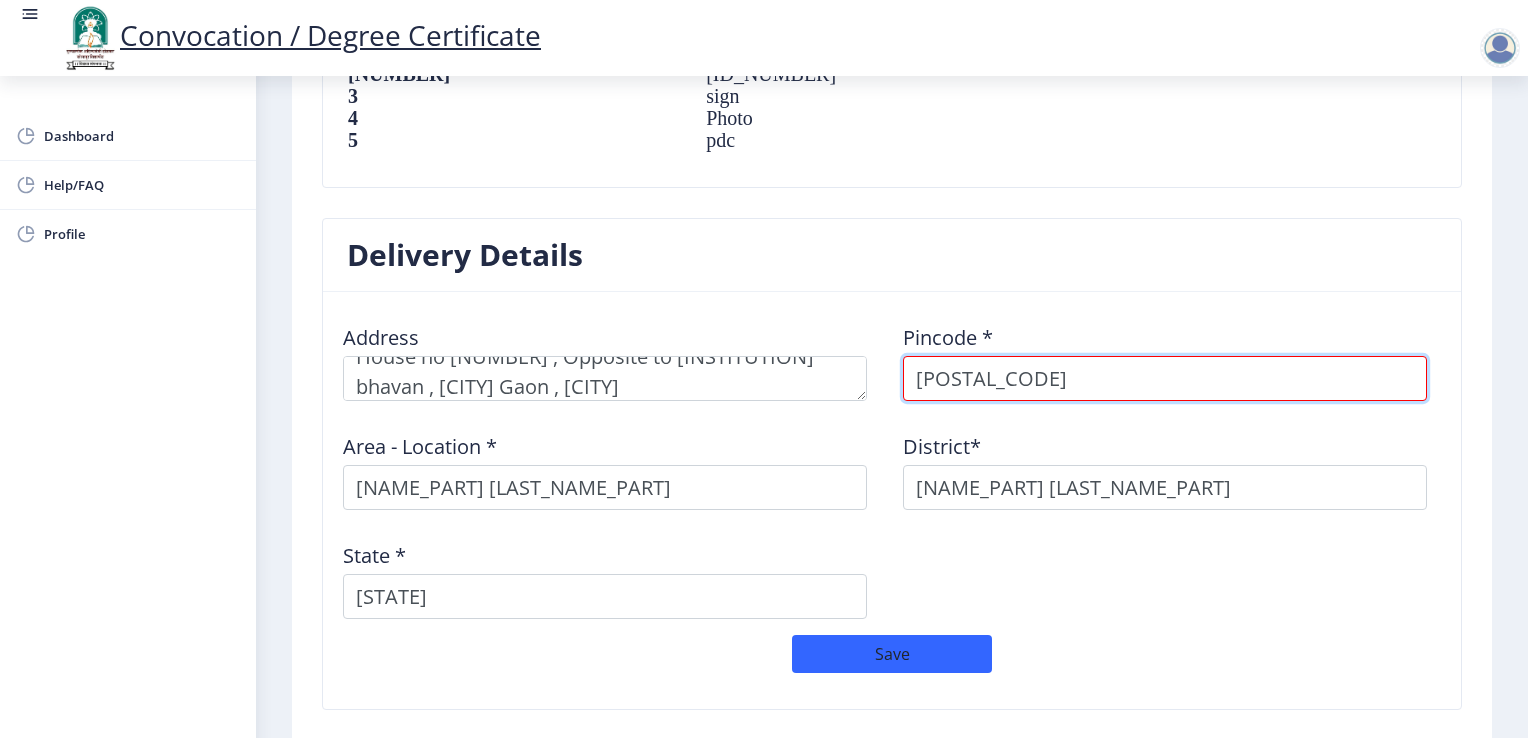 type on "[POSTAL_CODE]" 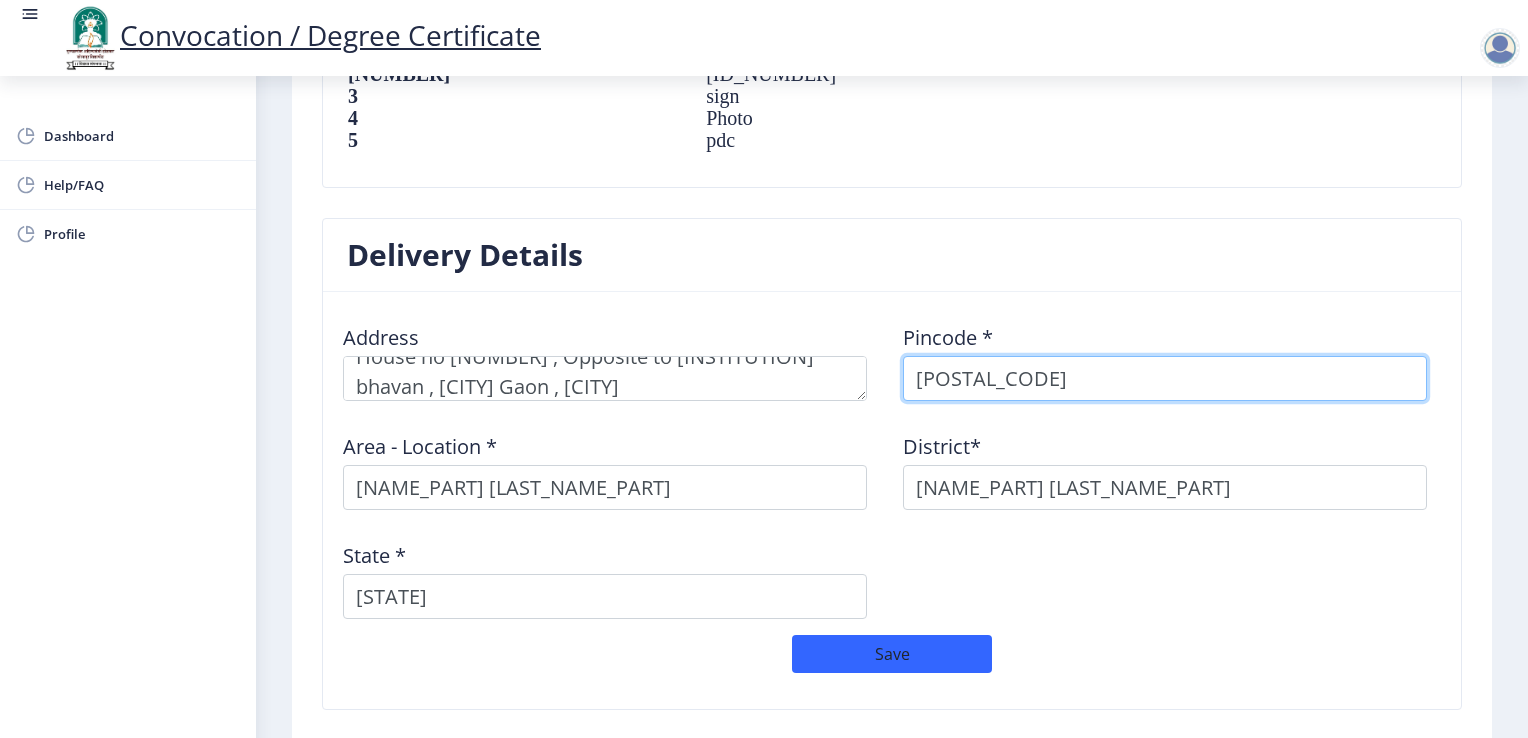 select 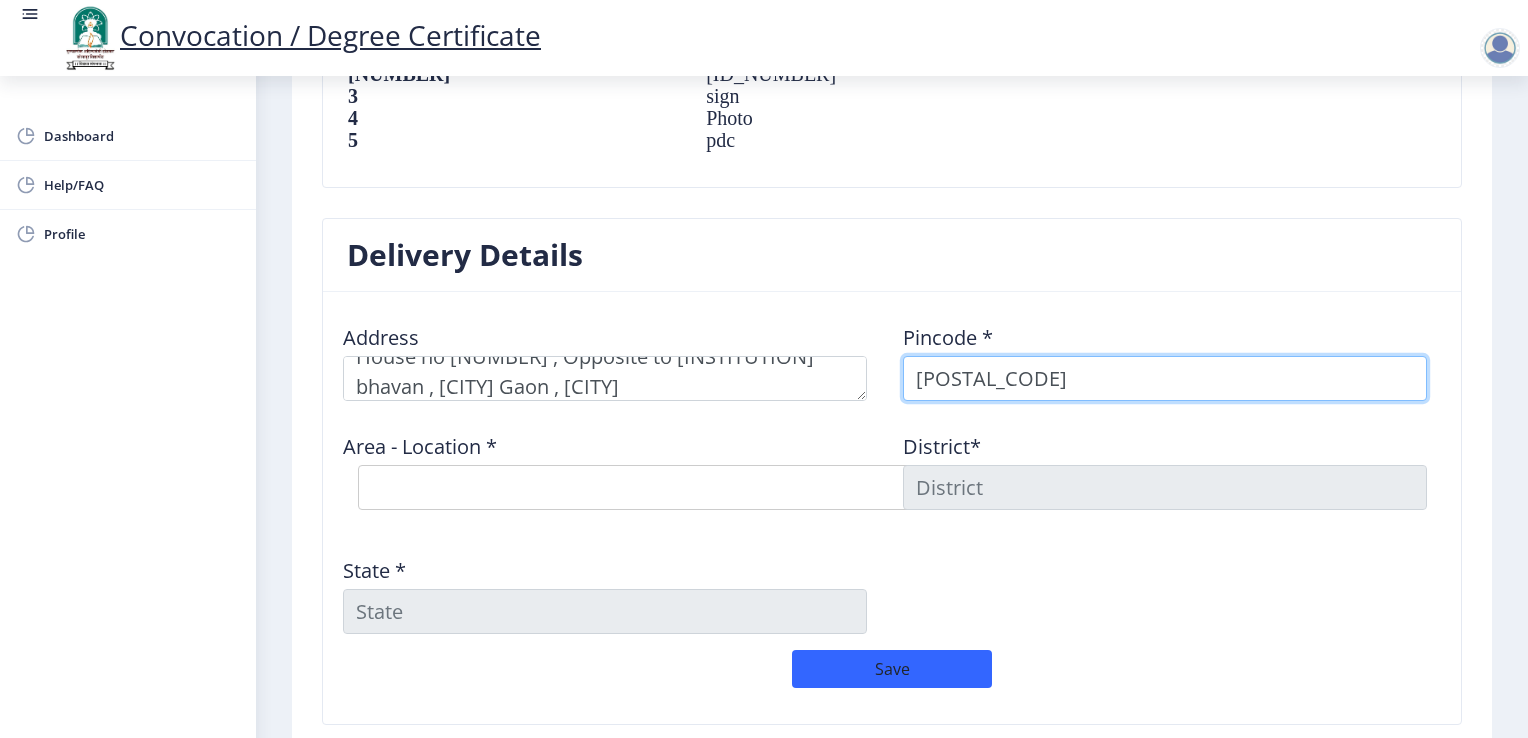 type on "[POSTAL_CODE]" 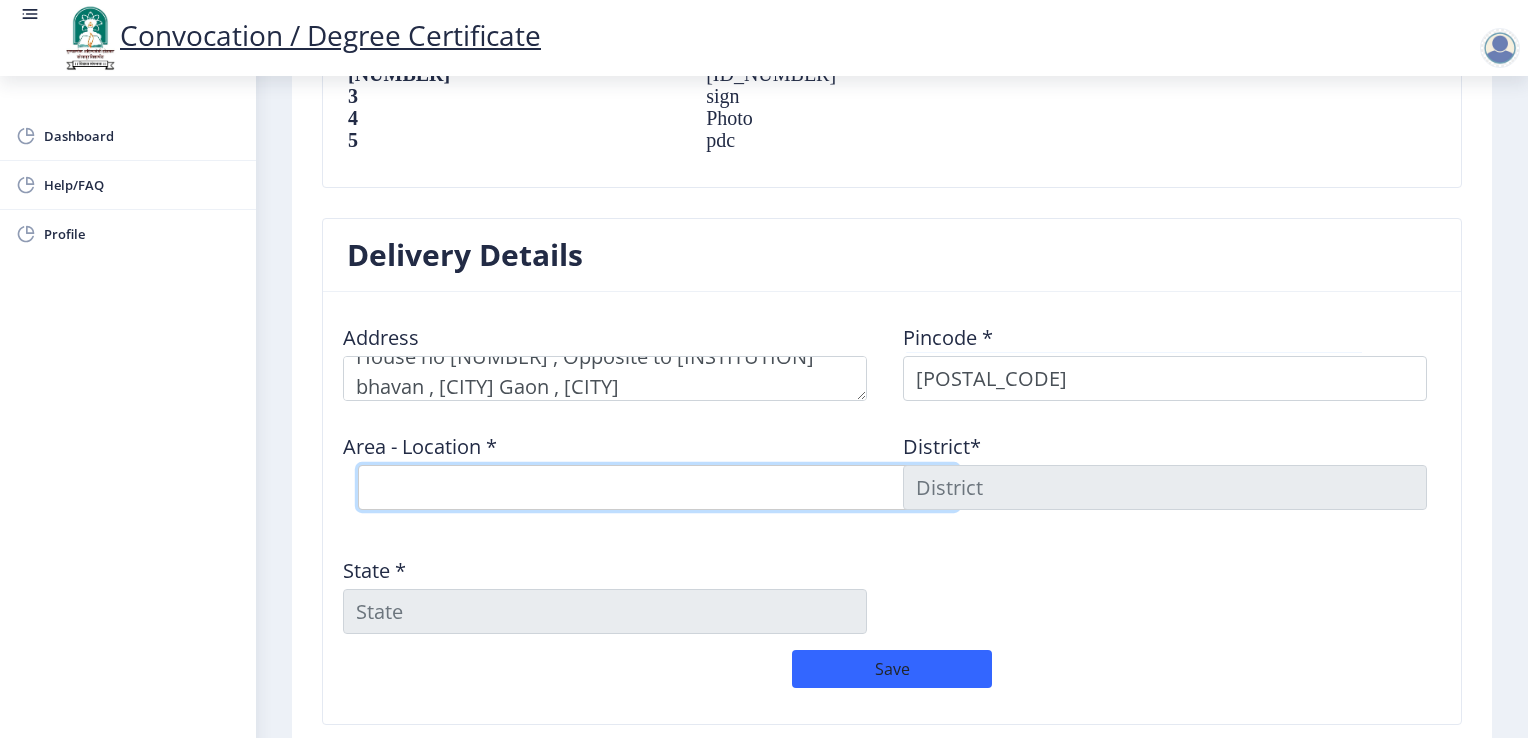 click on "Select Area Location Kalewadi B.O Pimpri Colony S.O Pimpri Waghire S.O" at bounding box center [658, 487] 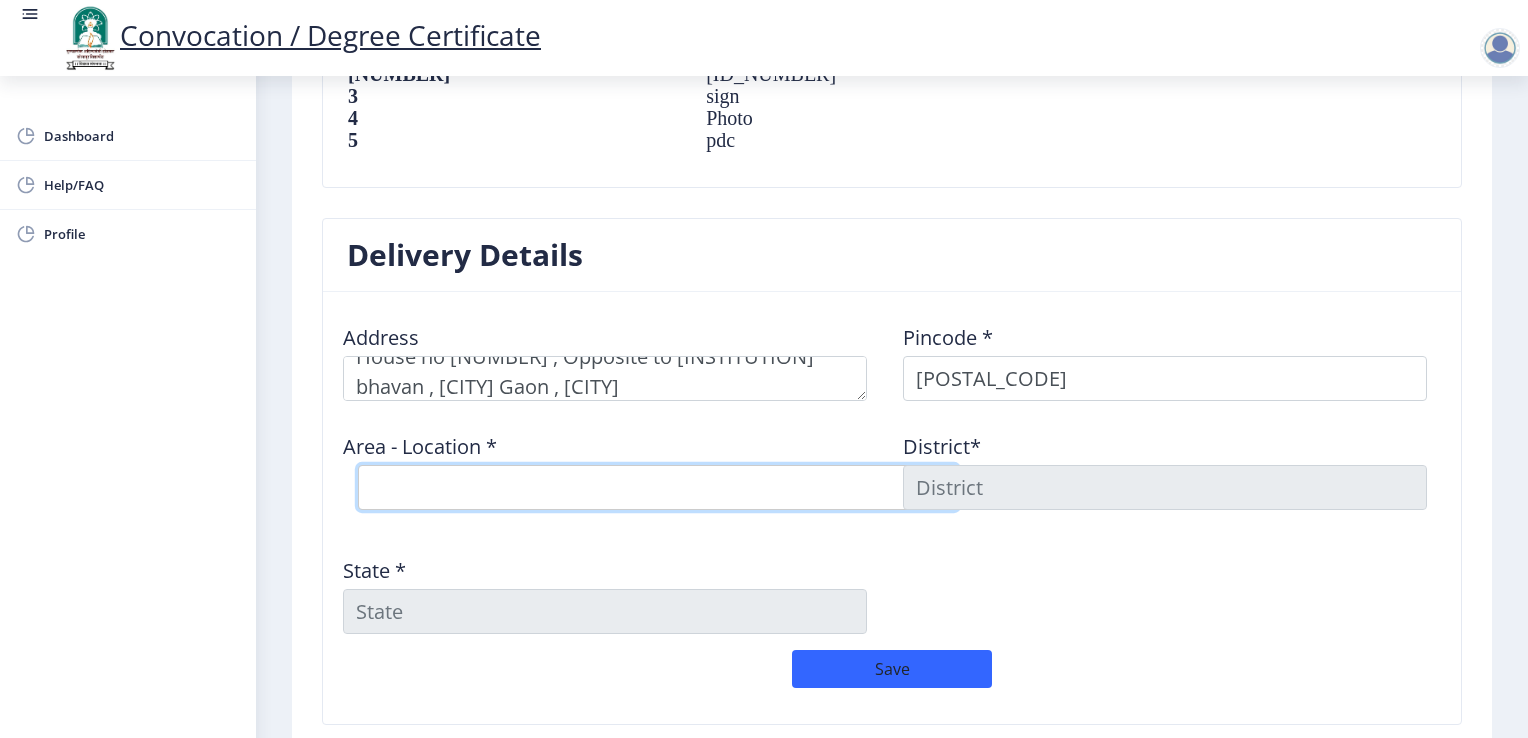 select on "3: Object" 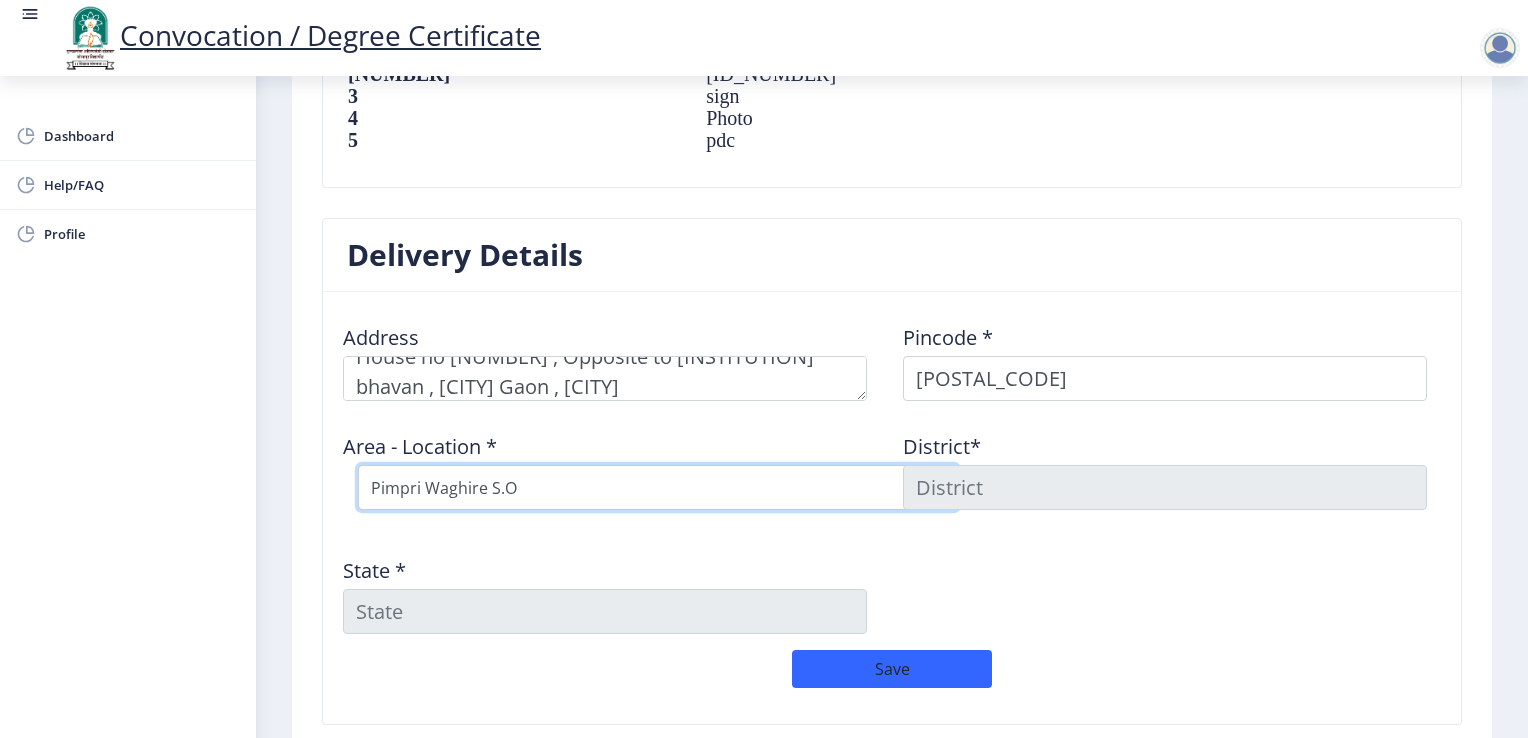 click on "Select Area Location Kalewadi B.O Pimpri Colony S.O Pimpri Waghire S.O" at bounding box center [658, 487] 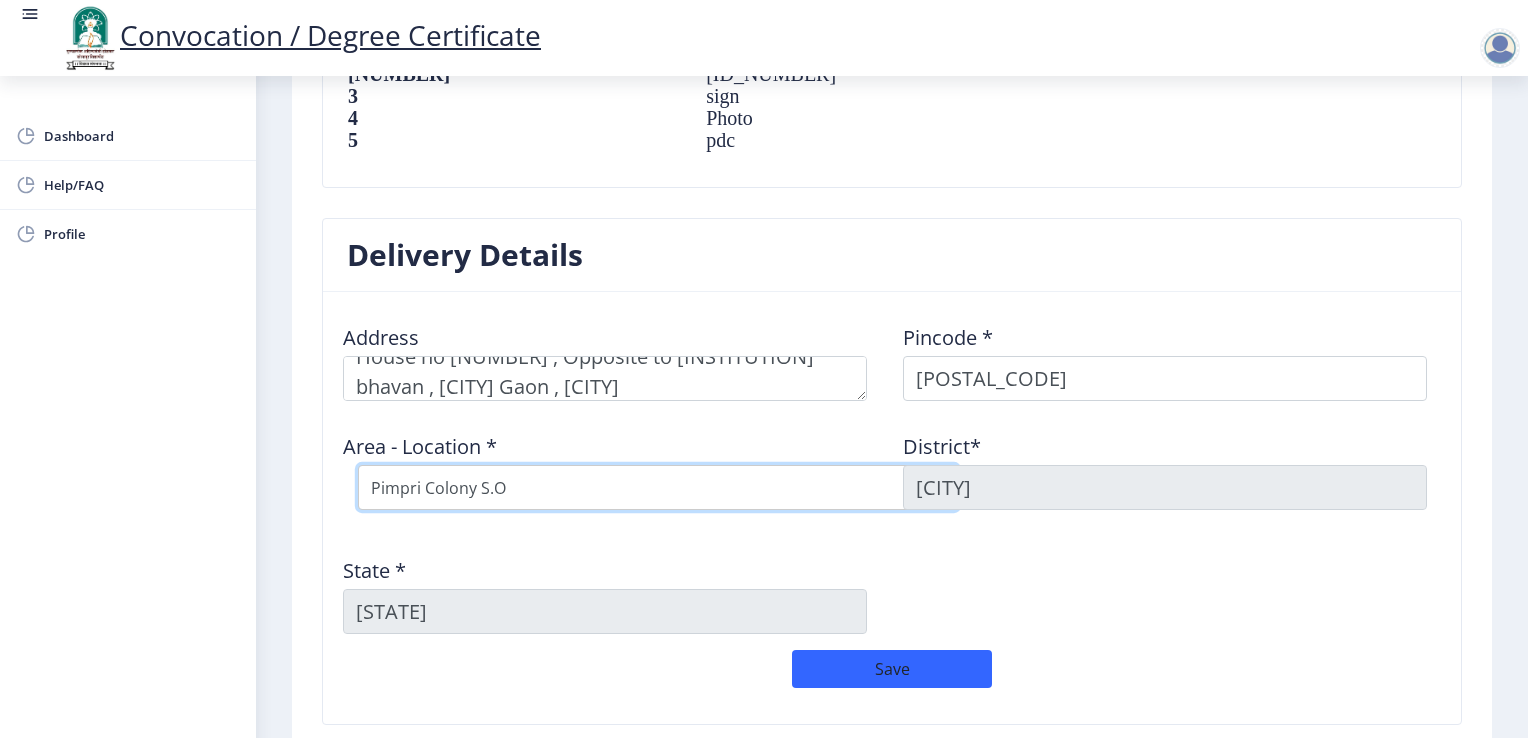 select on "3: Object" 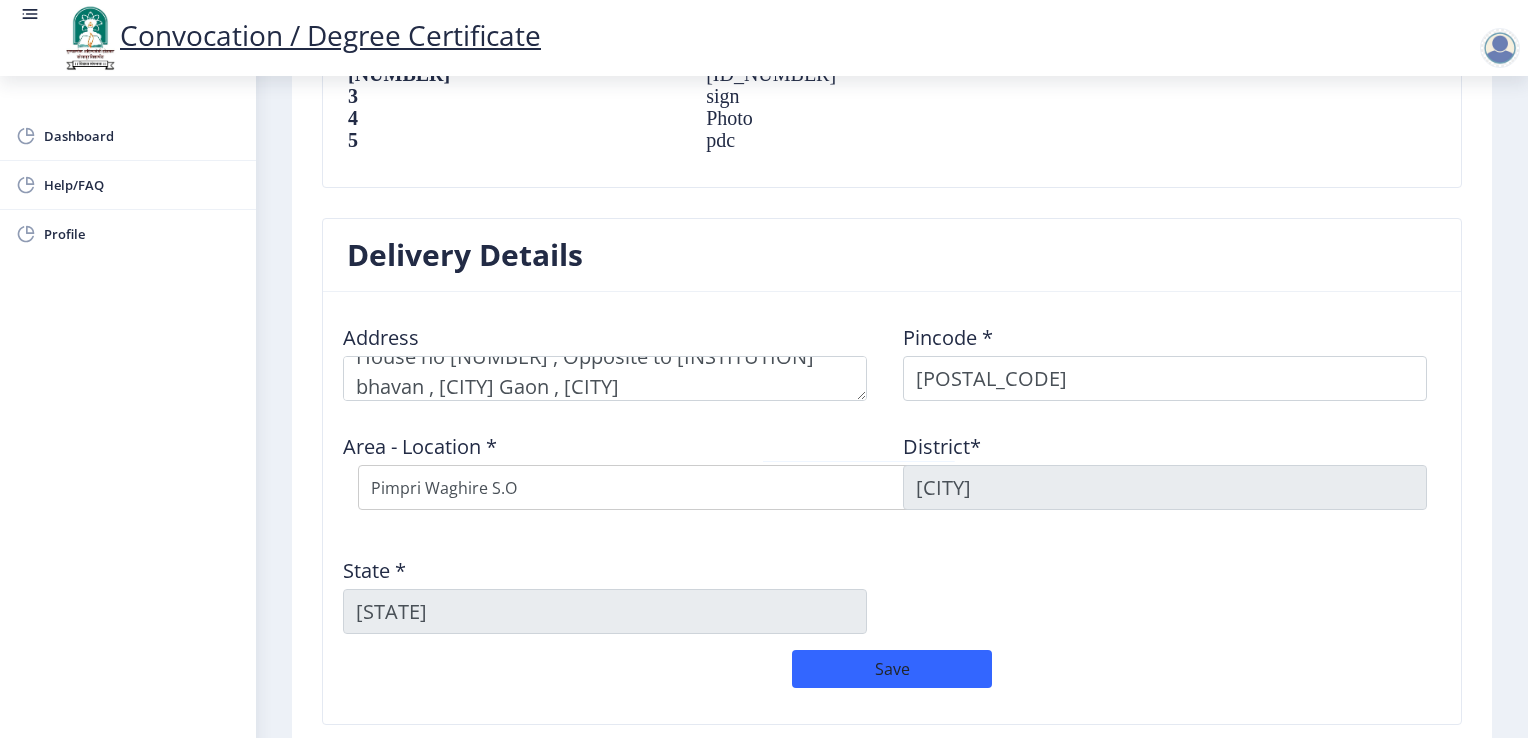 click on "Uploaded Documents List Sr.No  Document Name 1   marksheet 2   aadhar 3   sign 4   Photo 5   pdc" 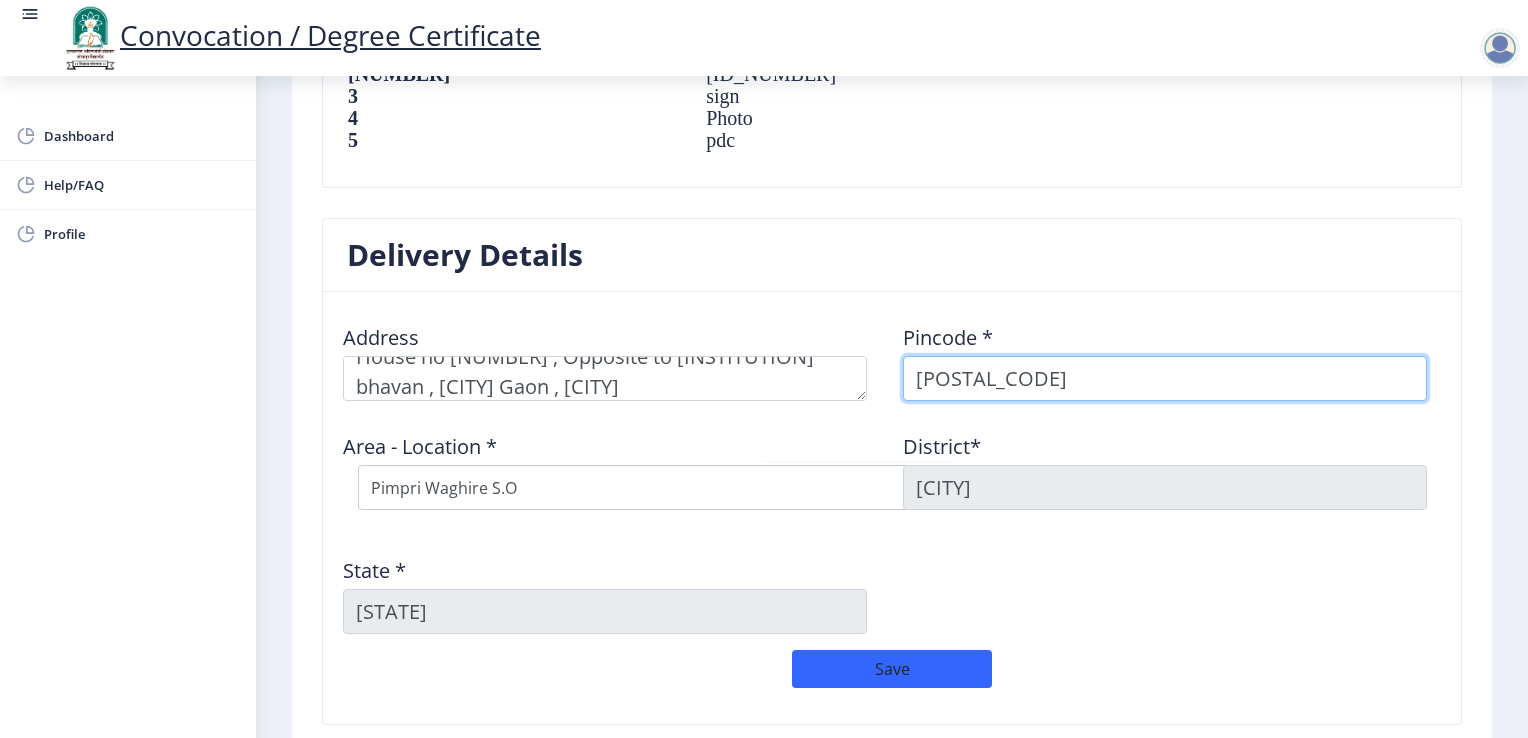 drag, startPoint x: 953, startPoint y: 394, endPoint x: 969, endPoint y: 225, distance: 169.7557 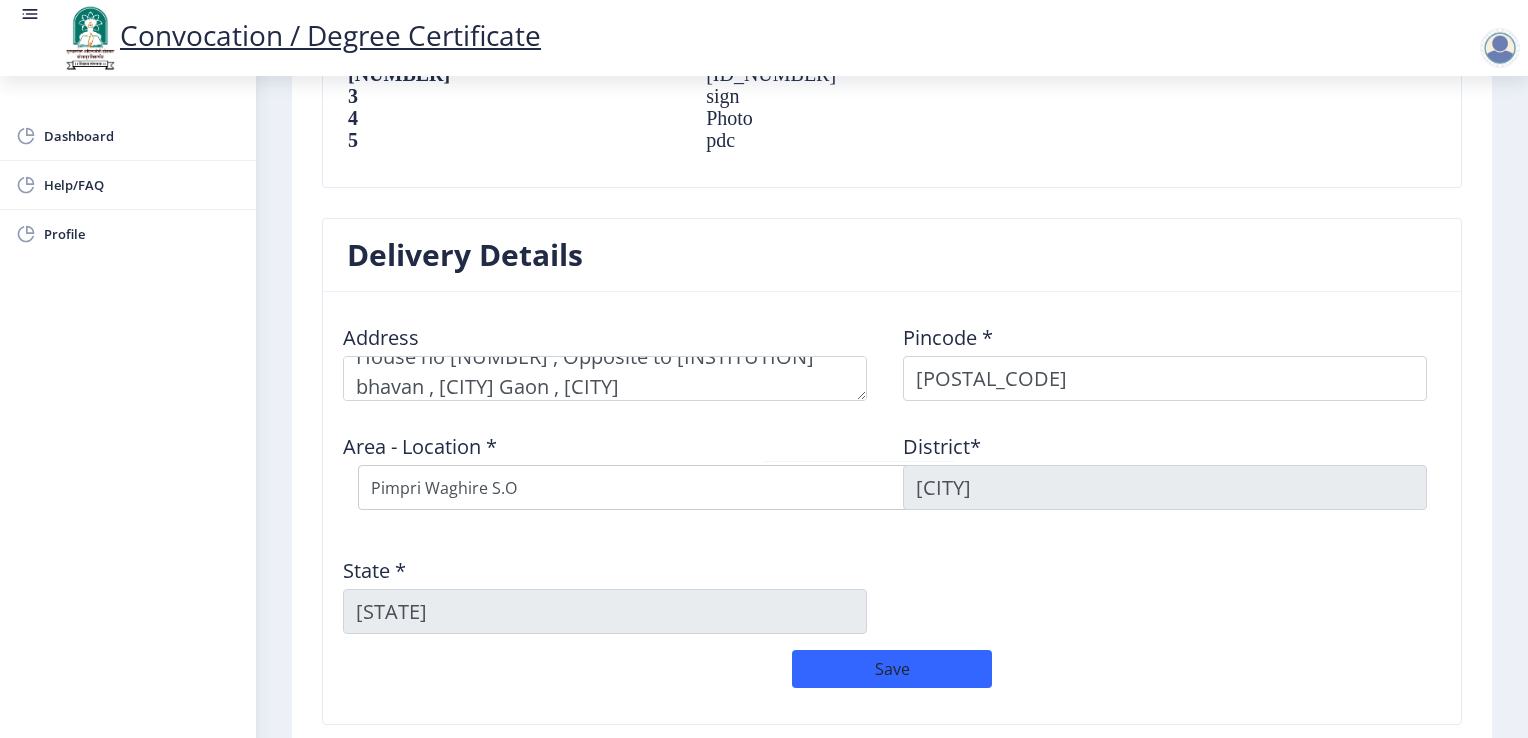 click on "Sr.No Document Name 1   marksheet 2   aadhar 3   sign 4   Photo 5   pdc" 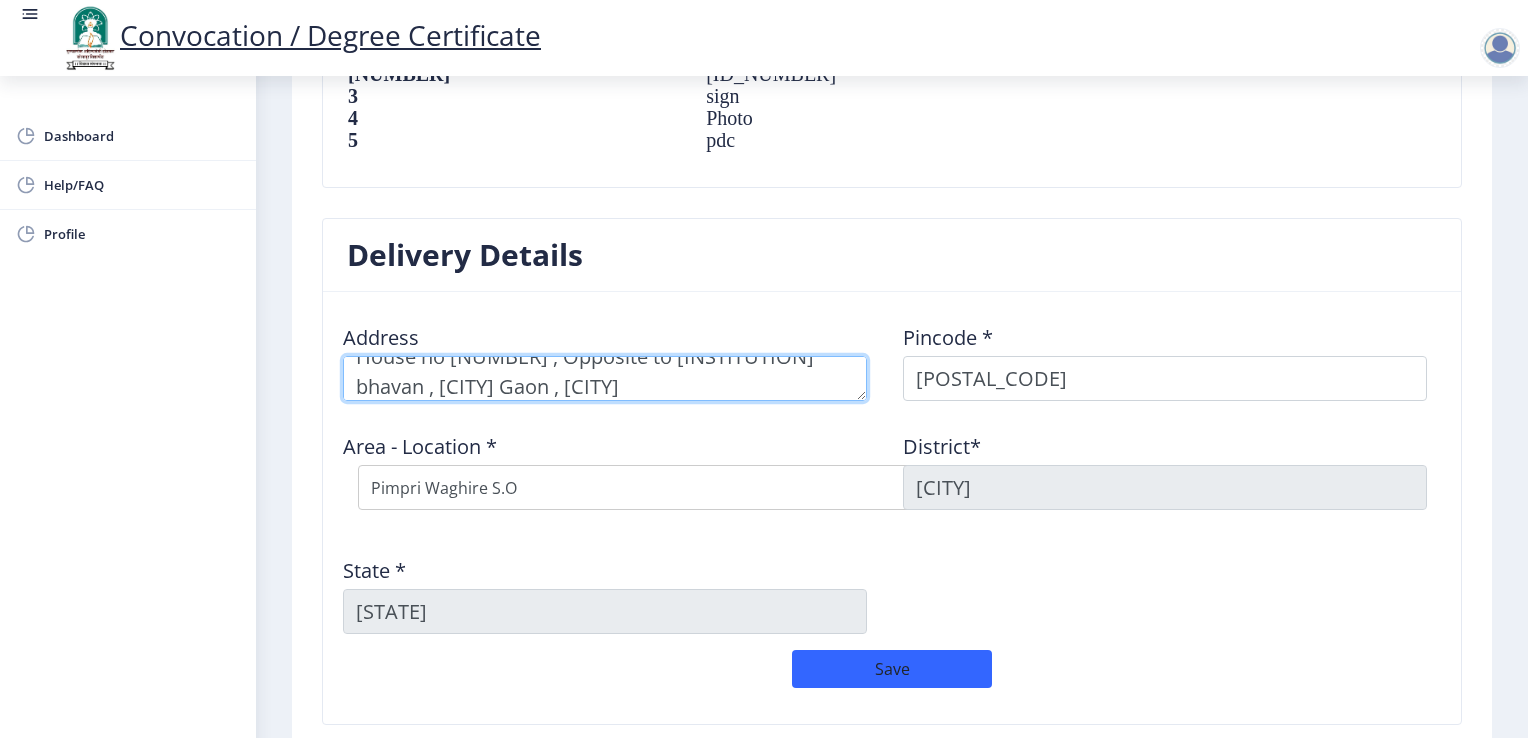 click at bounding box center (605, 378) 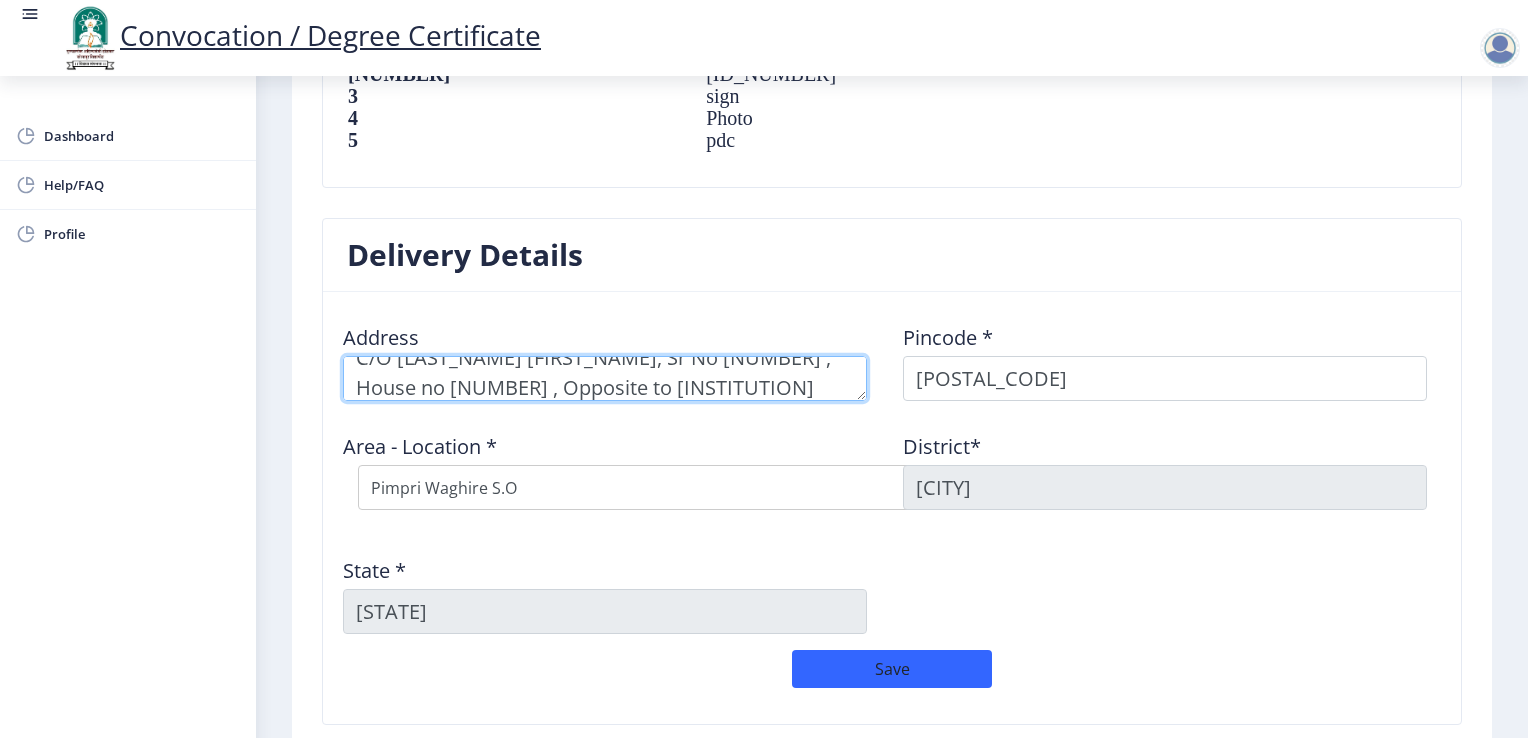 scroll, scrollTop: 51, scrollLeft: 0, axis: vertical 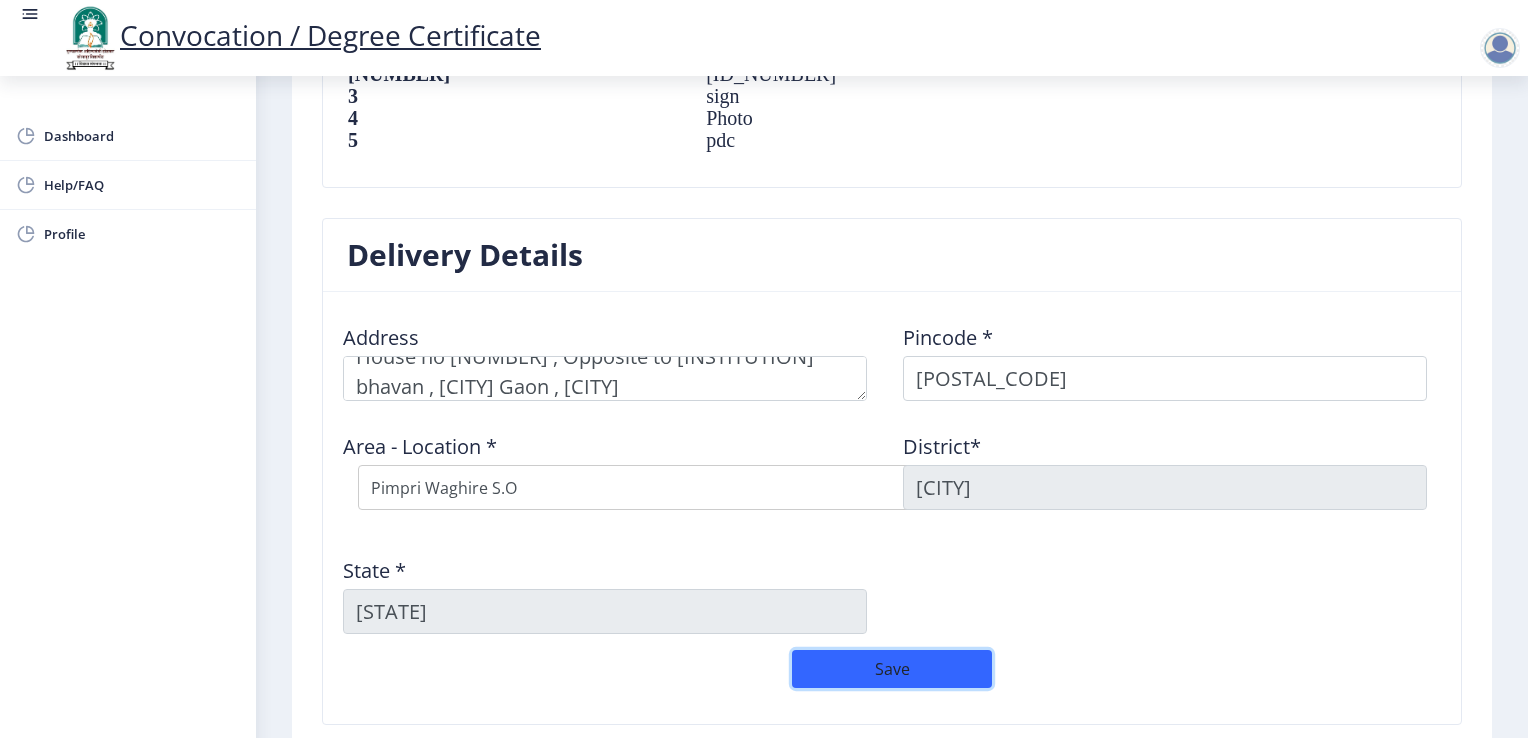 click on "Save" 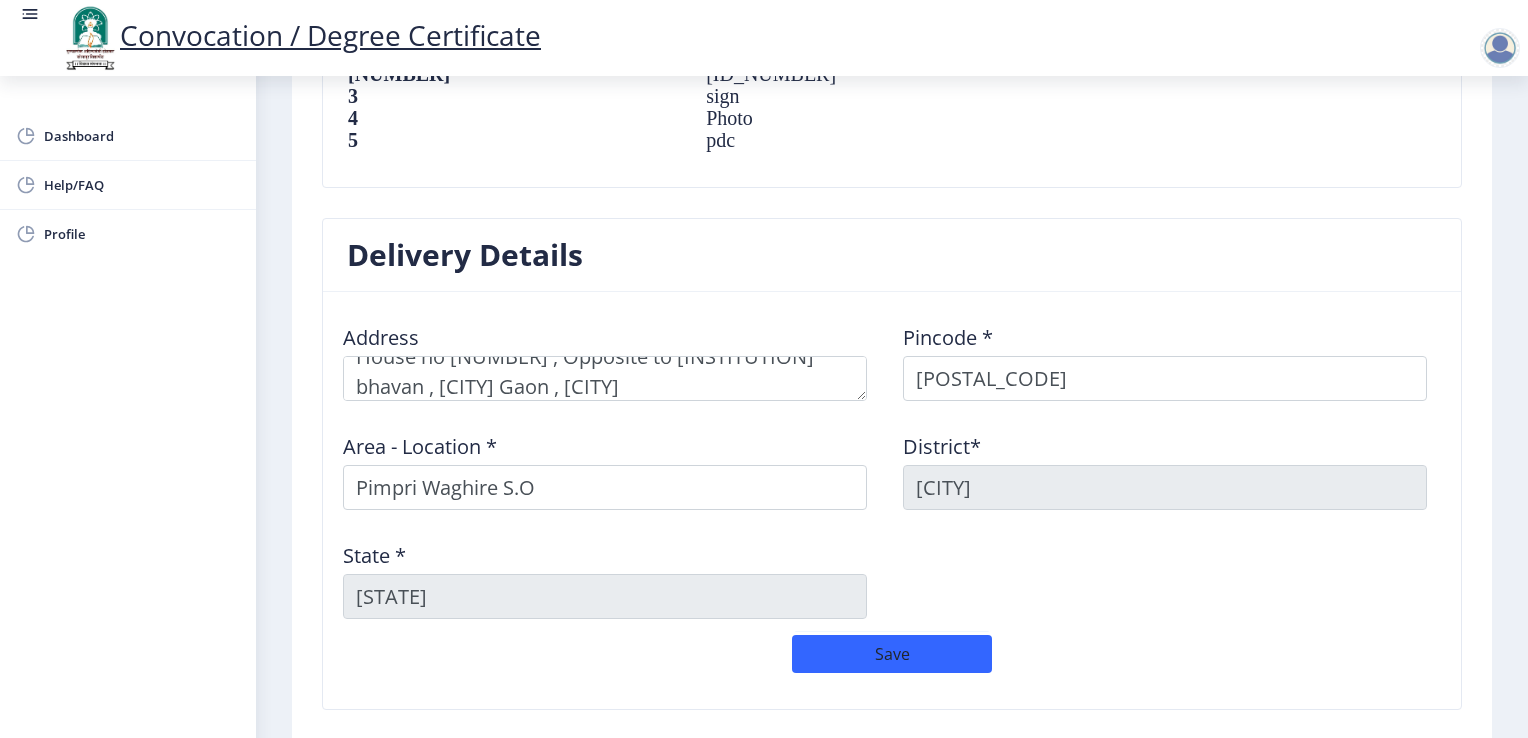 drag, startPoint x: 1436, startPoint y: 566, endPoint x: 1455, endPoint y: 294, distance: 272.66278 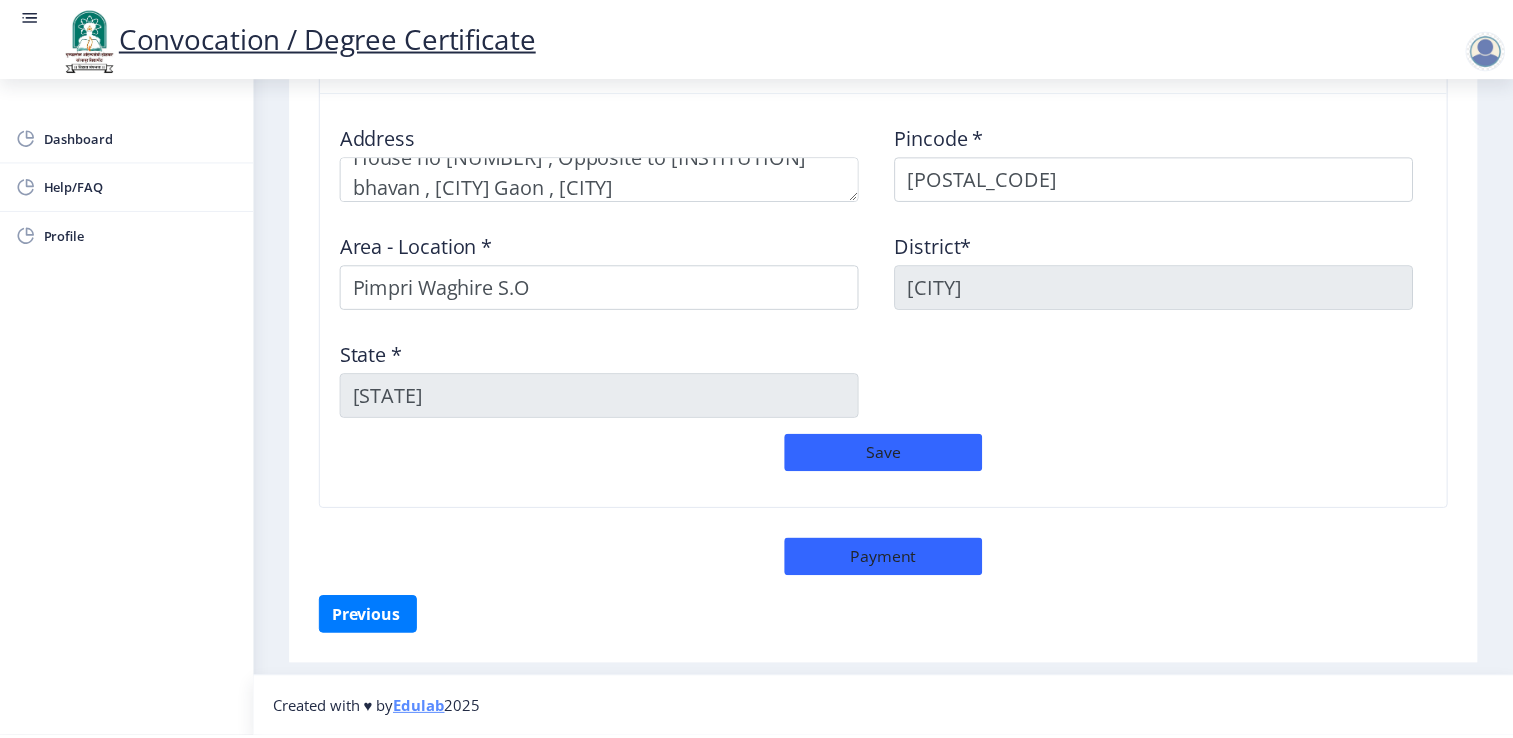 scroll, scrollTop: 1656, scrollLeft: 0, axis: vertical 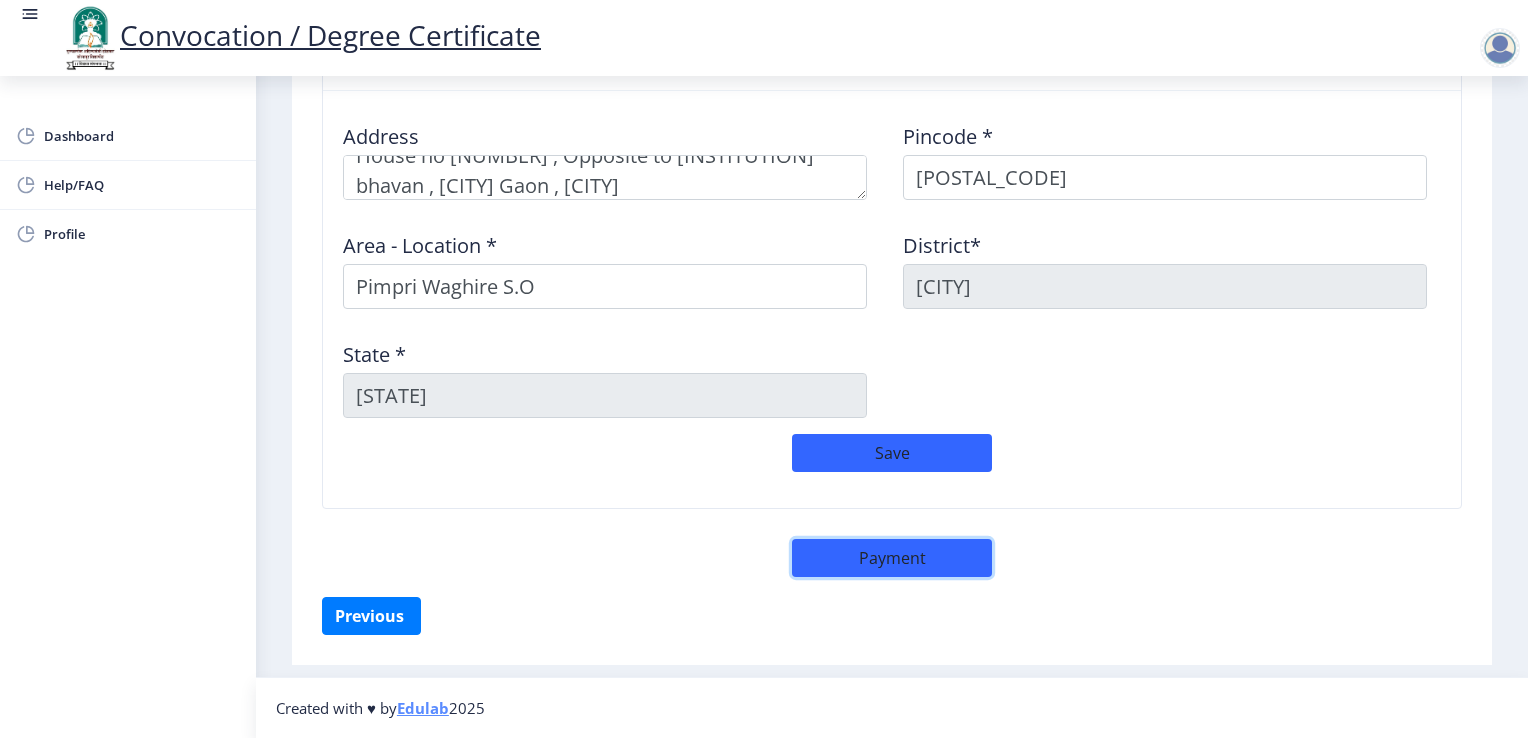click on "Payment" 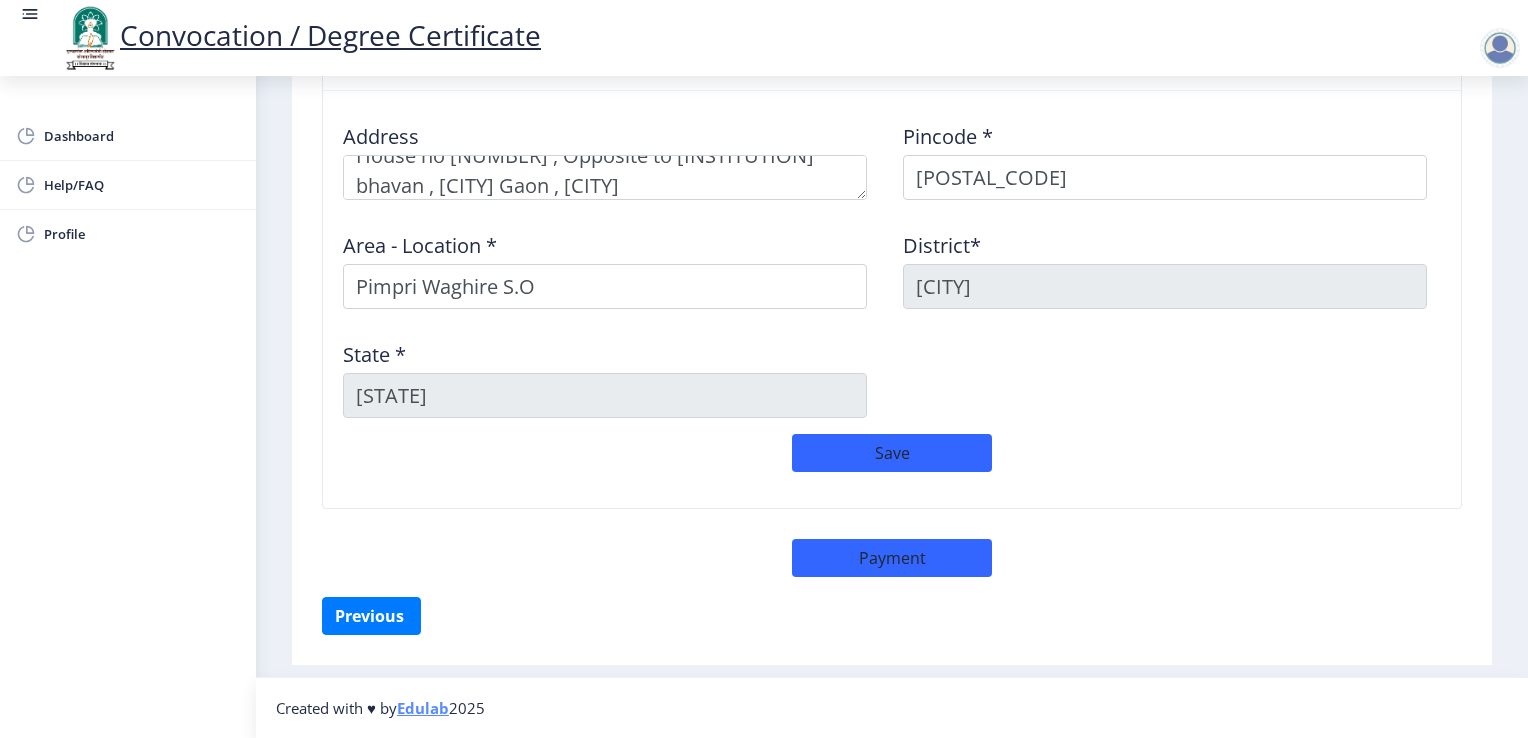 select on "sealed" 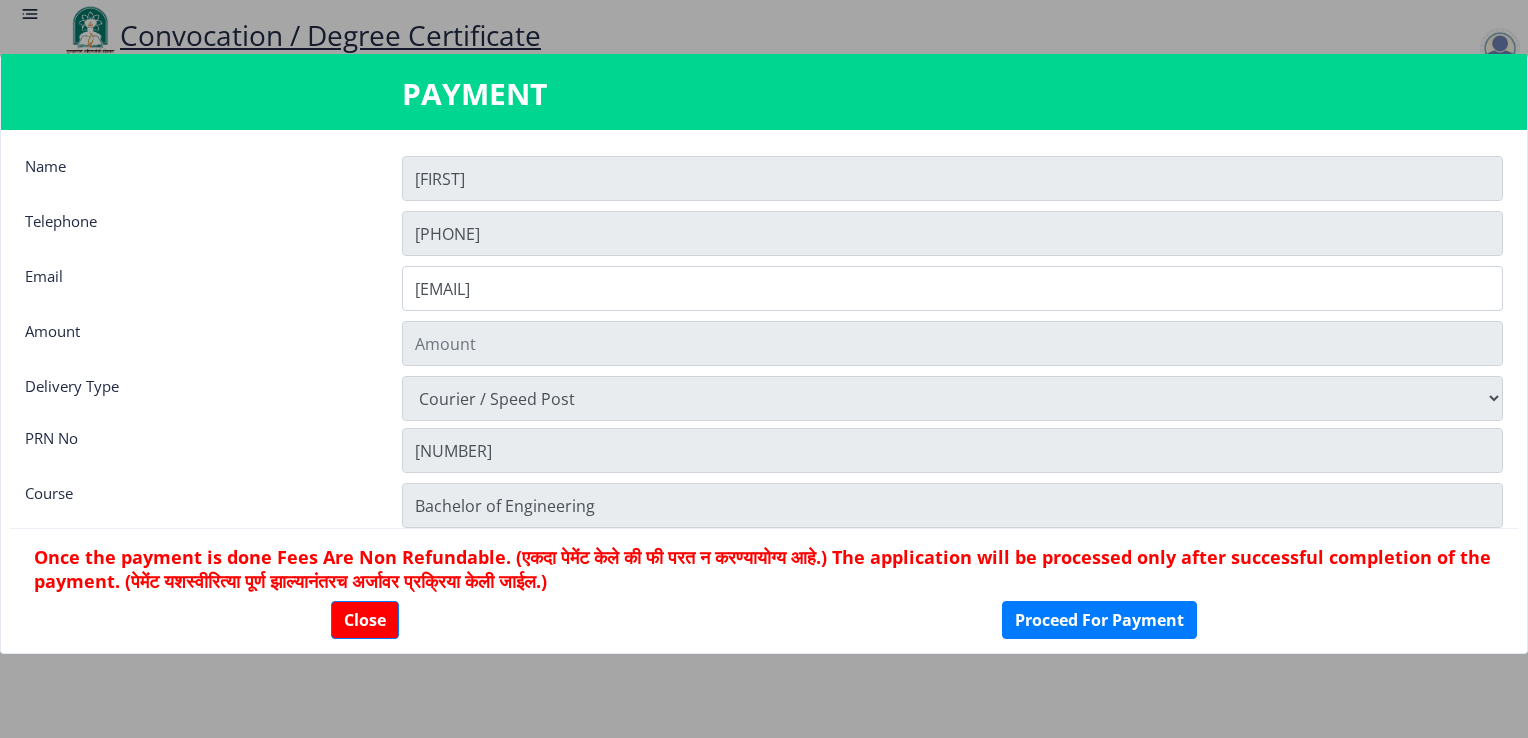 type on "[NUMBER]" 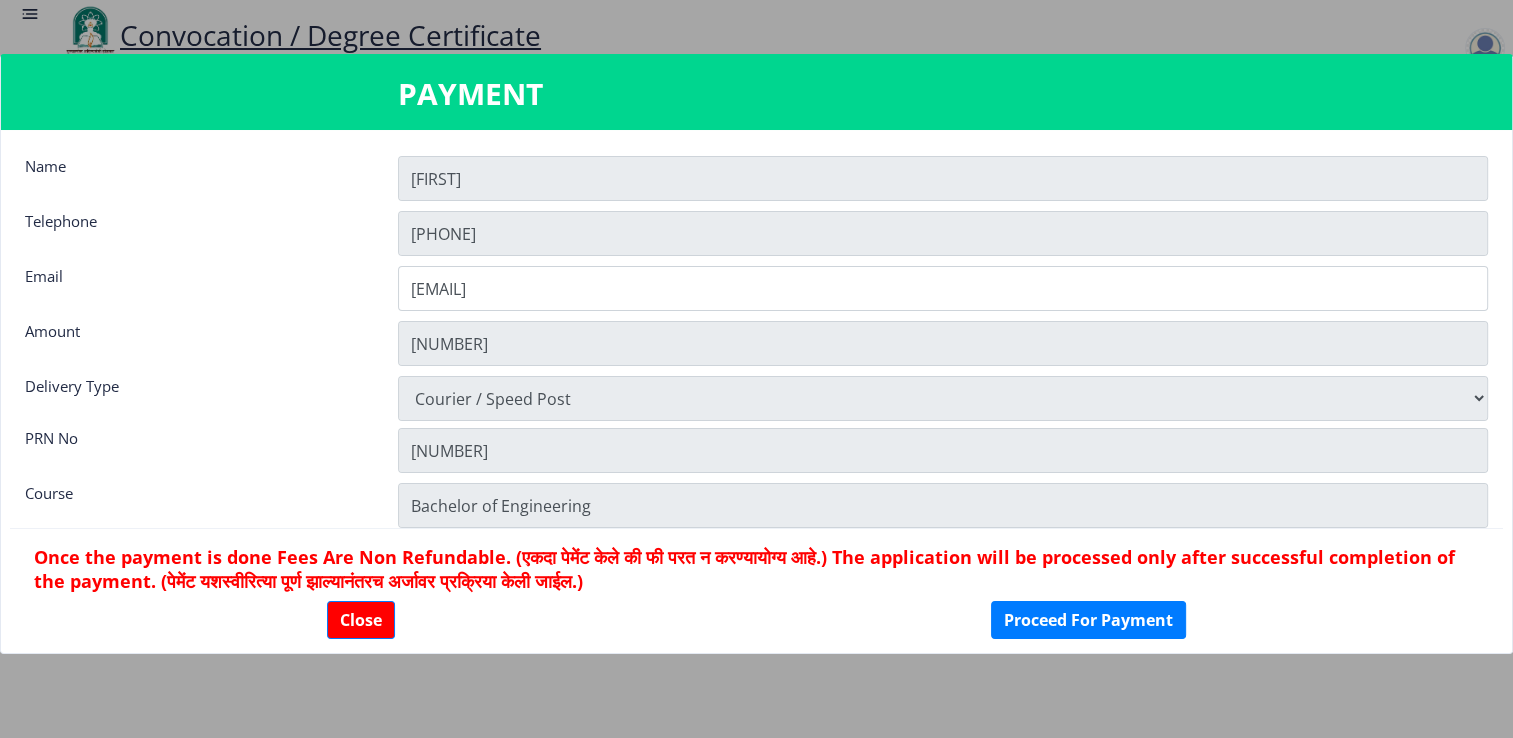 scroll, scrollTop: 1654, scrollLeft: 0, axis: vertical 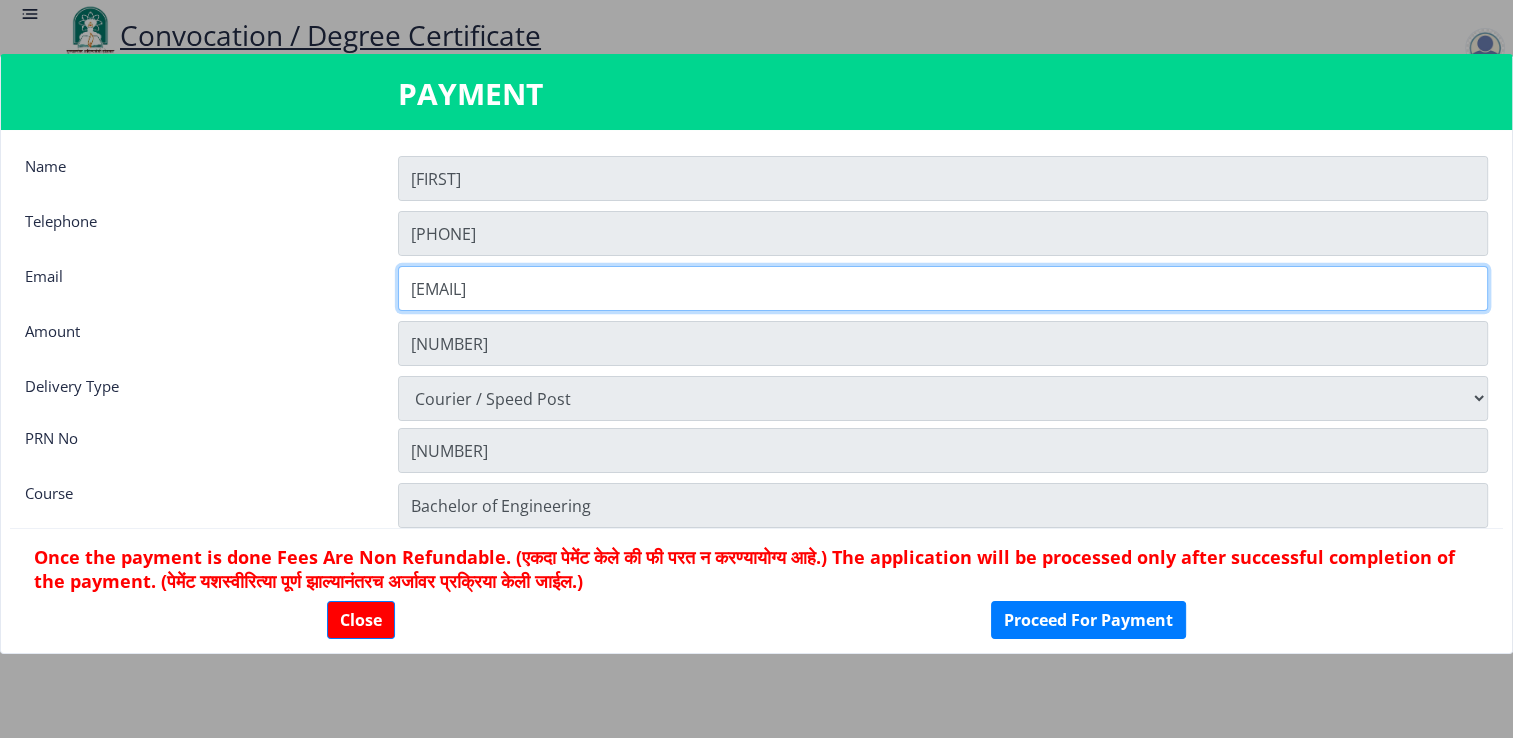 click on "[EMAIL]" 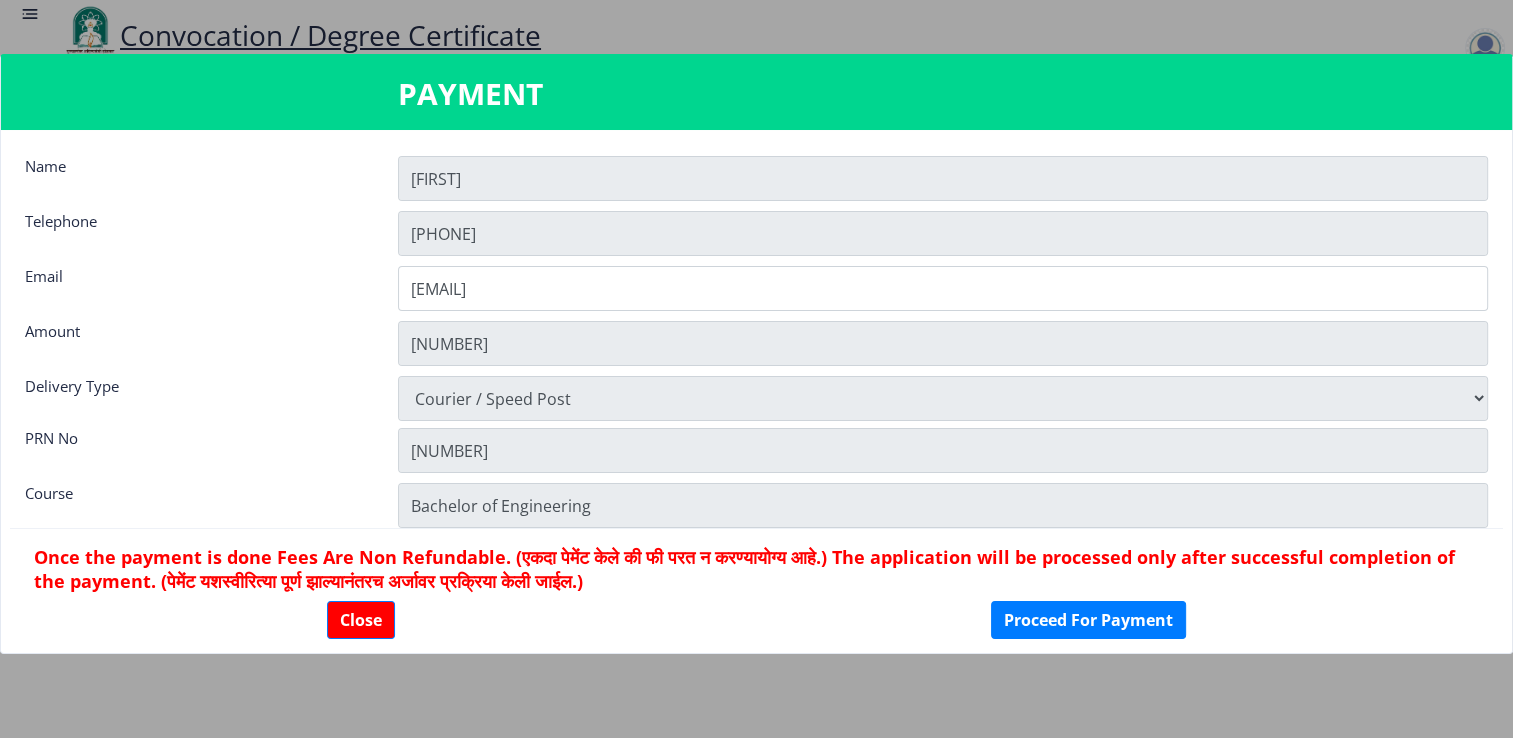 click on "Email [EMAIL]" 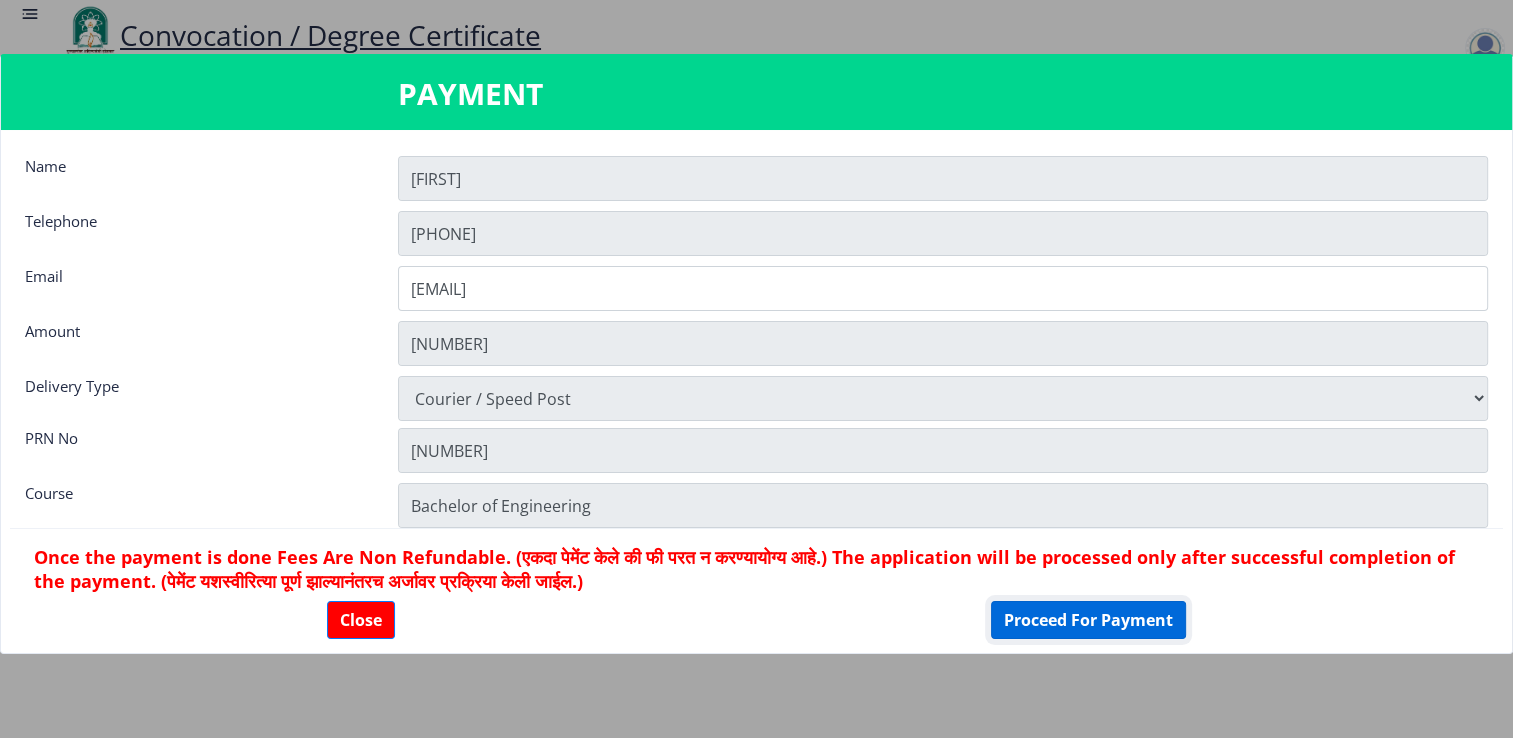 click on "Proceed For Payment" 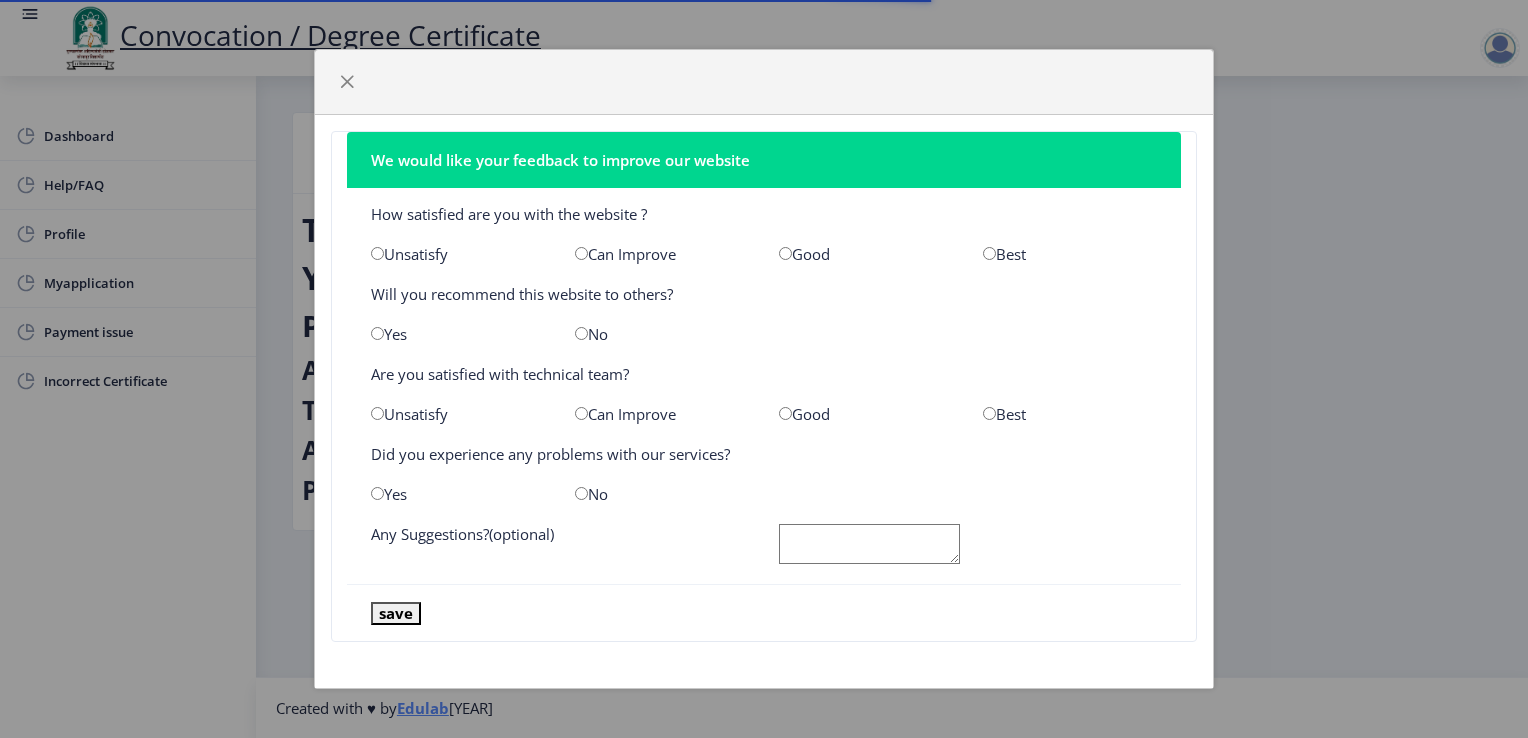 scroll, scrollTop: 0, scrollLeft: 0, axis: both 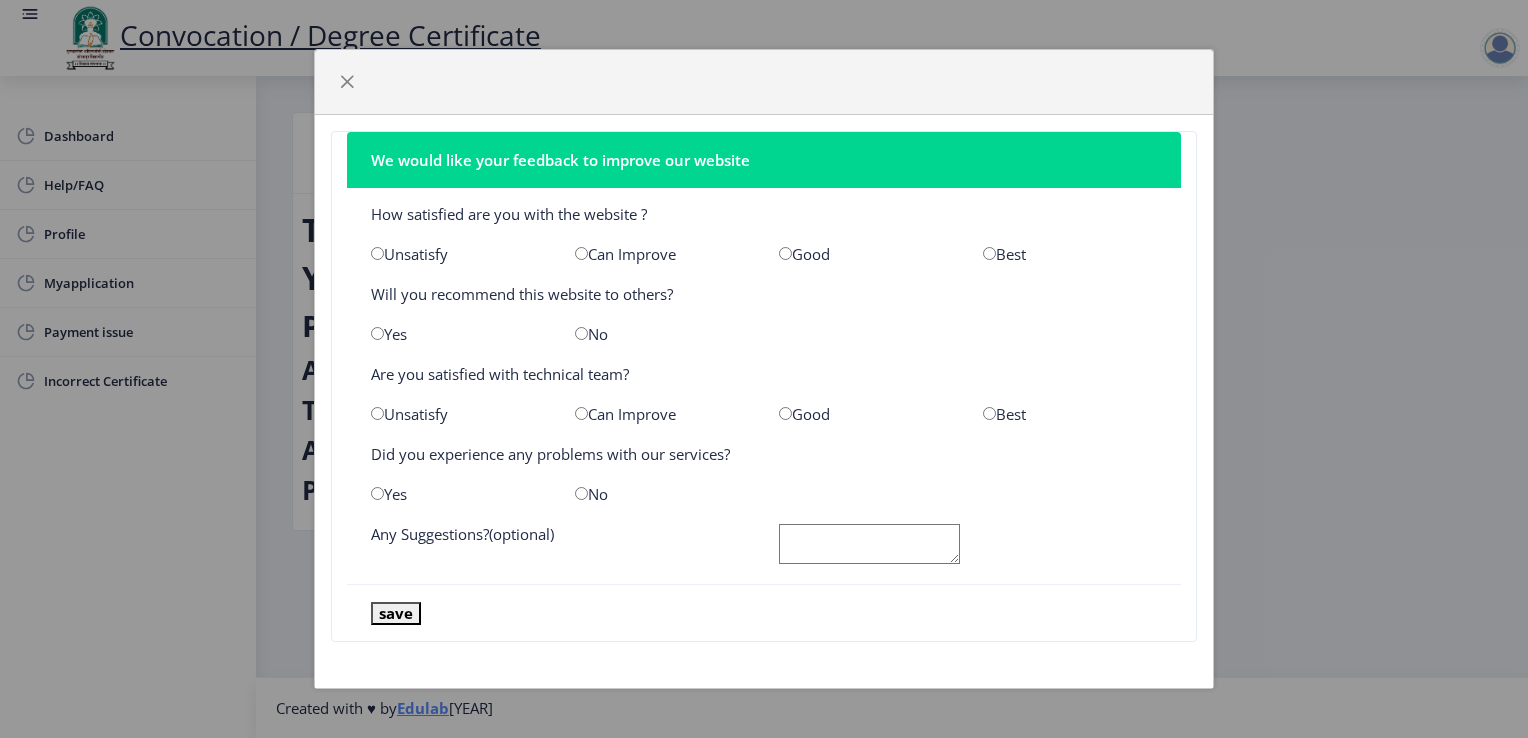 click at bounding box center [785, 253] 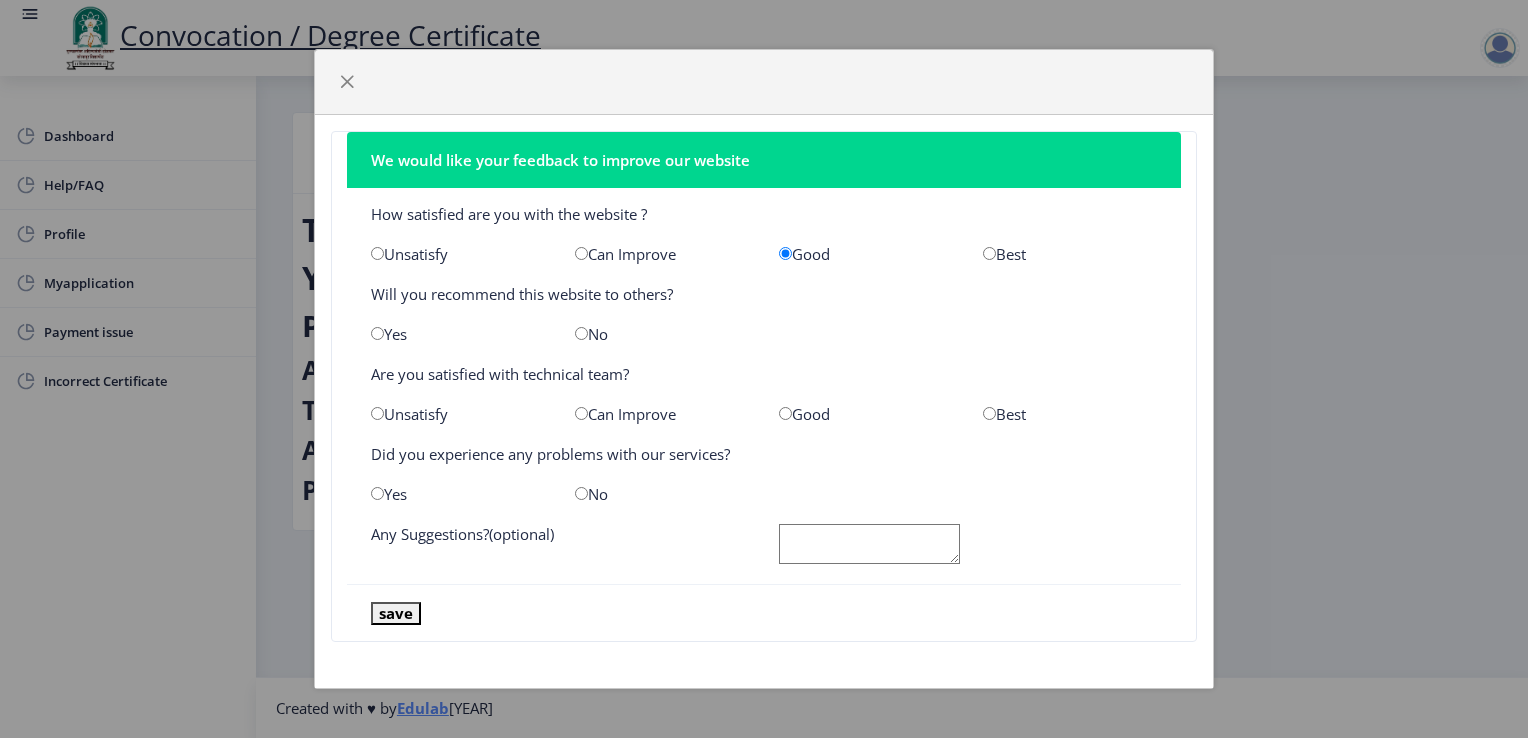 click at bounding box center [377, 333] 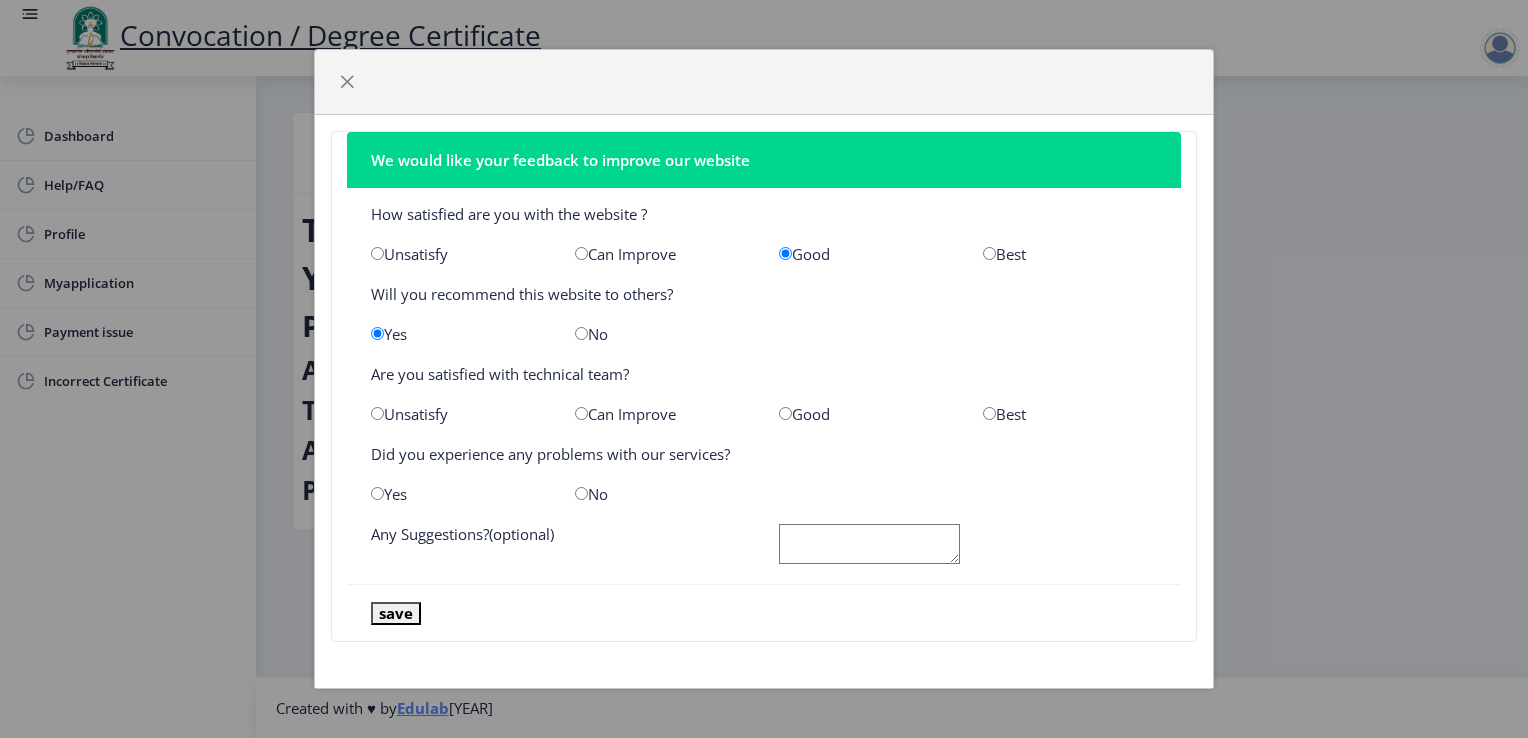 click at bounding box center [785, 413] 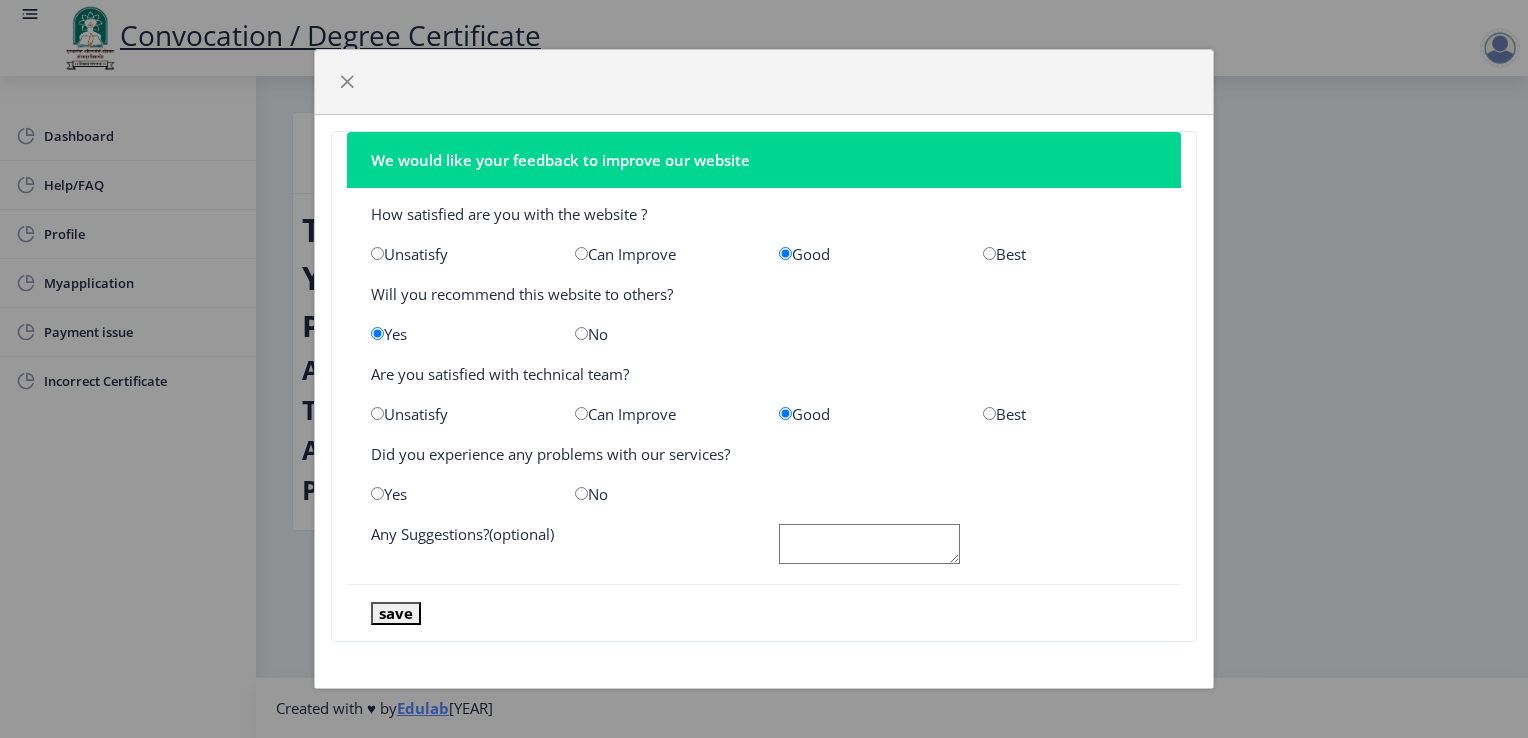 click on "No" 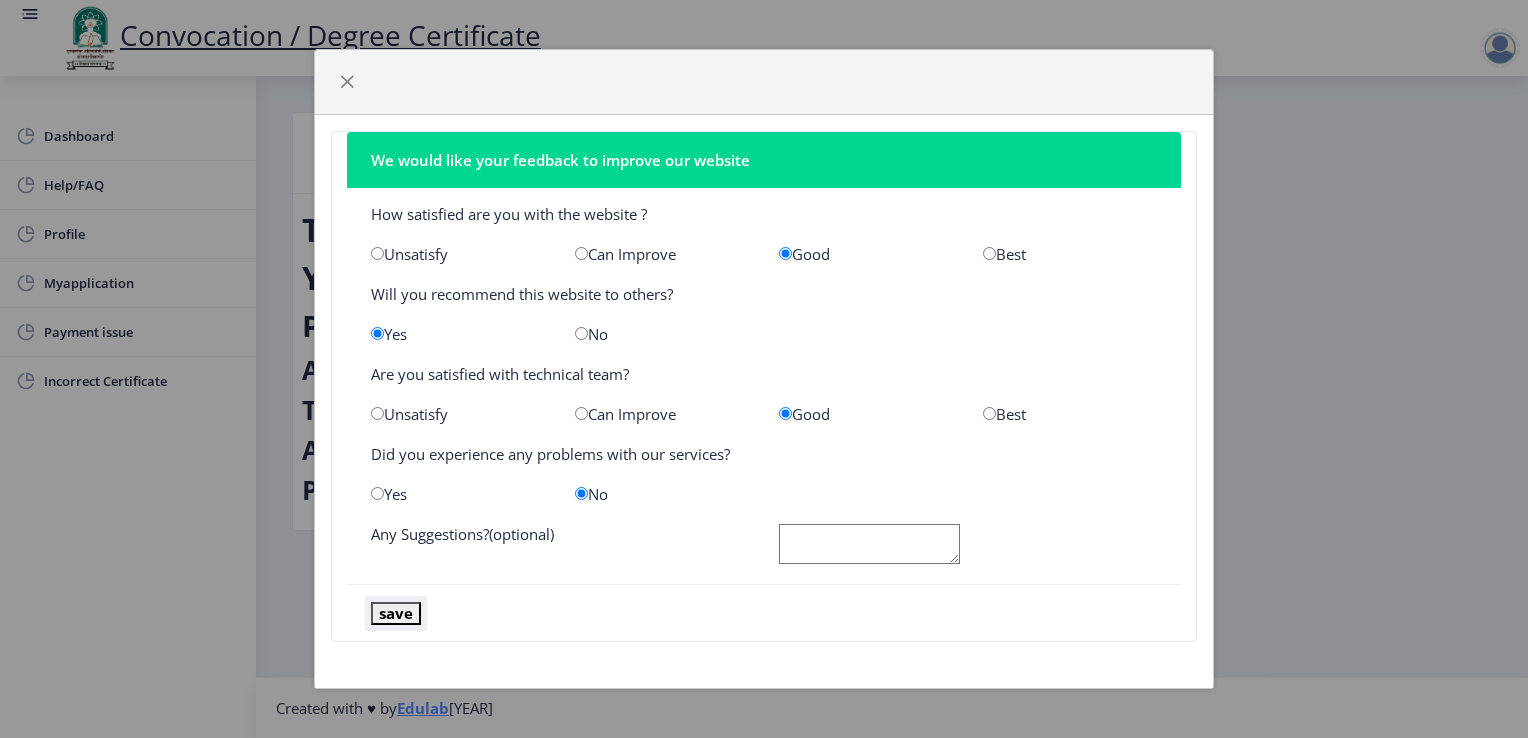 click on "save" 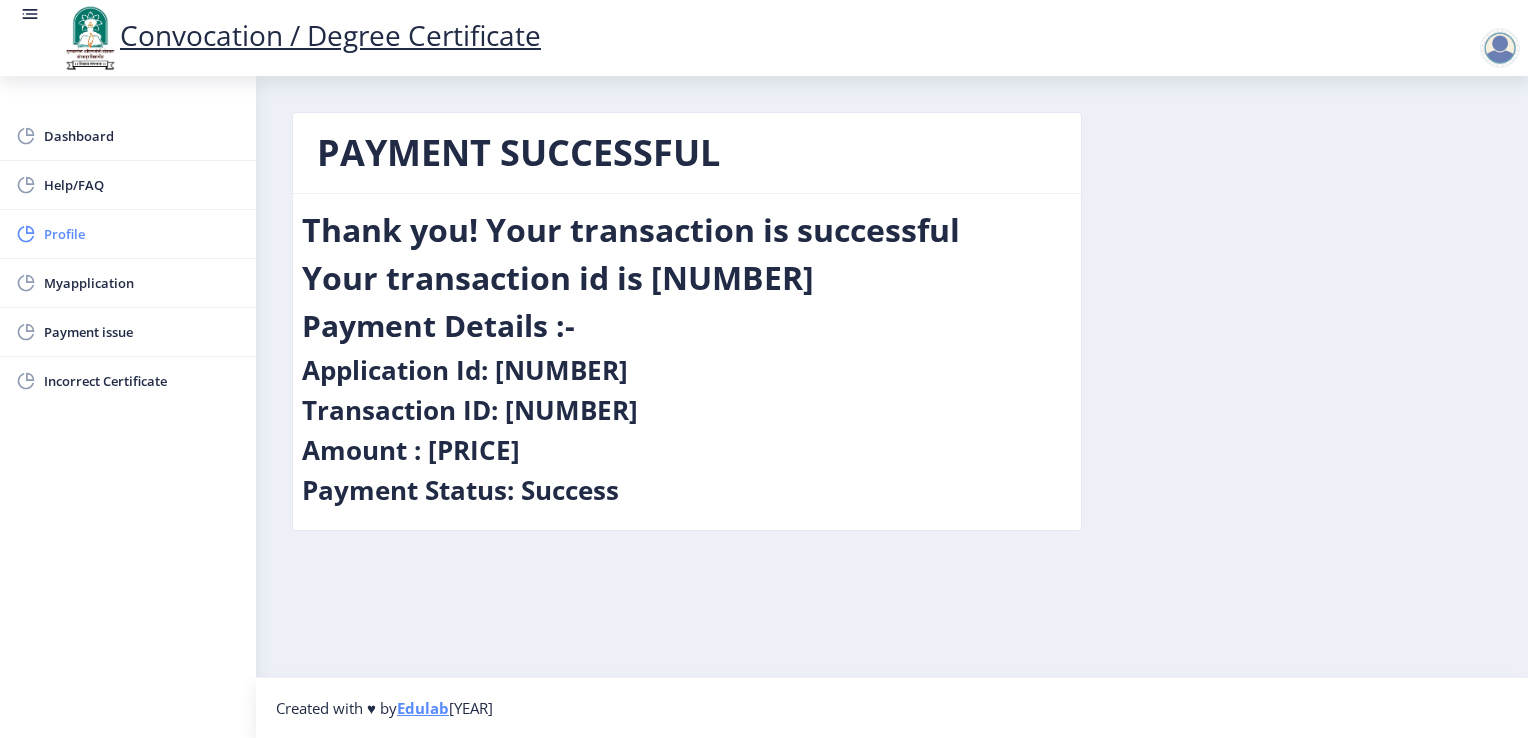 click on "Profile" 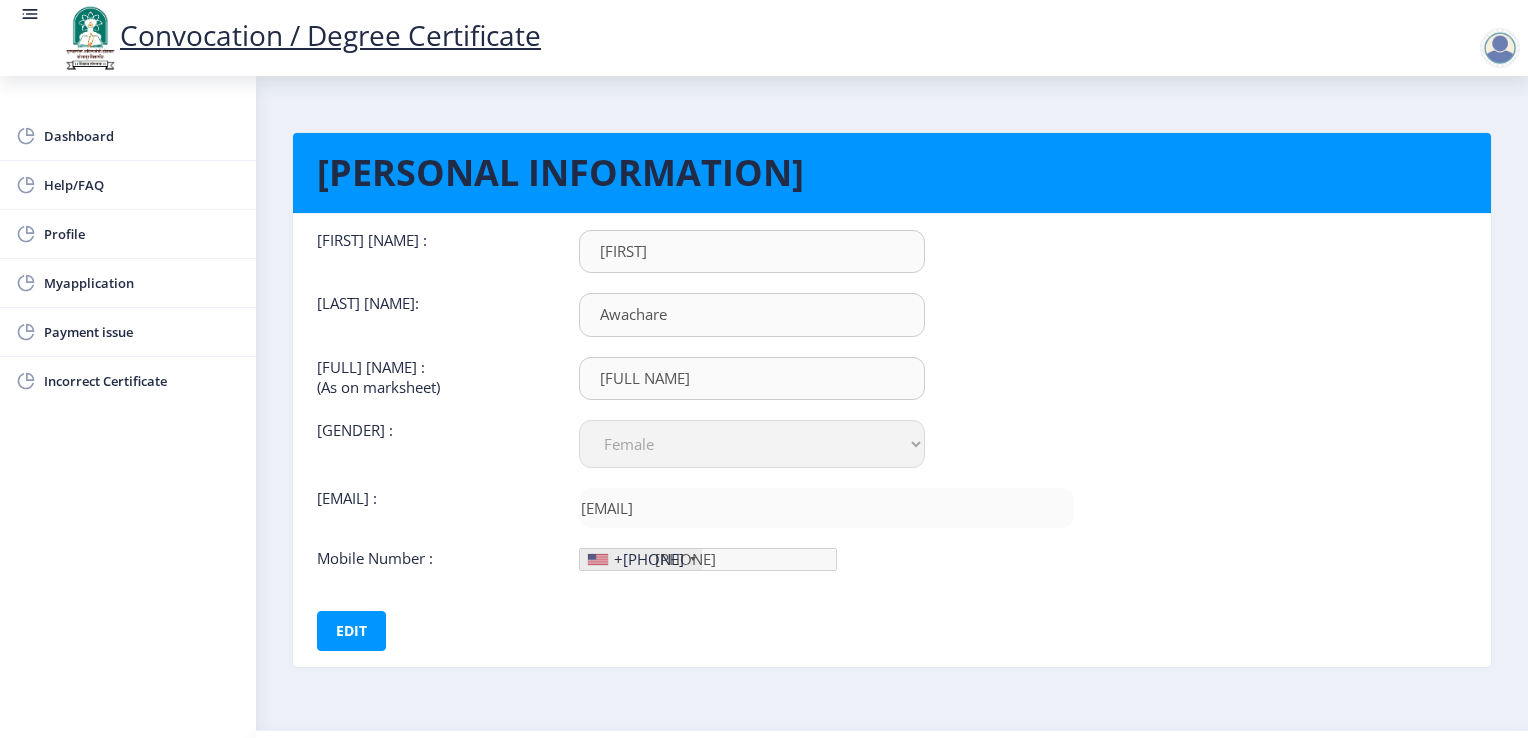 click 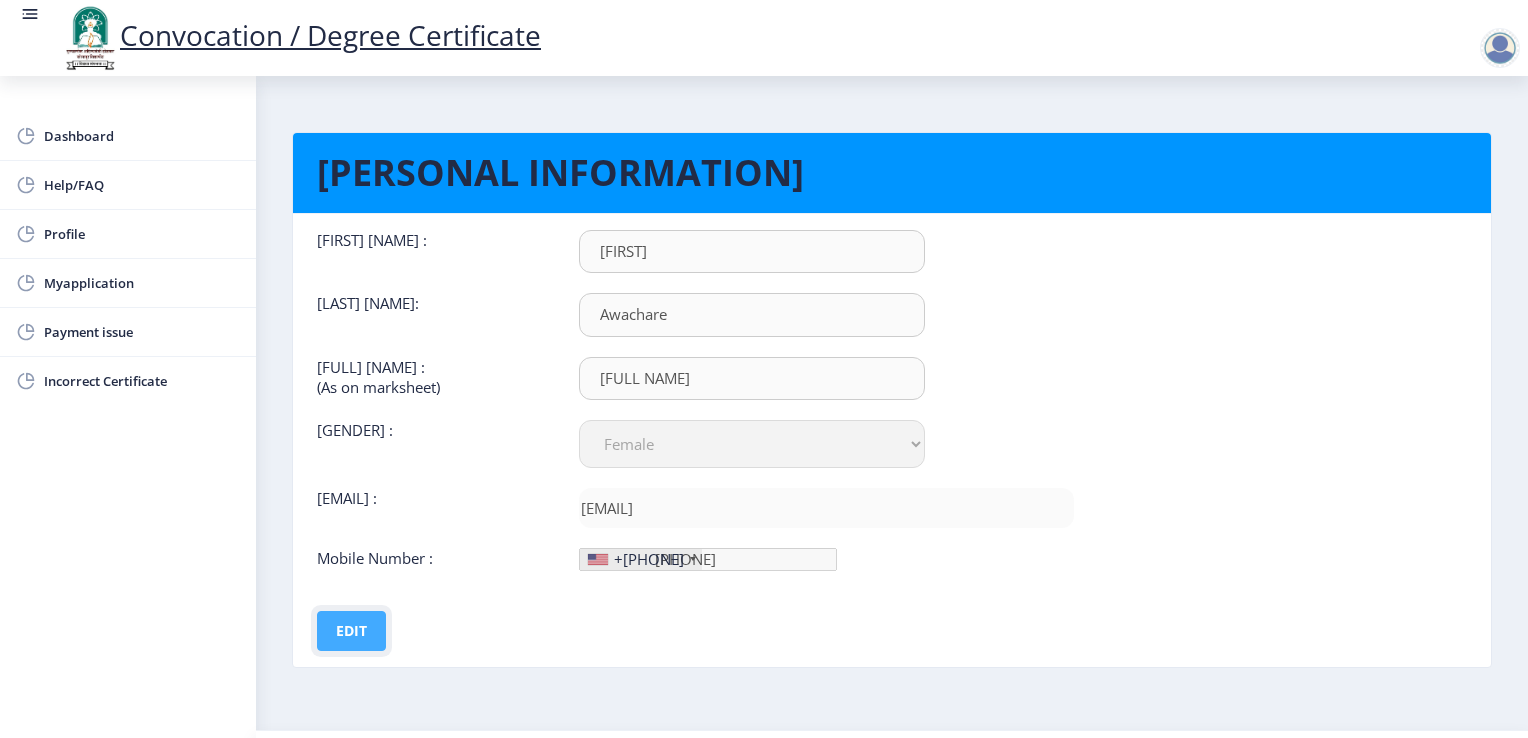 click on "Edit" 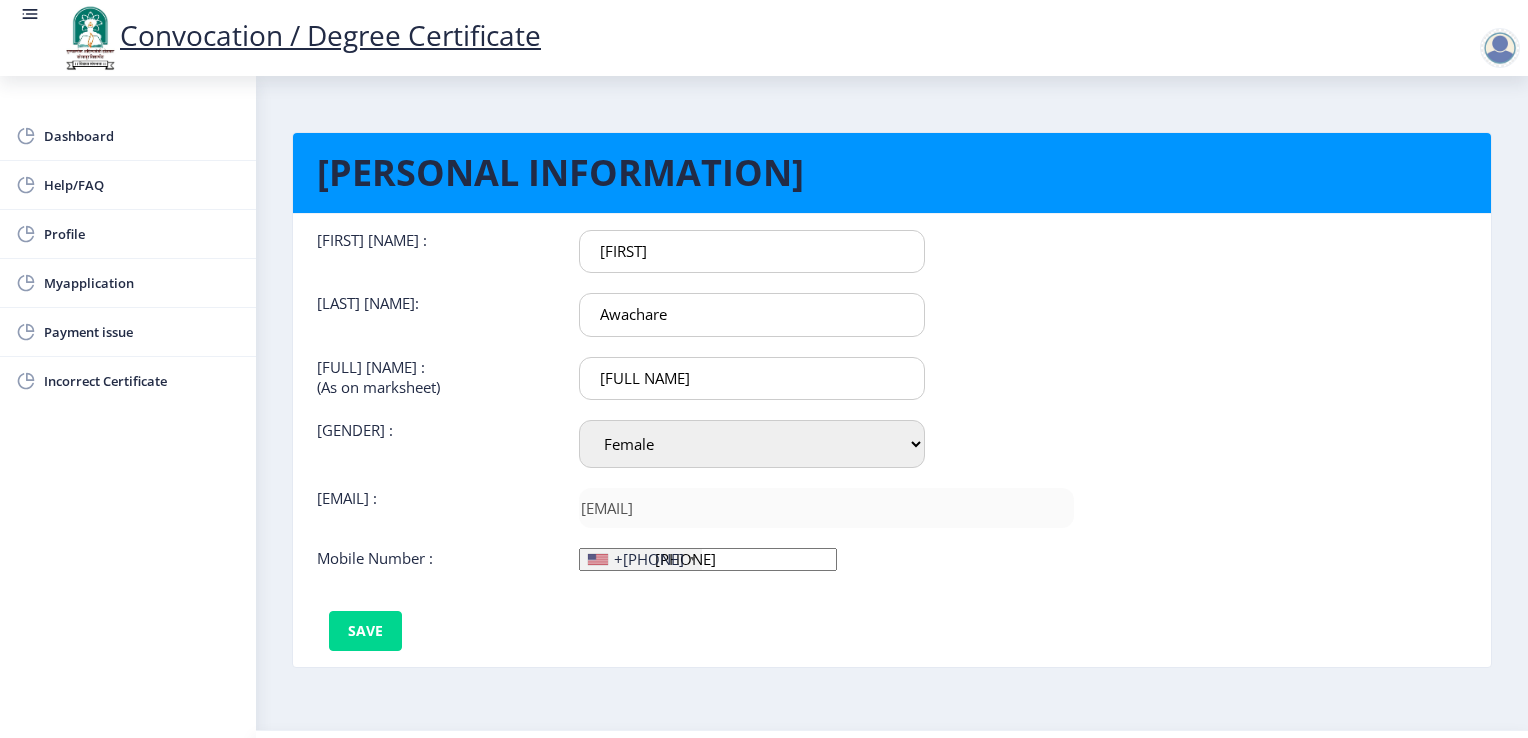 click on "+[PHONE]" 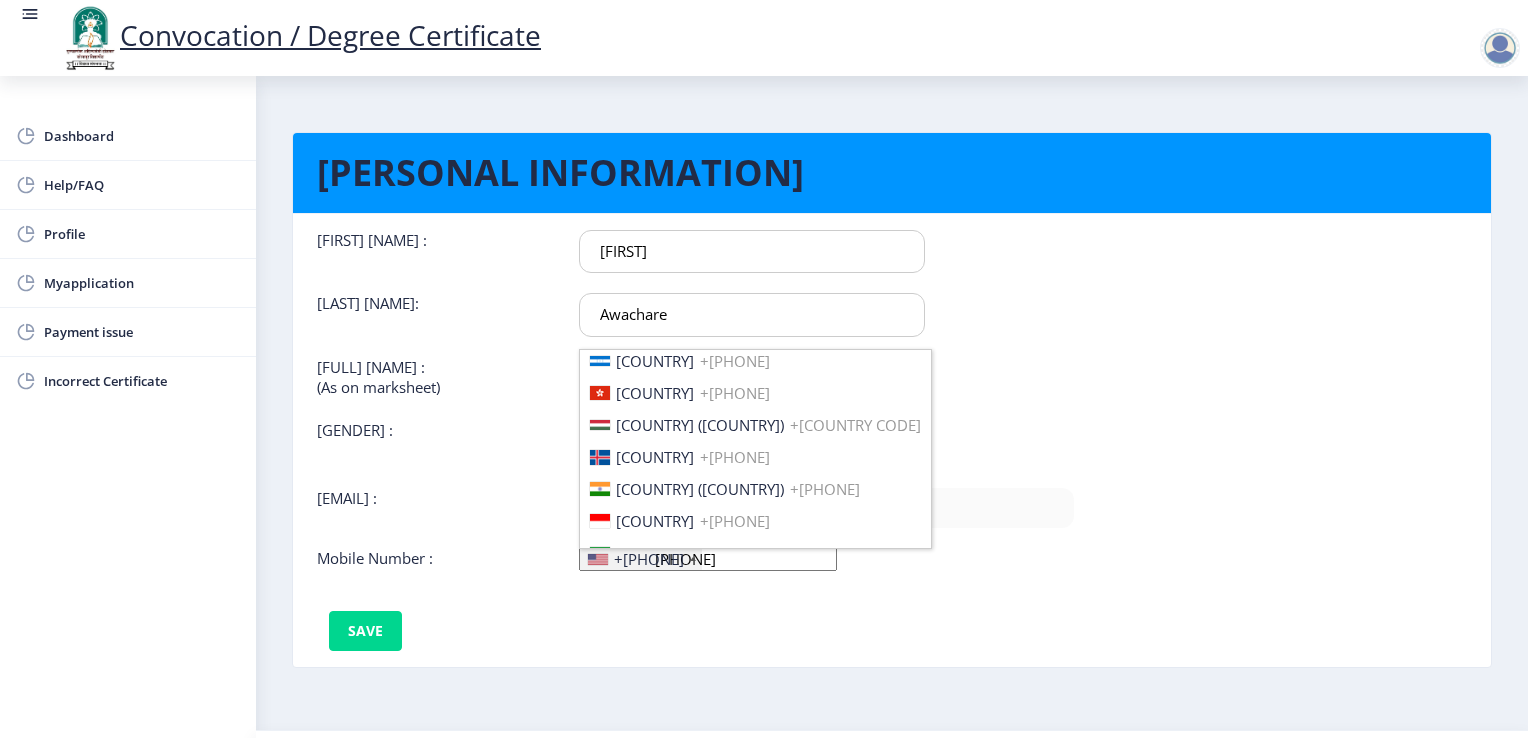 scroll, scrollTop: 3100, scrollLeft: 0, axis: vertical 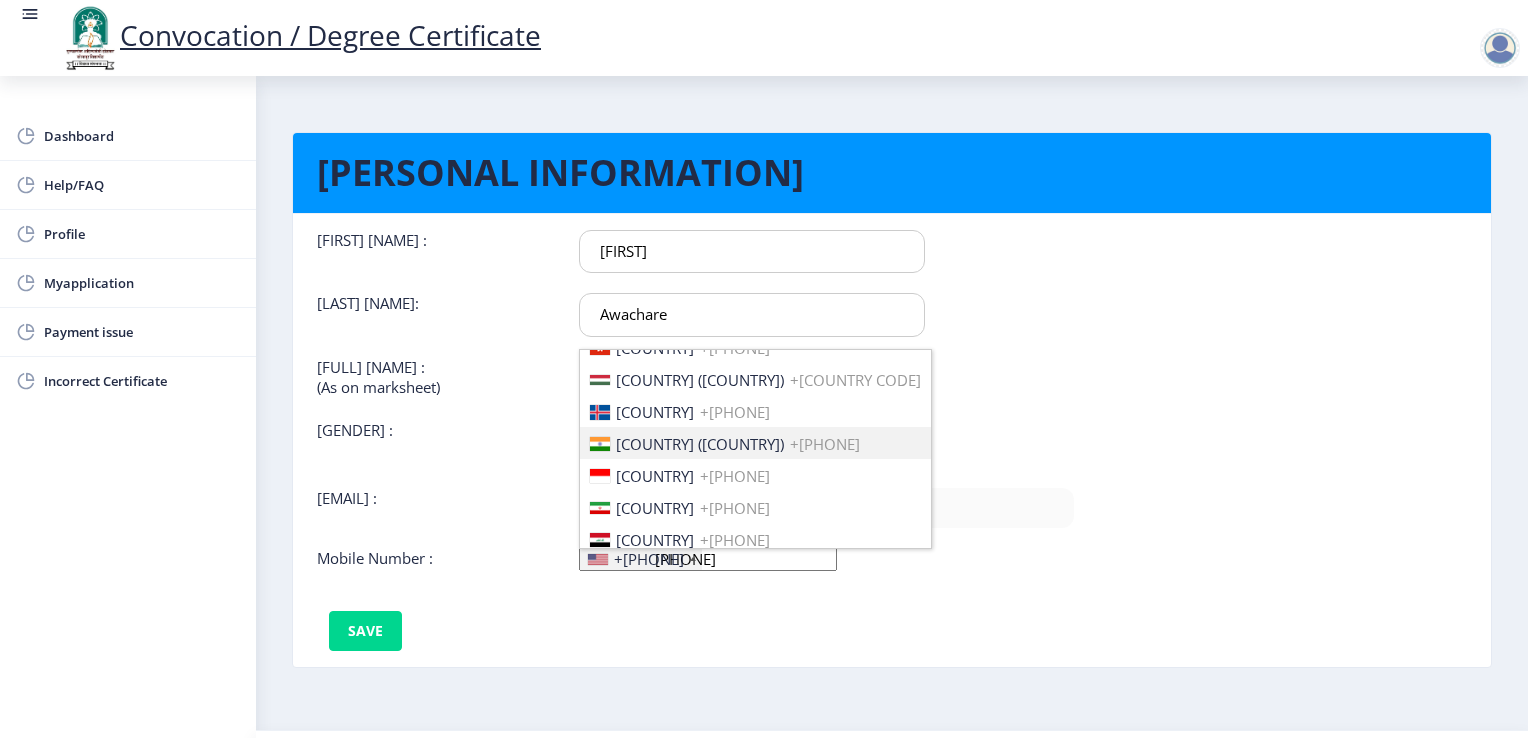 click on "+[PHONE]" at bounding box center (825, 444) 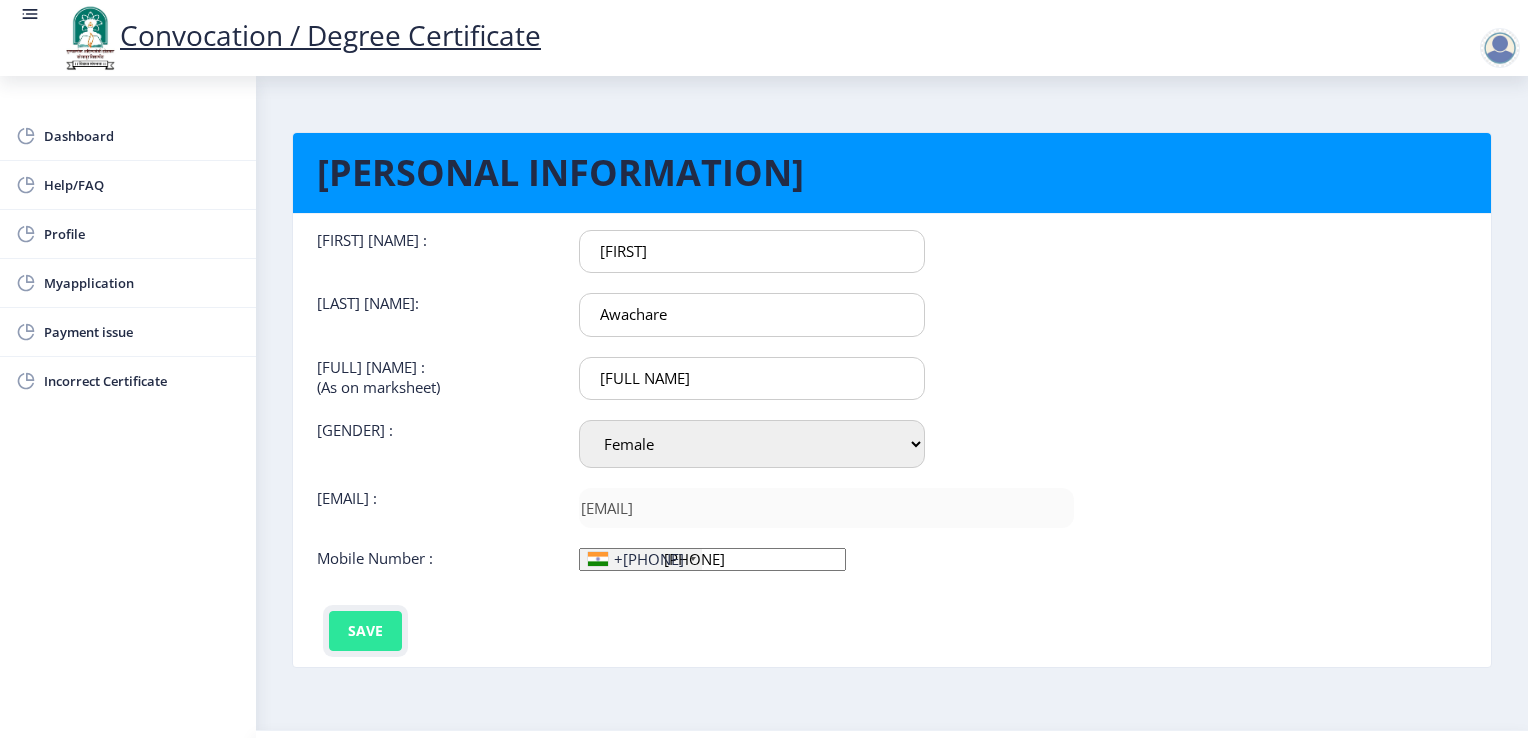 click on "Save" 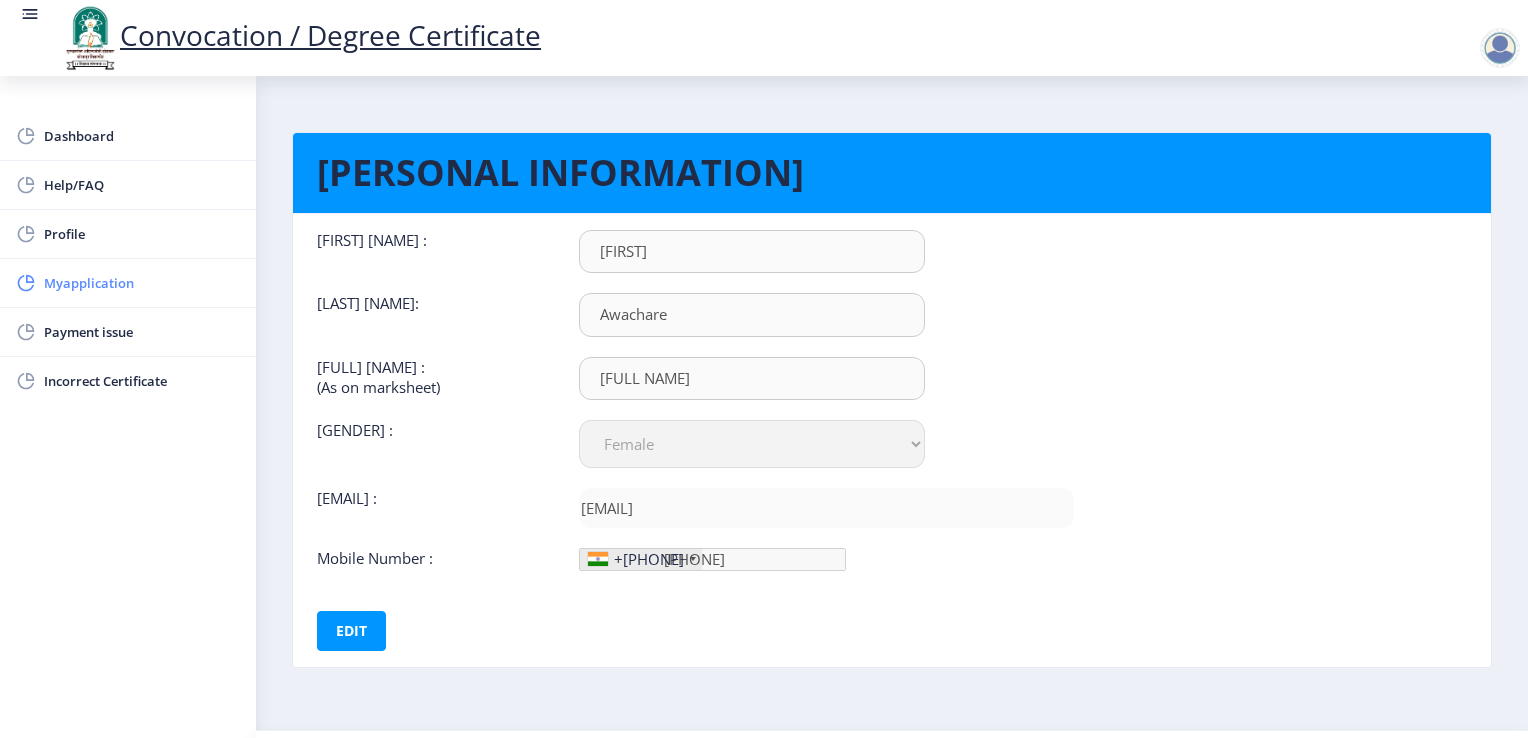 click on "Myapplication" 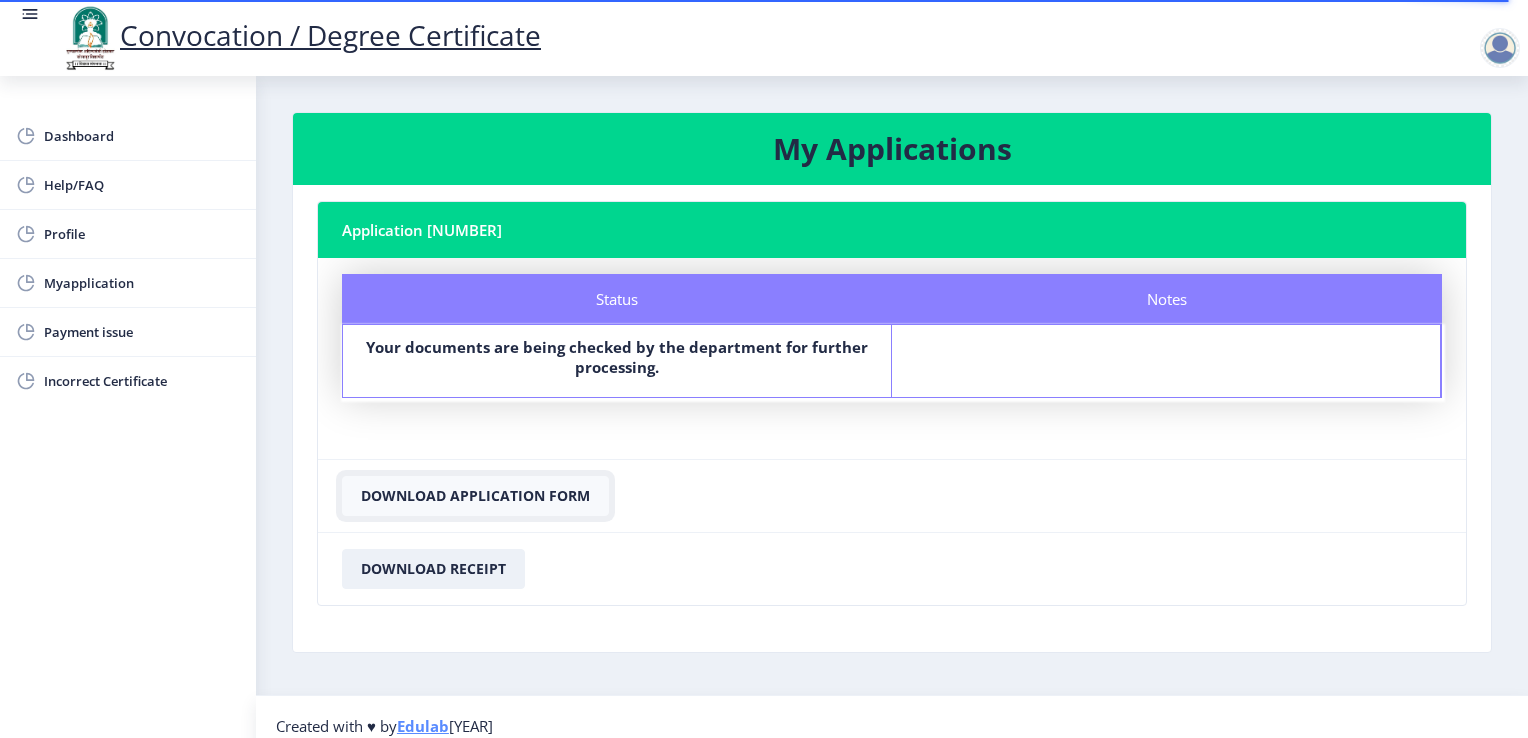 click on "Download Application Form" 